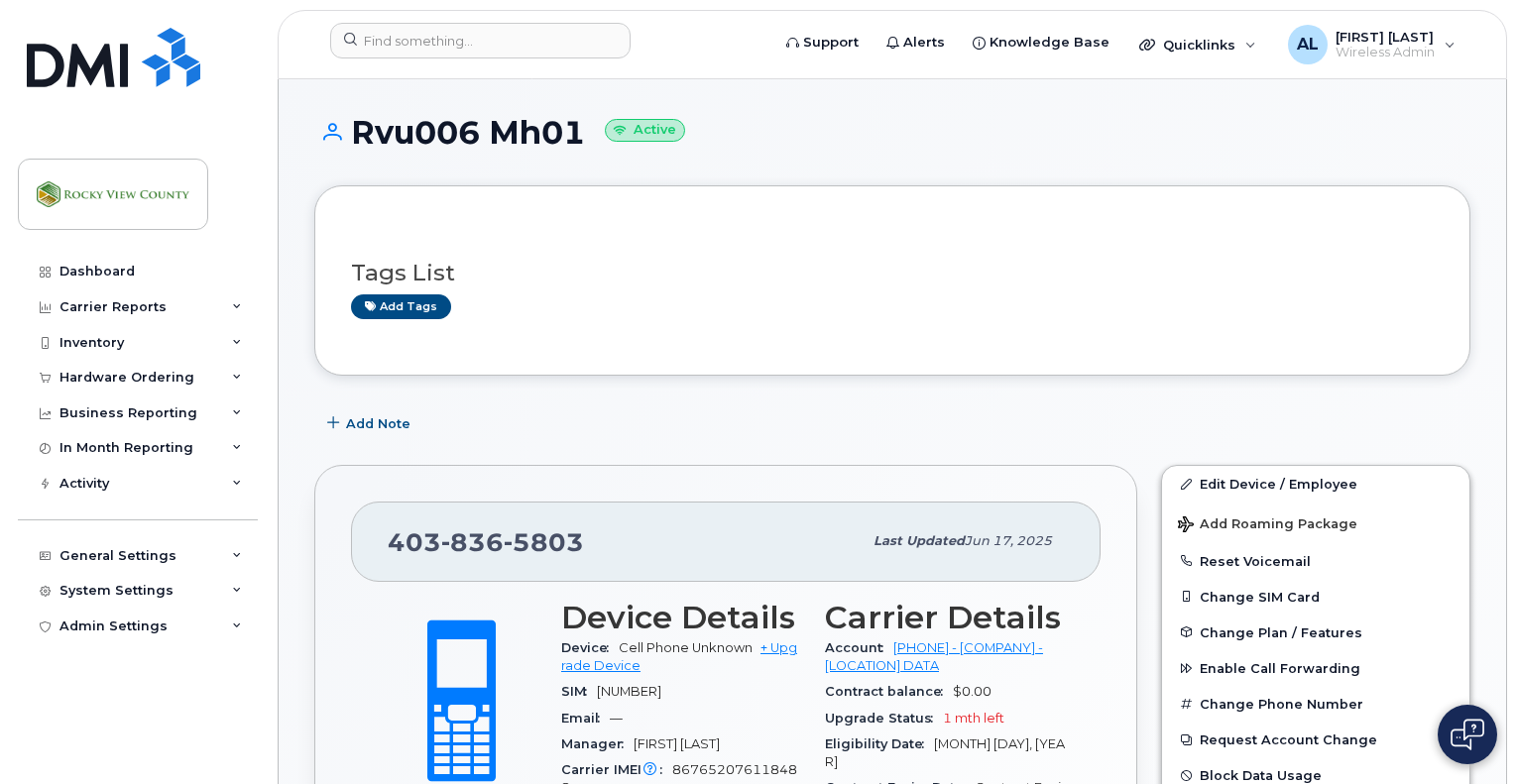 scroll, scrollTop: 468, scrollLeft: 0, axis: vertical 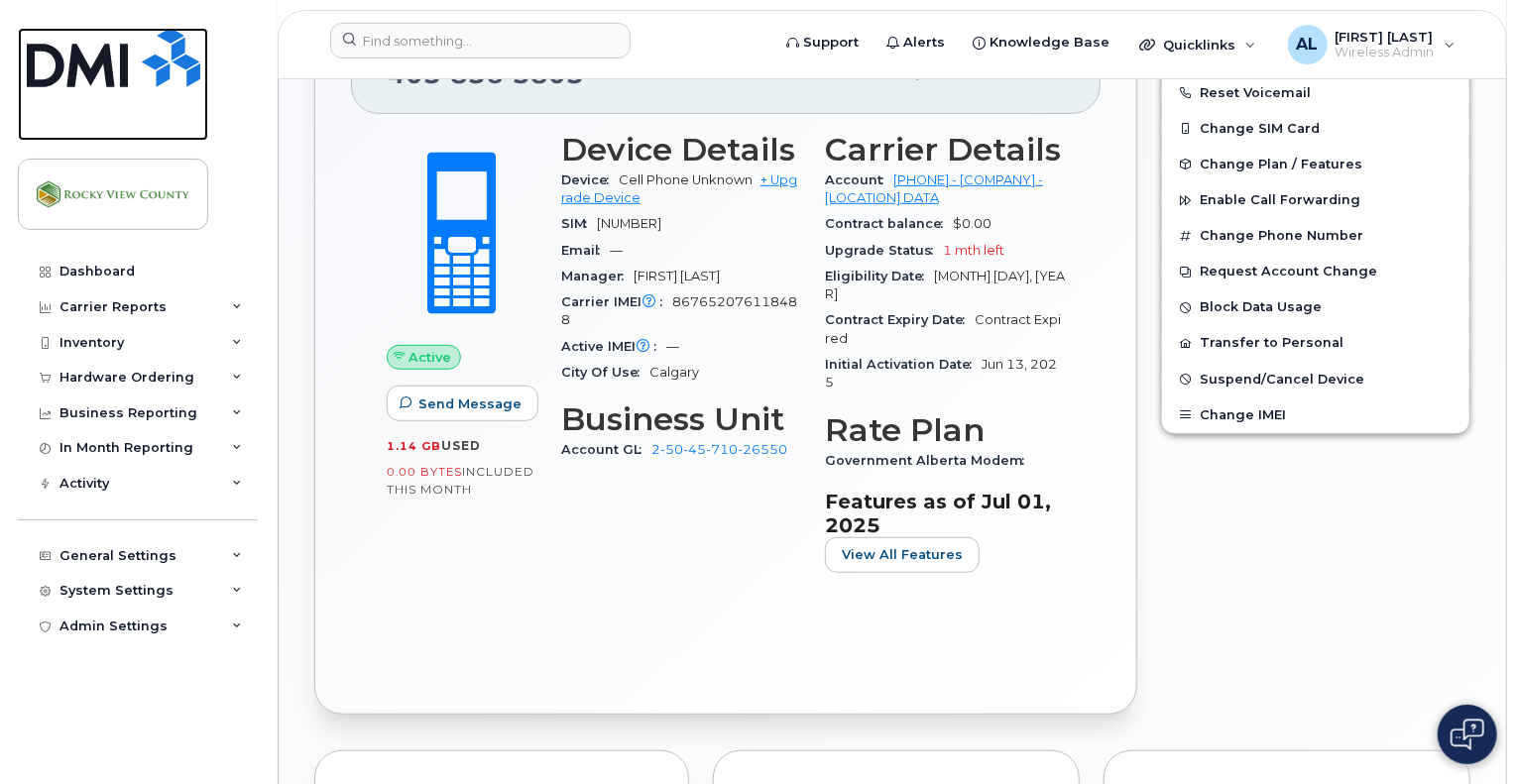 click at bounding box center [113, 57] 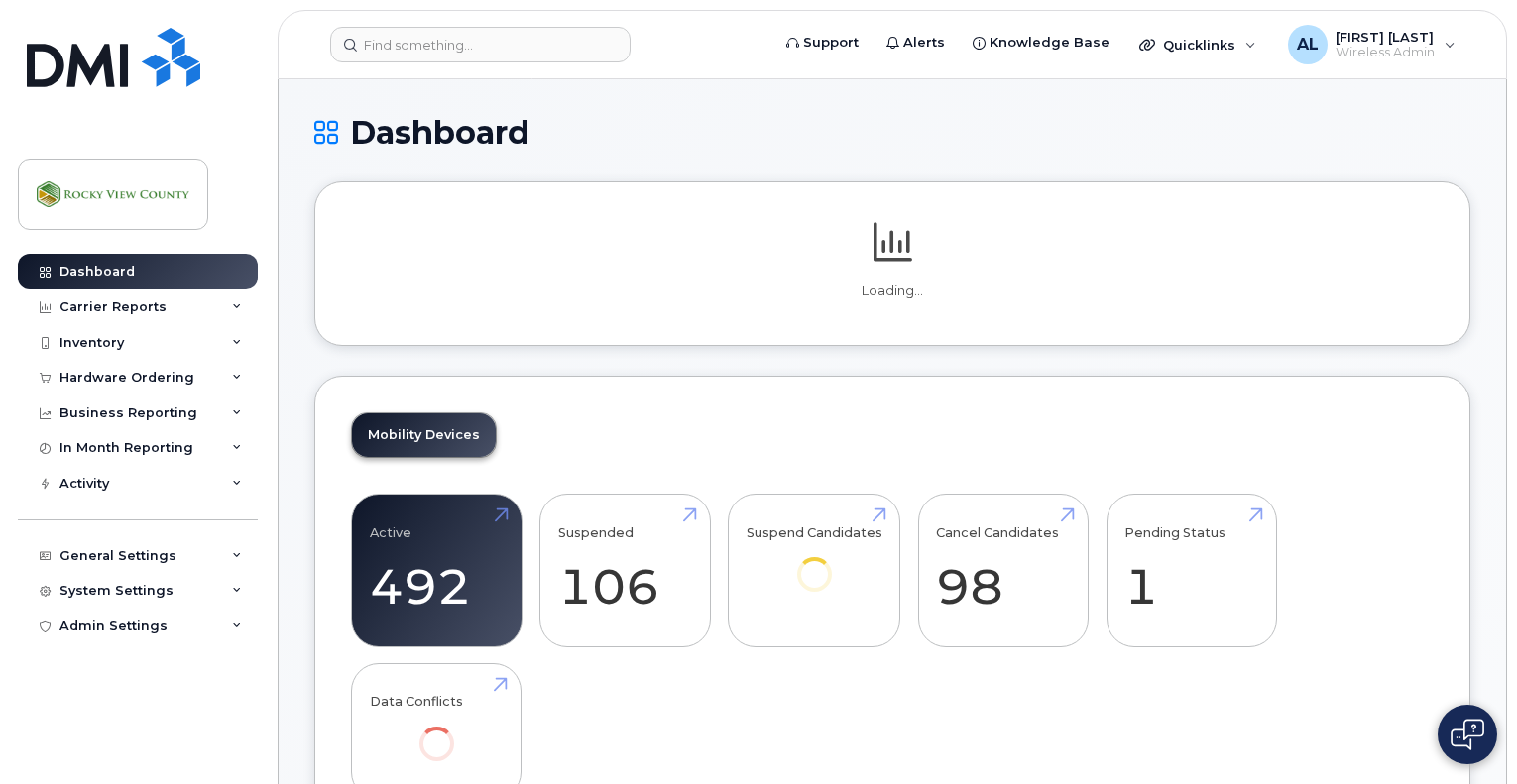 scroll, scrollTop: 0, scrollLeft: 0, axis: both 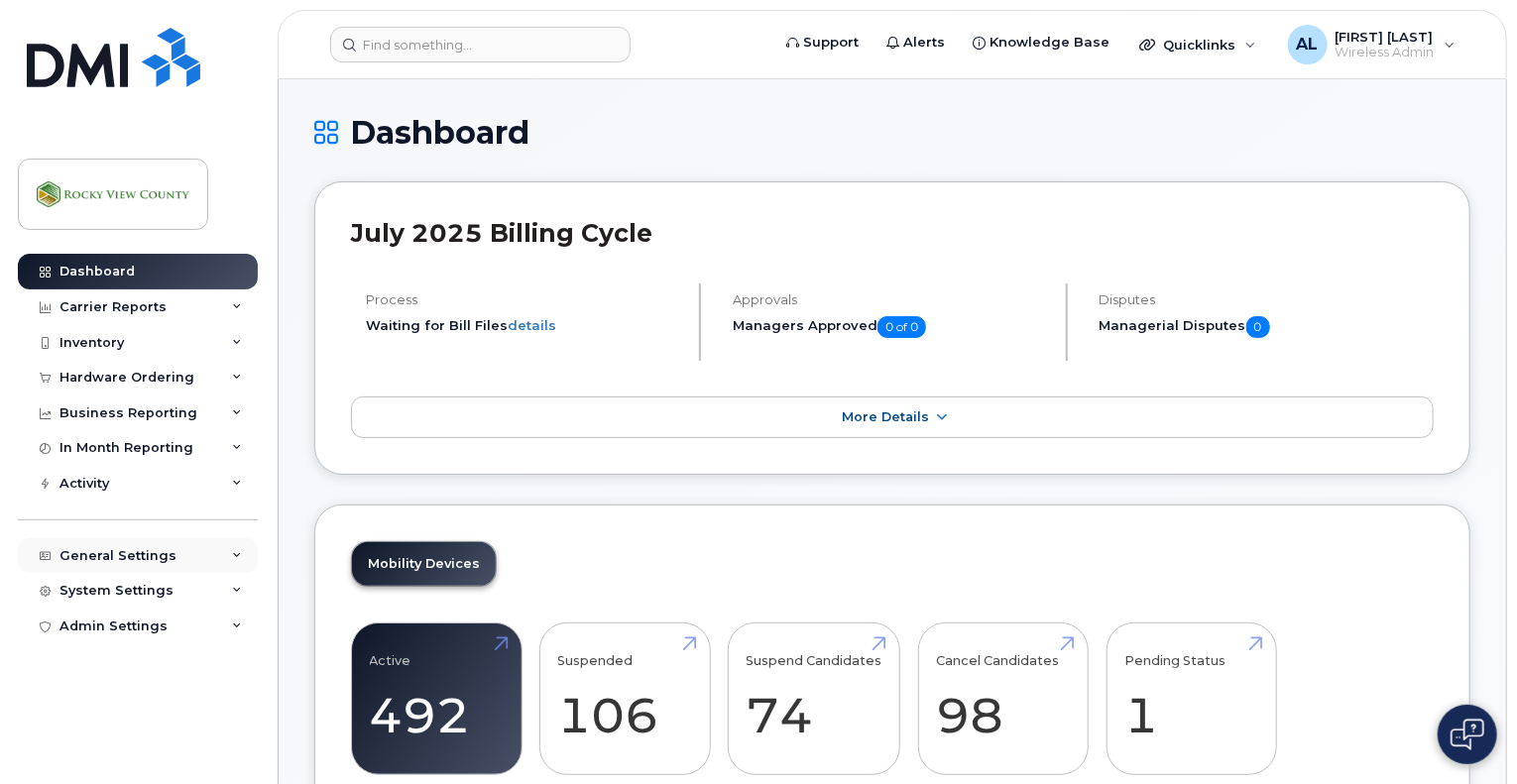 click on "General Settings" at bounding box center (138, 556) 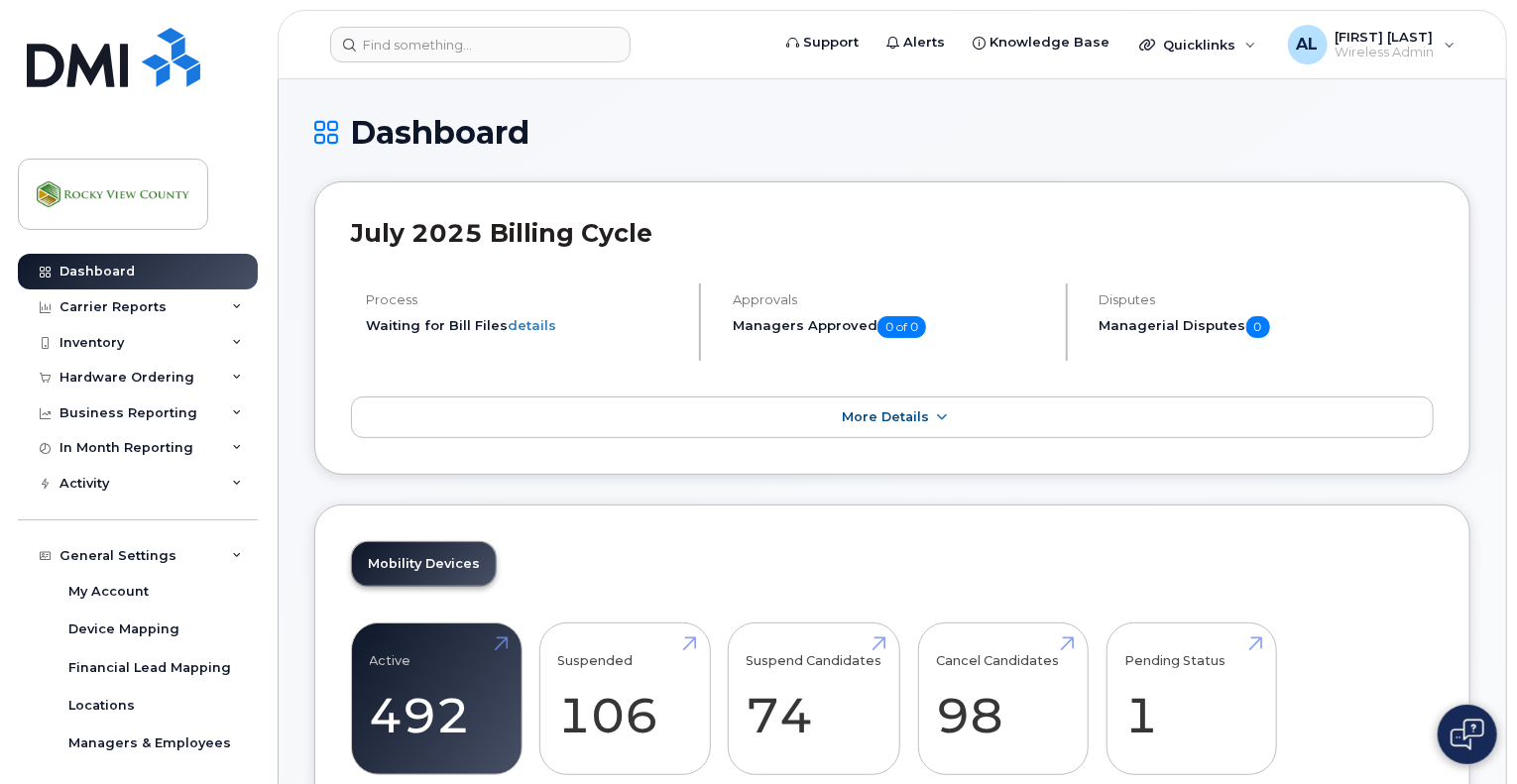 drag, startPoint x: 250, startPoint y: 548, endPoint x: 258, endPoint y: 562, distance: 16.124515 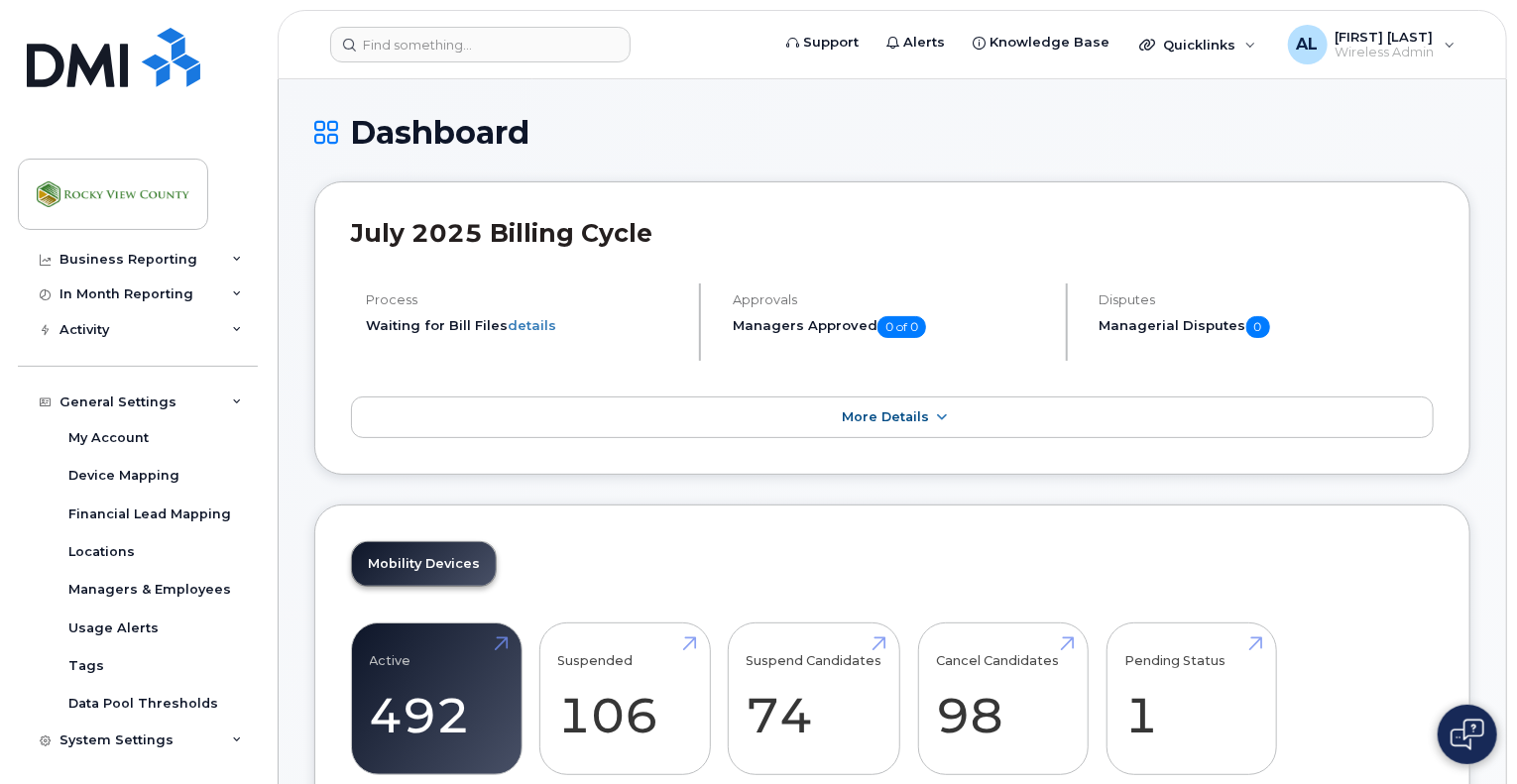 scroll, scrollTop: 163, scrollLeft: 0, axis: vertical 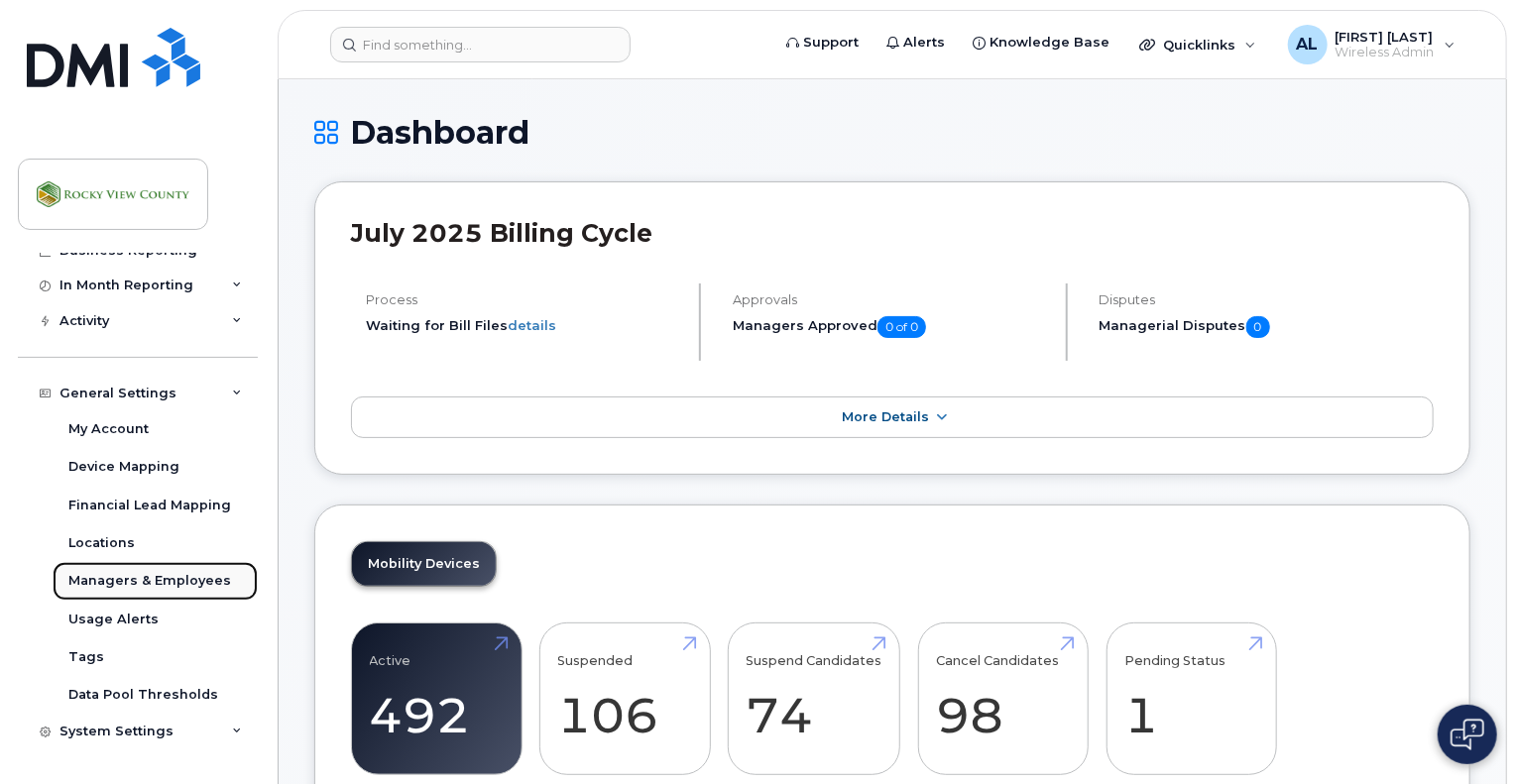 click on "Managers & Employees" at bounding box center [150, 581] 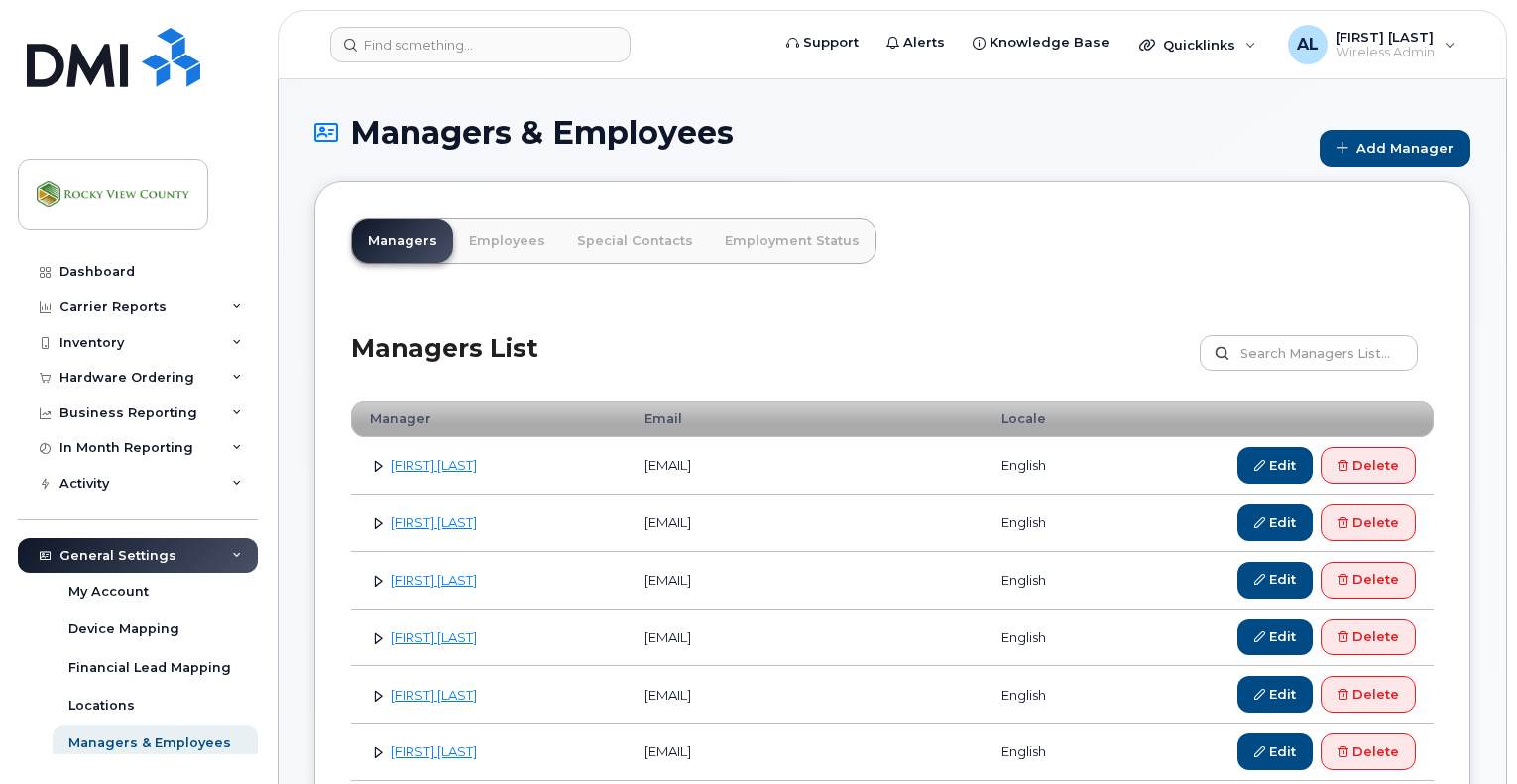 scroll, scrollTop: 0, scrollLeft: 0, axis: both 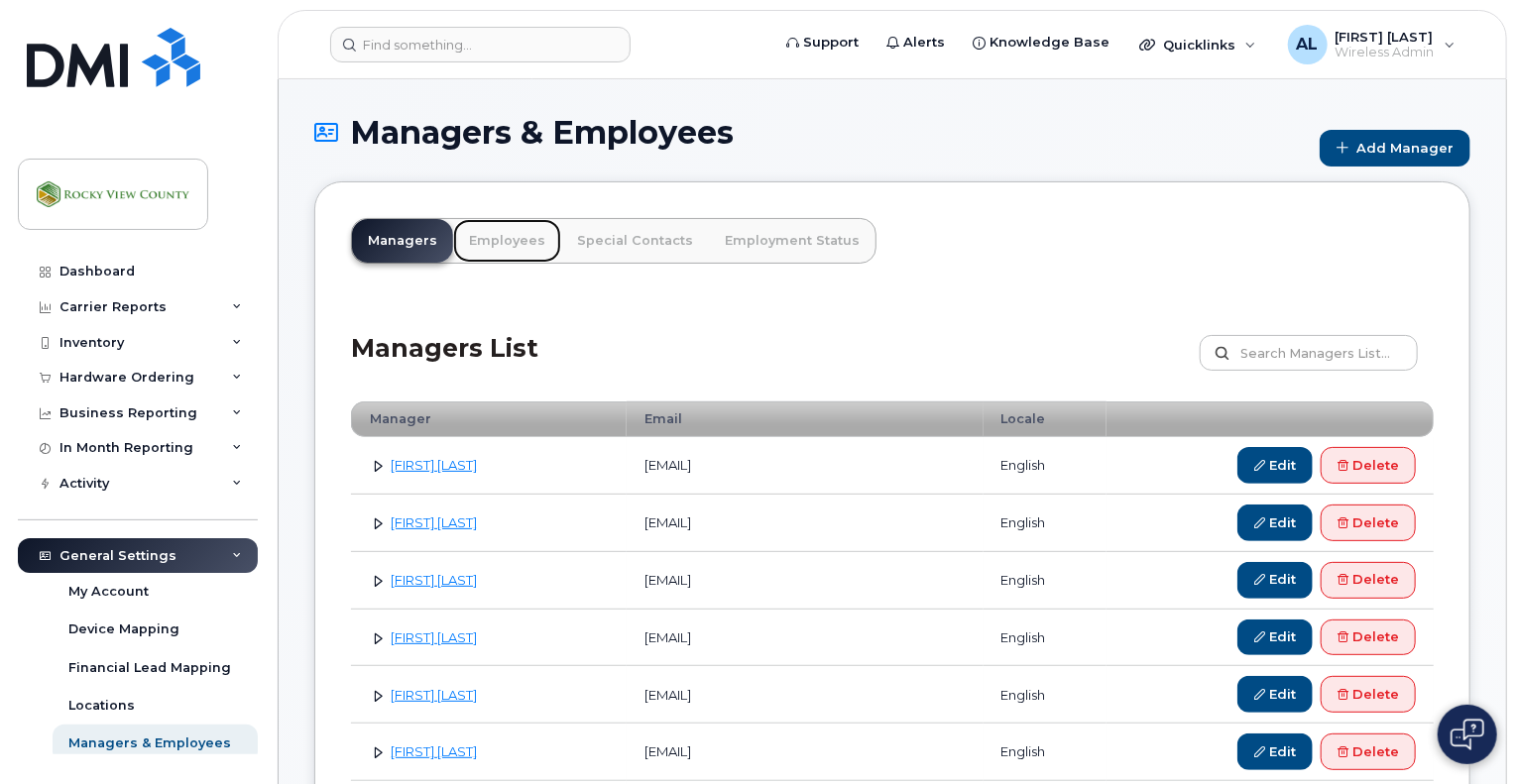 click on "Employees" at bounding box center [507, 241] 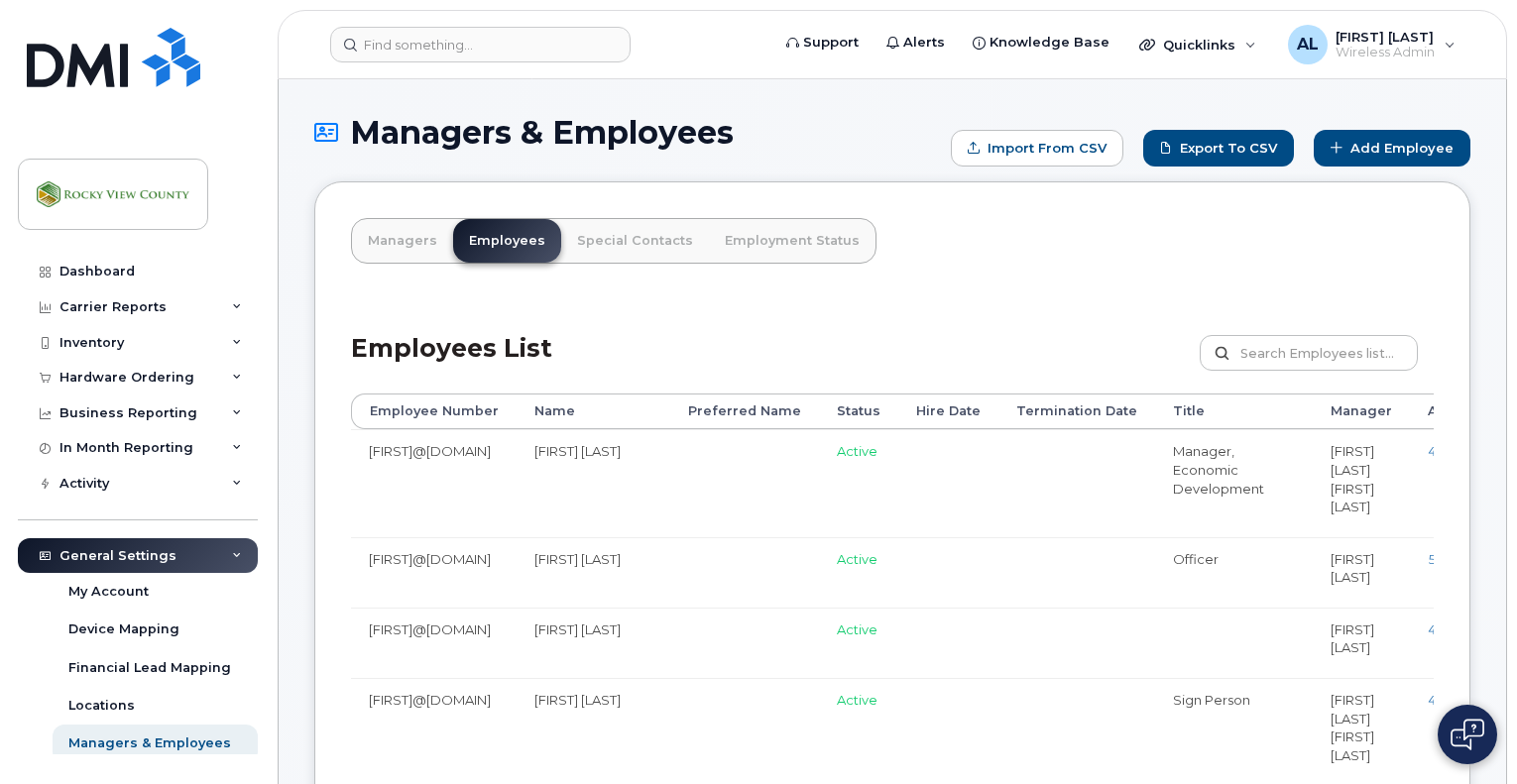 scroll, scrollTop: 0, scrollLeft: 0, axis: both 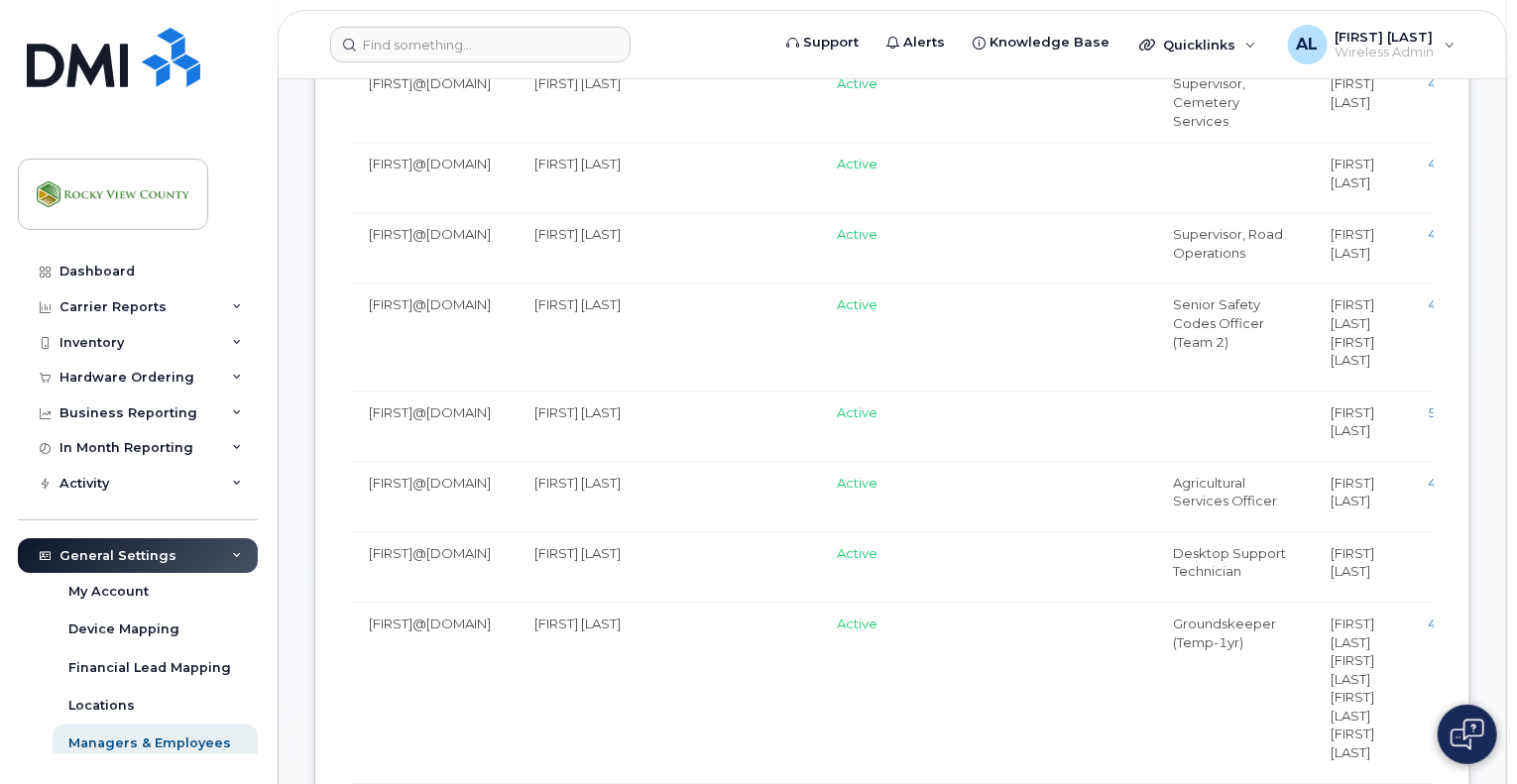 click on "[EMAIL]" at bounding box center [433, 566] 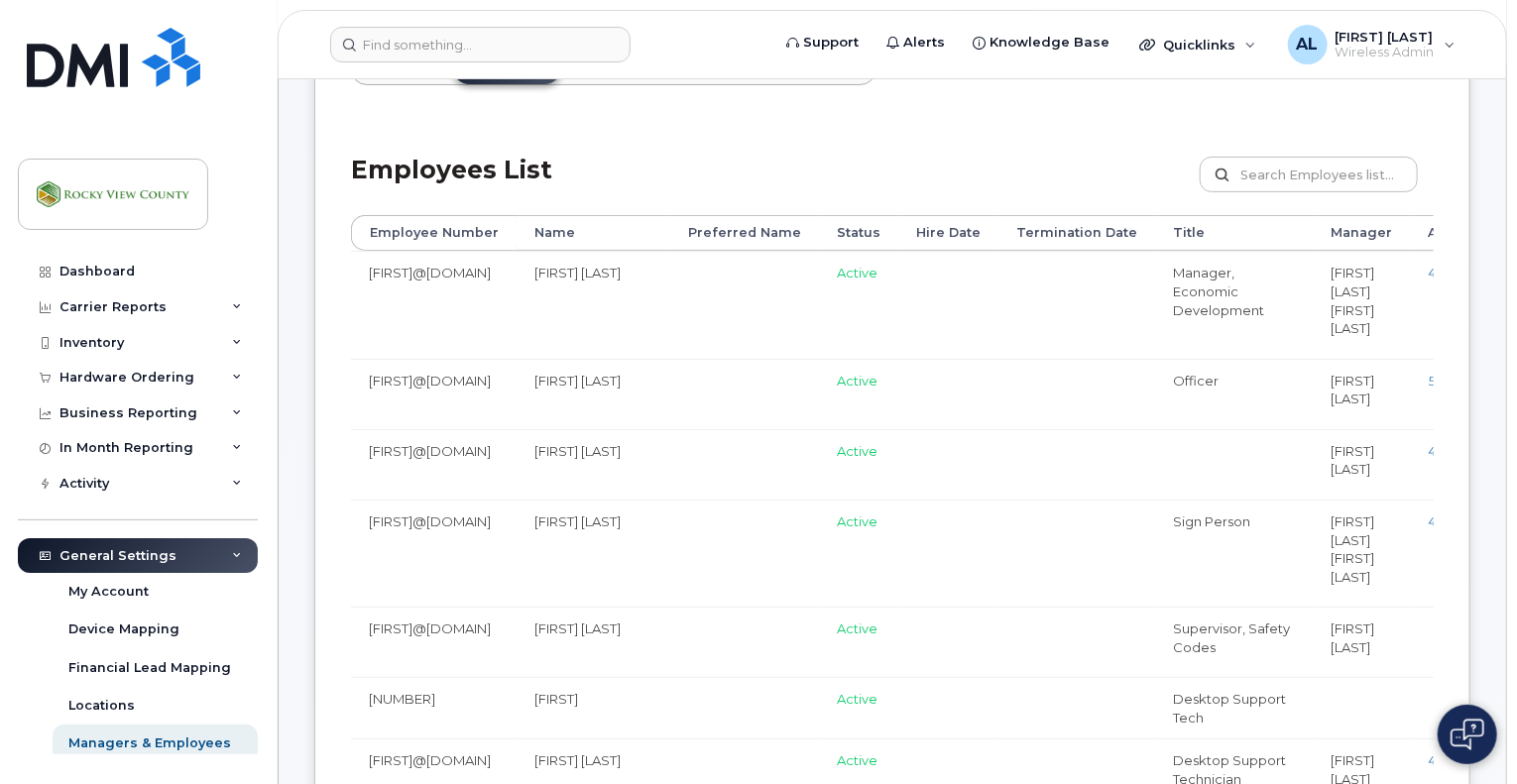scroll, scrollTop: 0, scrollLeft: 0, axis: both 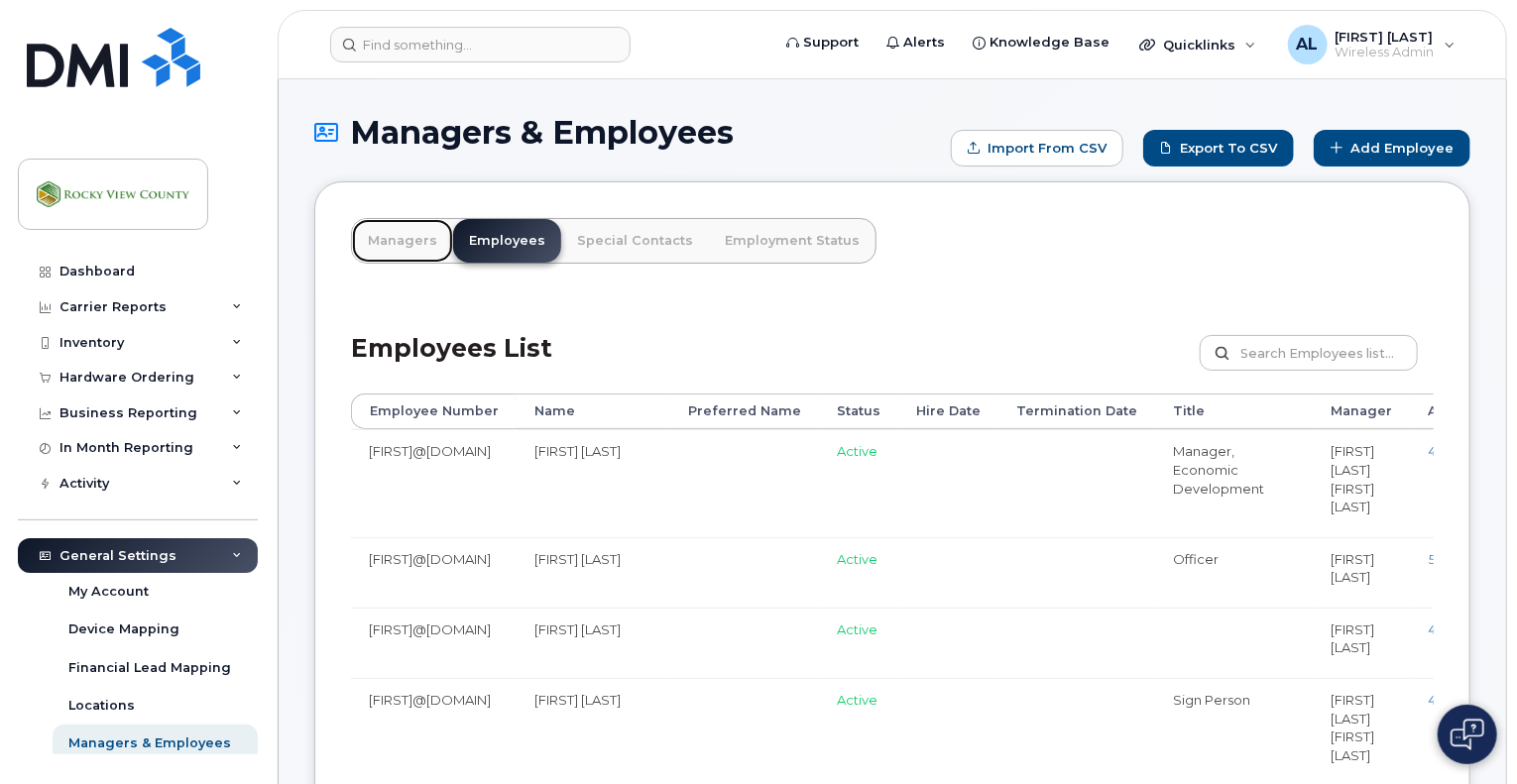 click on "Managers" at bounding box center [403, 241] 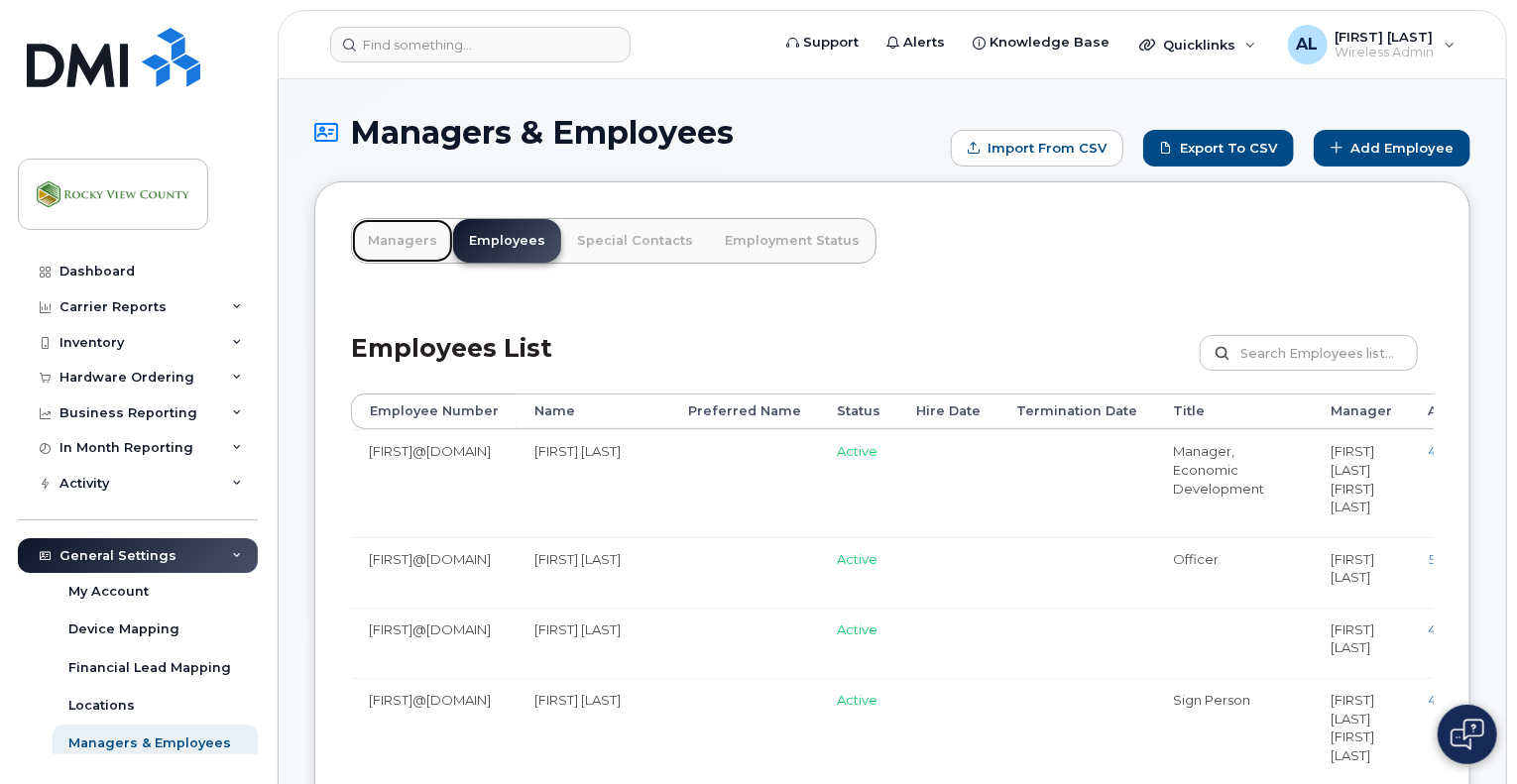 click on "Managers" at bounding box center (403, 241) 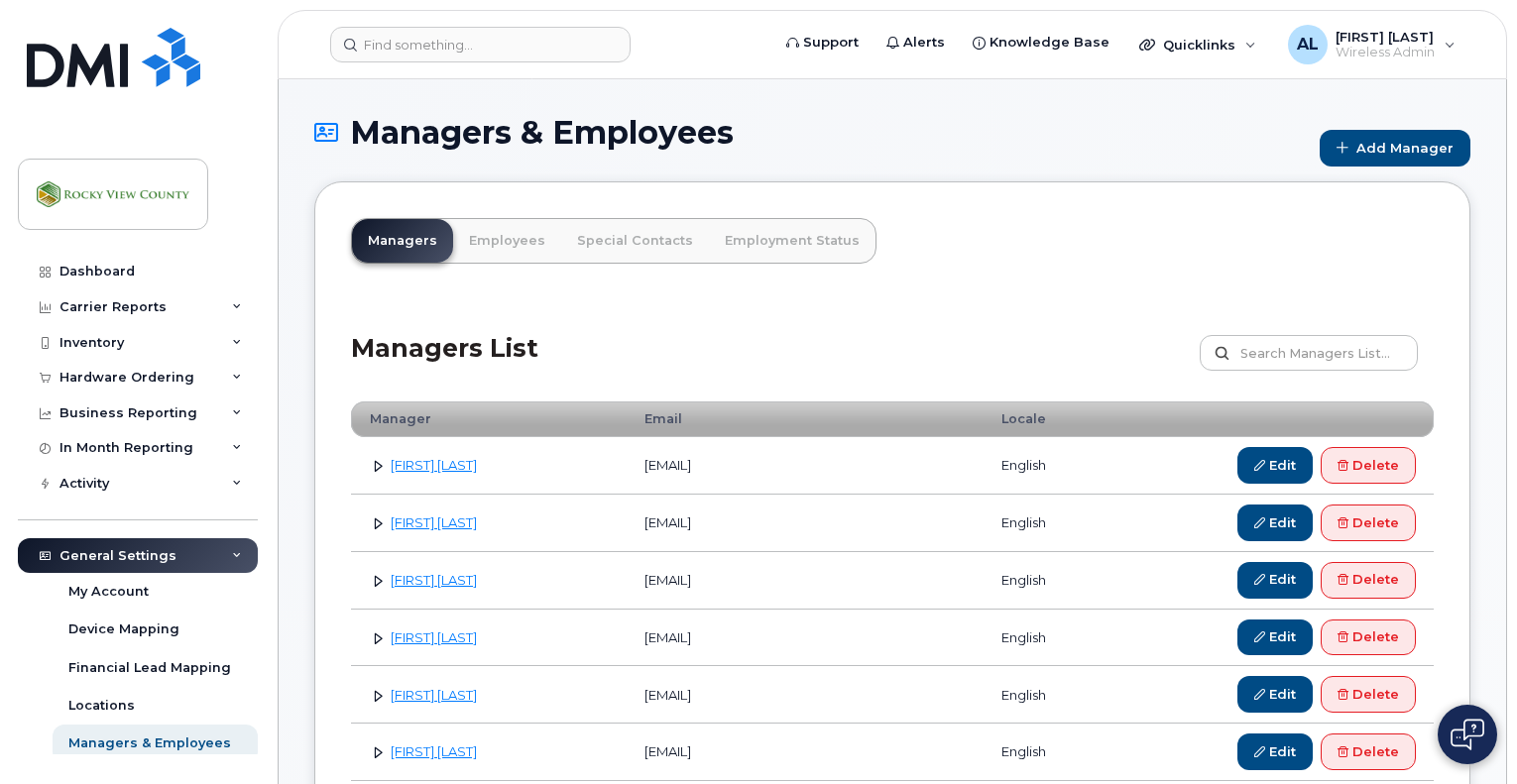 scroll, scrollTop: 0, scrollLeft: 0, axis: both 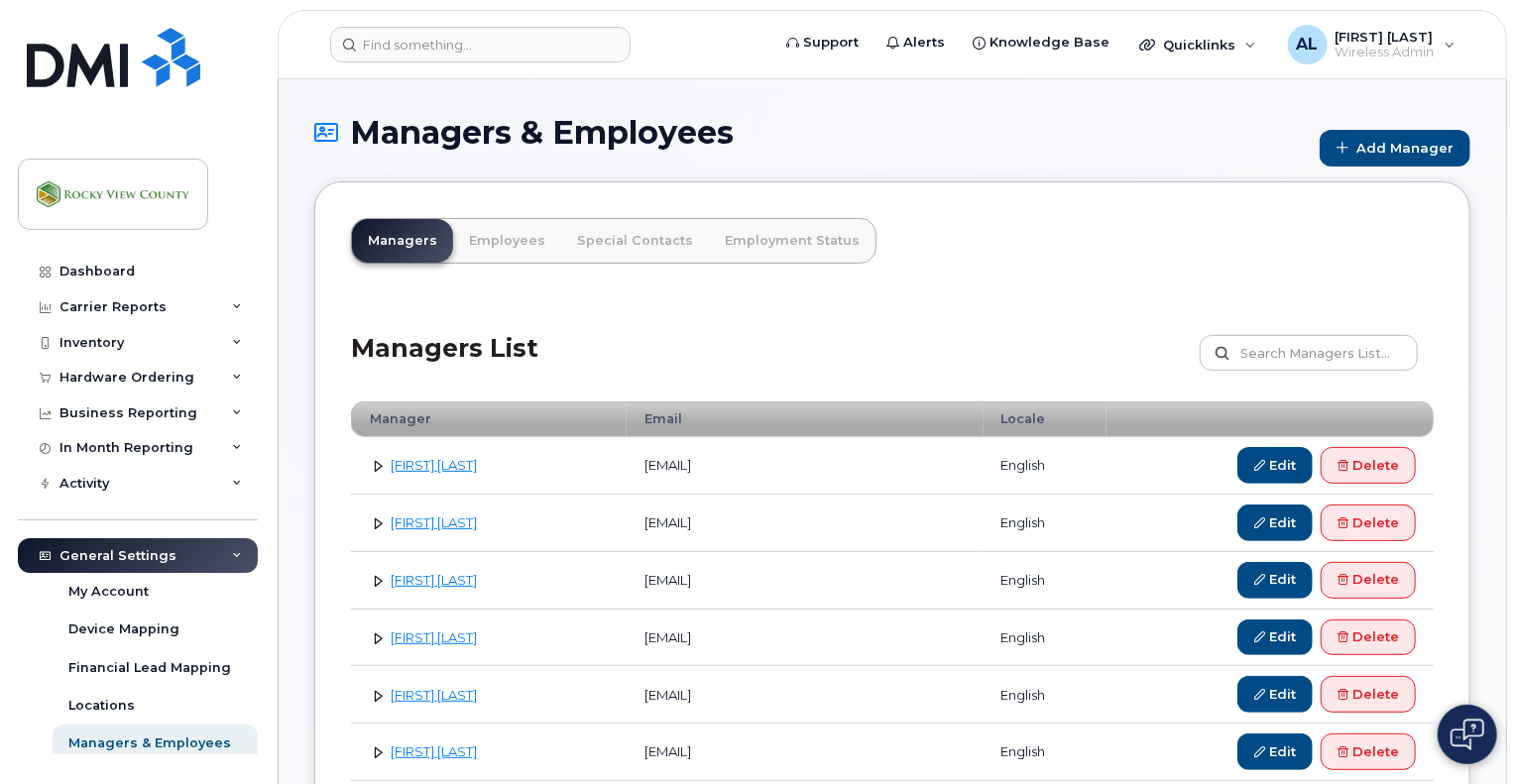 click at bounding box center (378, 465) 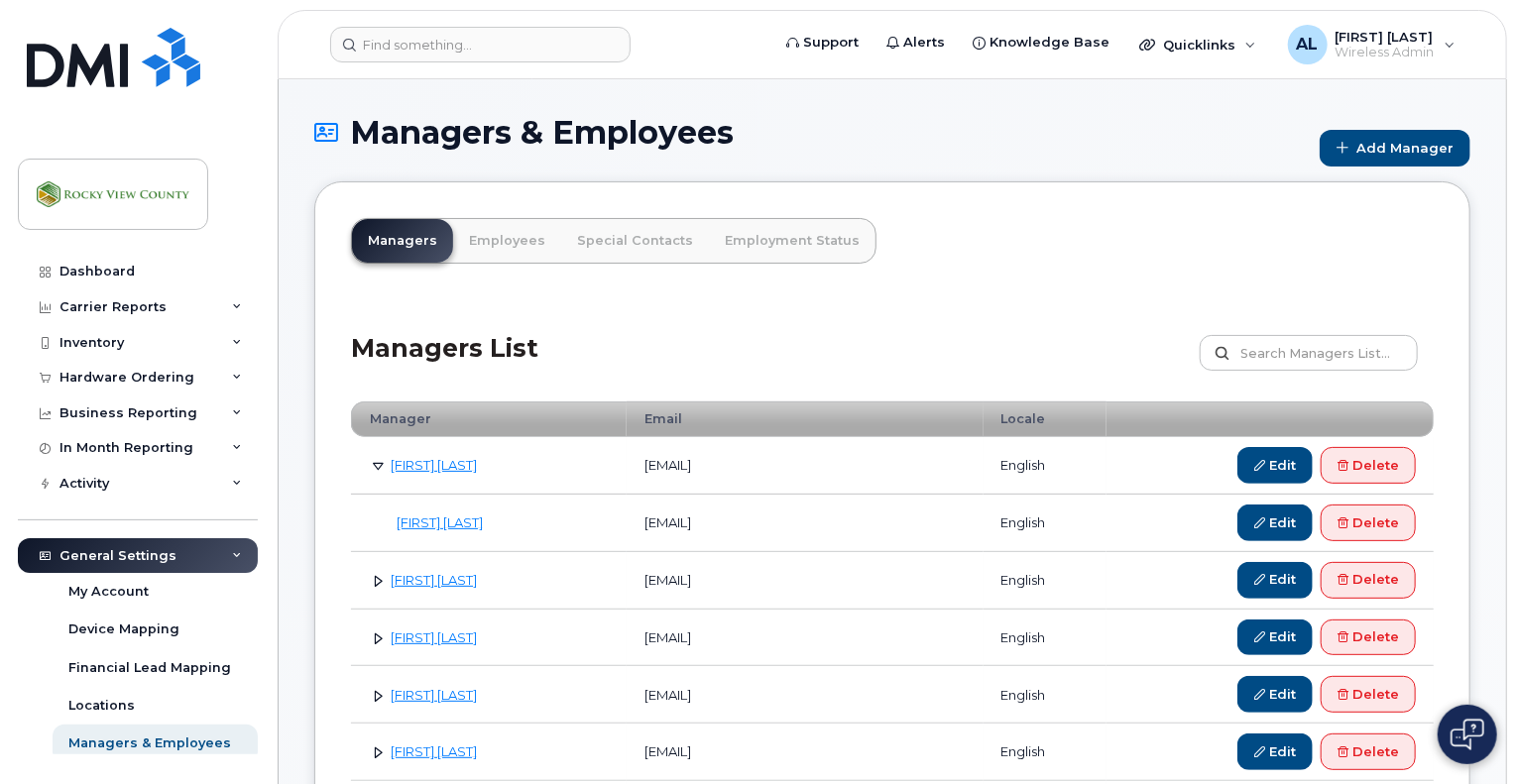 click at bounding box center (378, 465) 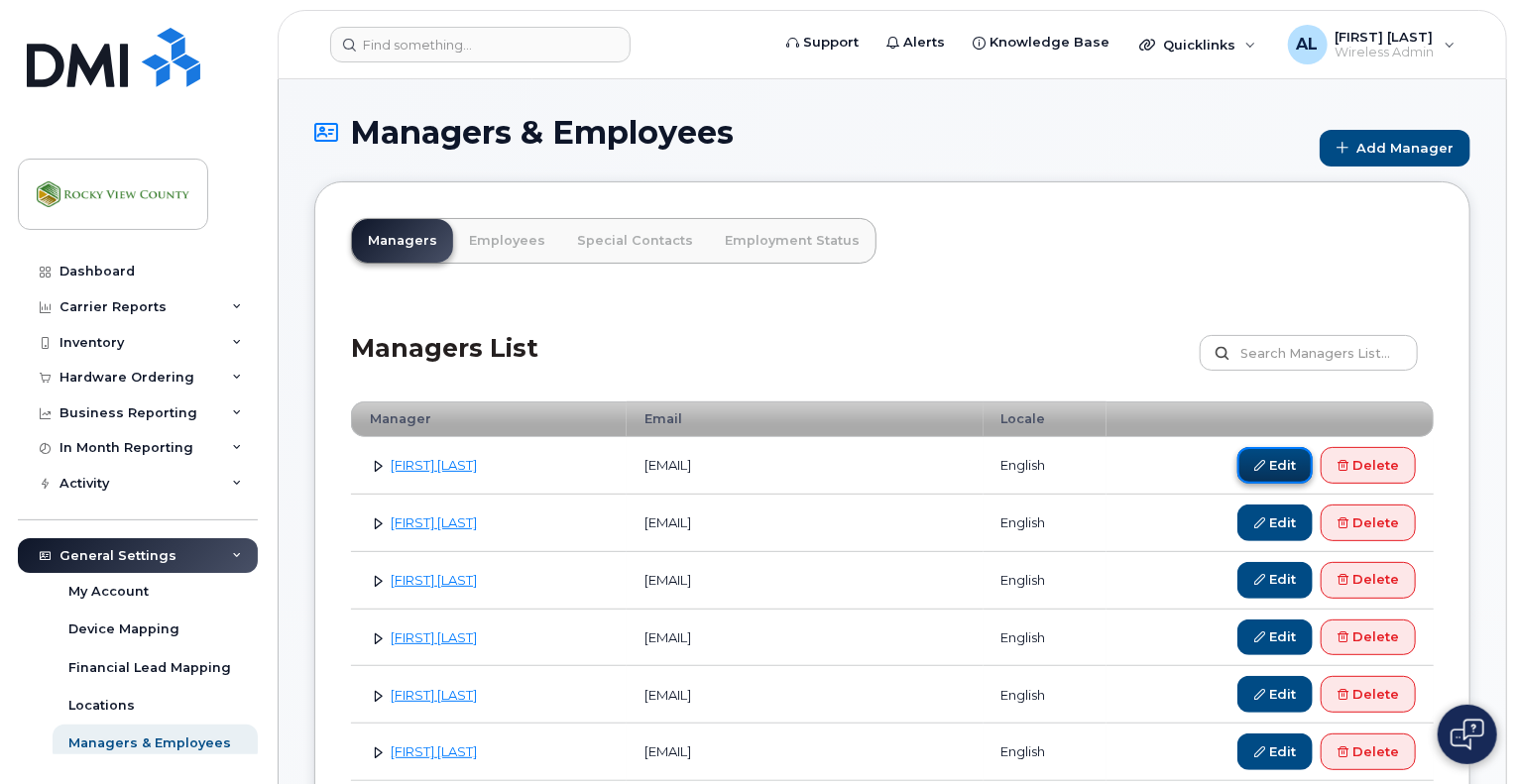 click on "Edit" at bounding box center (1275, 465) 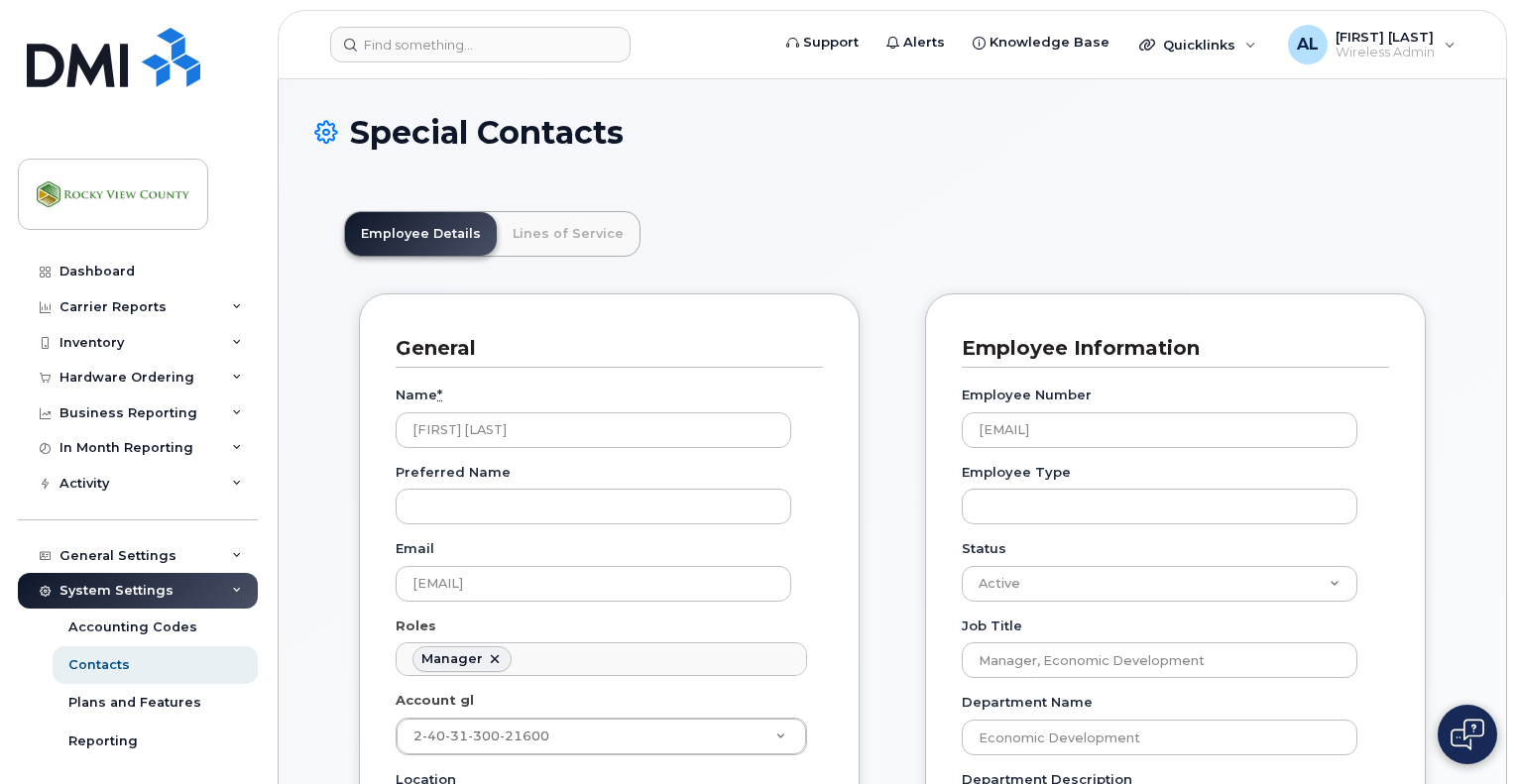 scroll, scrollTop: 0, scrollLeft: 0, axis: both 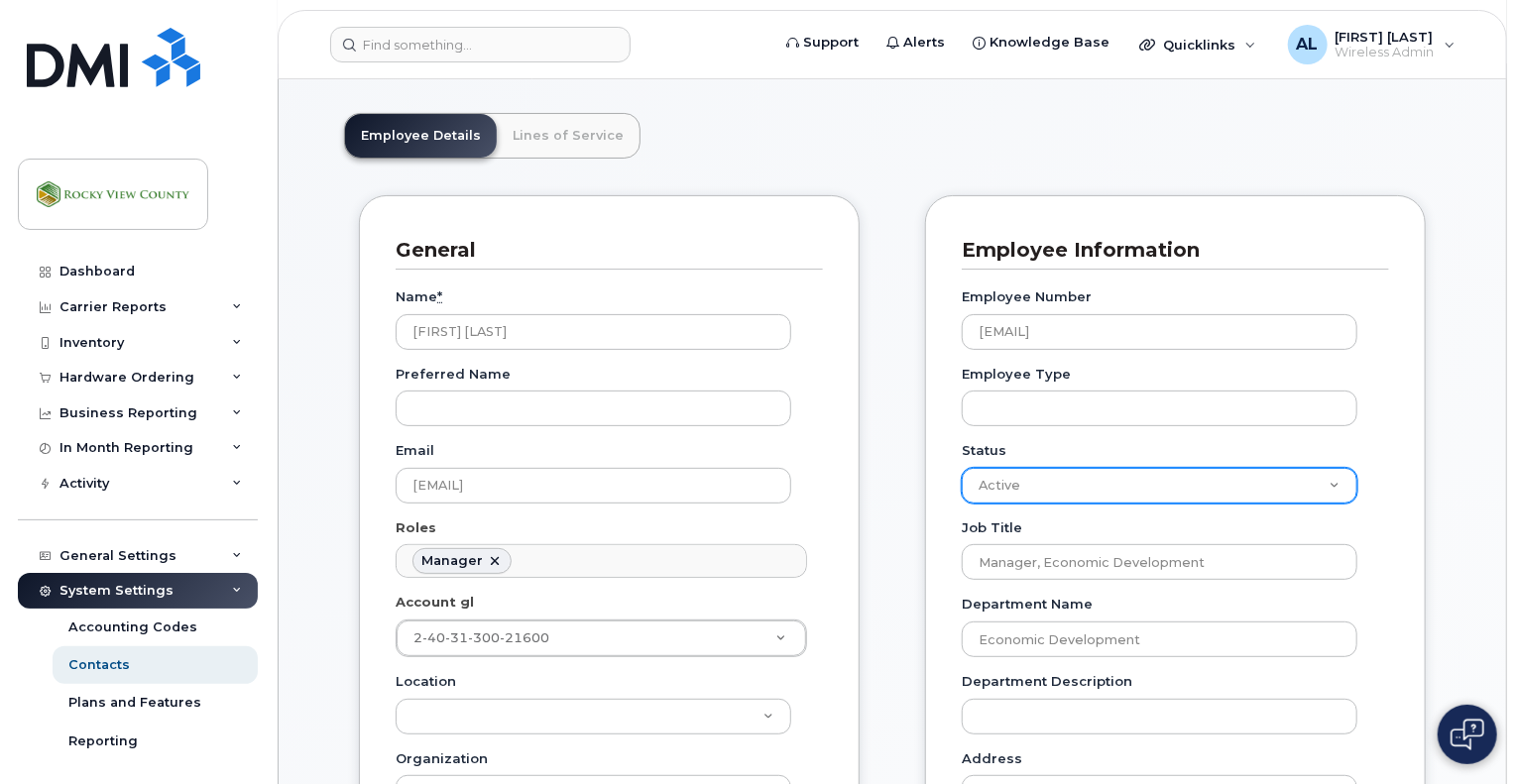click on "Active
On-Leave
Long Term
Short Term
Maternity Leave
Temp Layoff
Inactive" at bounding box center [1159, 486] 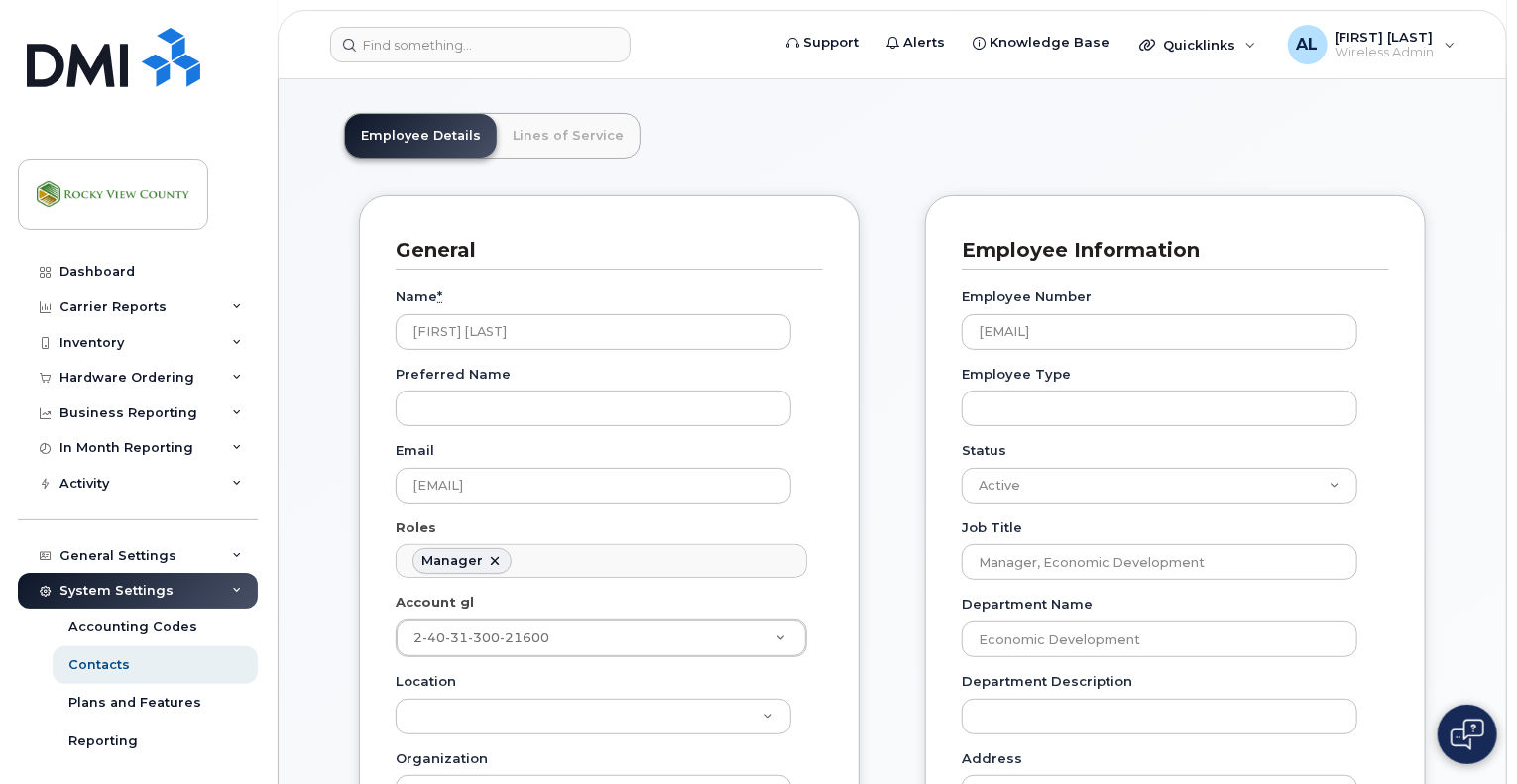 click on "Employee Details
Lines of Service
General
Name * Aaron Latimer
Preferred Name
Email alatimer@rockyview.ca
Roles
Manager                           No matches found No matches found
Accounts Payable
Approval Mapping Contact
Background Job - HR Contact
Carrier Support Contact
Client Analyst
Country Report Recipient
Employee
Executive Summary Recipient
Financial Lead
Inventory Manager
IT Support
Management Summary Recipient
Manager
MDM Contact
MDM Hardware Sync
No Usage Report Recipient
PO Recipient
Roaming Approver
Roaming Status Updates Recipient
Technical Contact
Ticket Breakdown Recipient
User Updates Recipient (monthly report)
VP Report Recipient
Account gl
2-40-31-300-21600                                     29629318
Location
Main Office
Organization
Notes
Preferred Language * English
French
Secondary Manager     Unknown" at bounding box center (892, 1223) 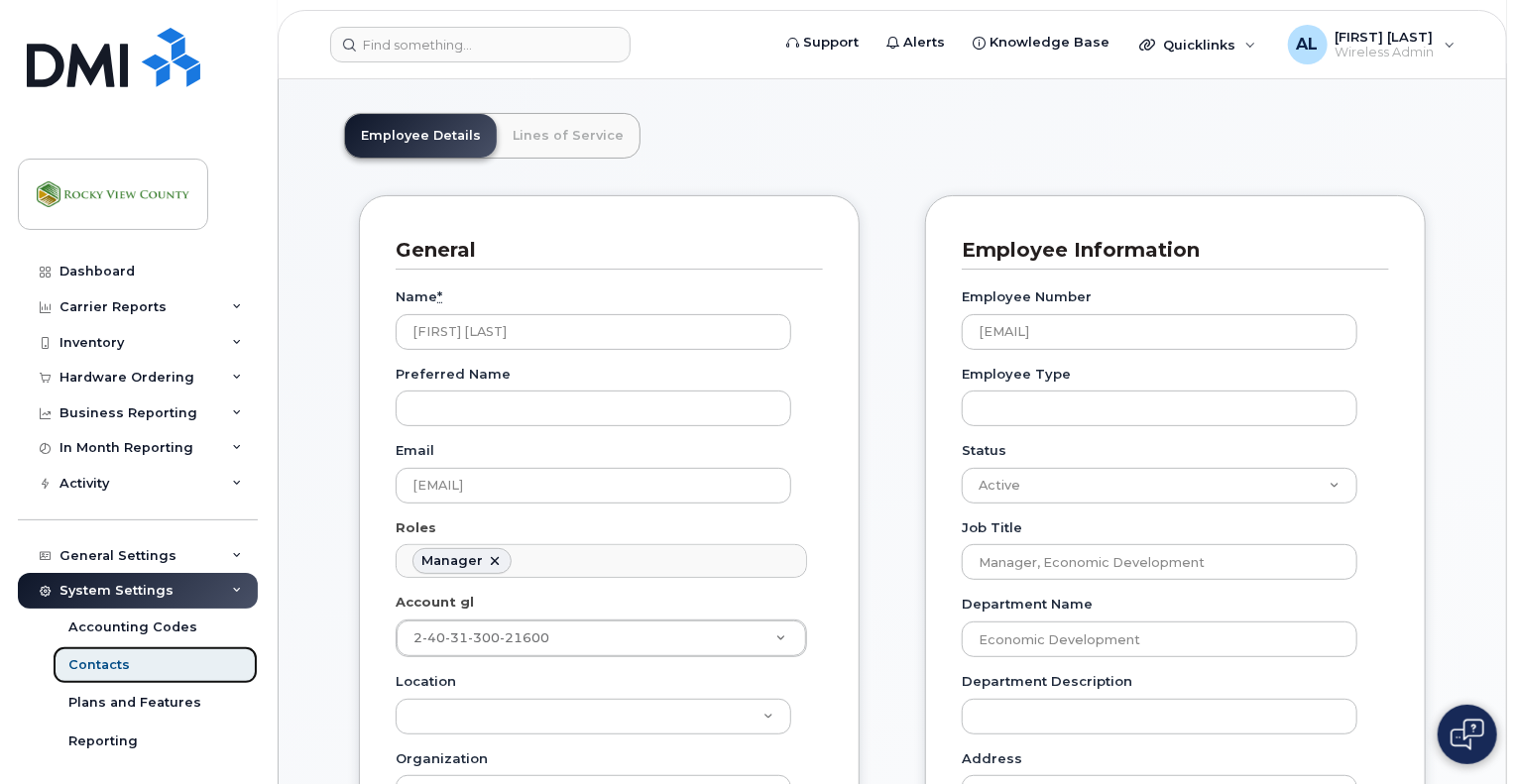 click on "Contacts" at bounding box center [99, 665] 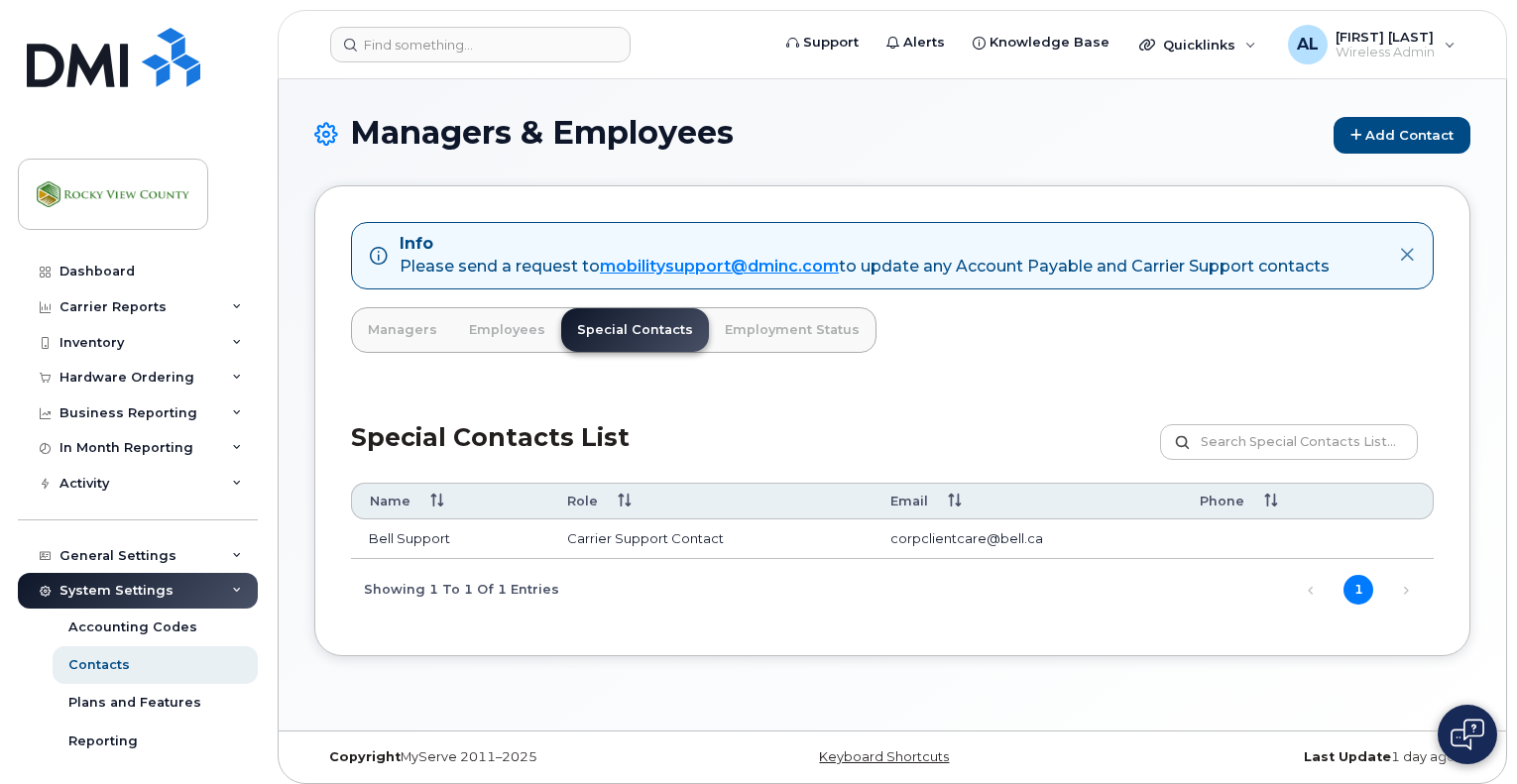 scroll, scrollTop: 0, scrollLeft: 0, axis: both 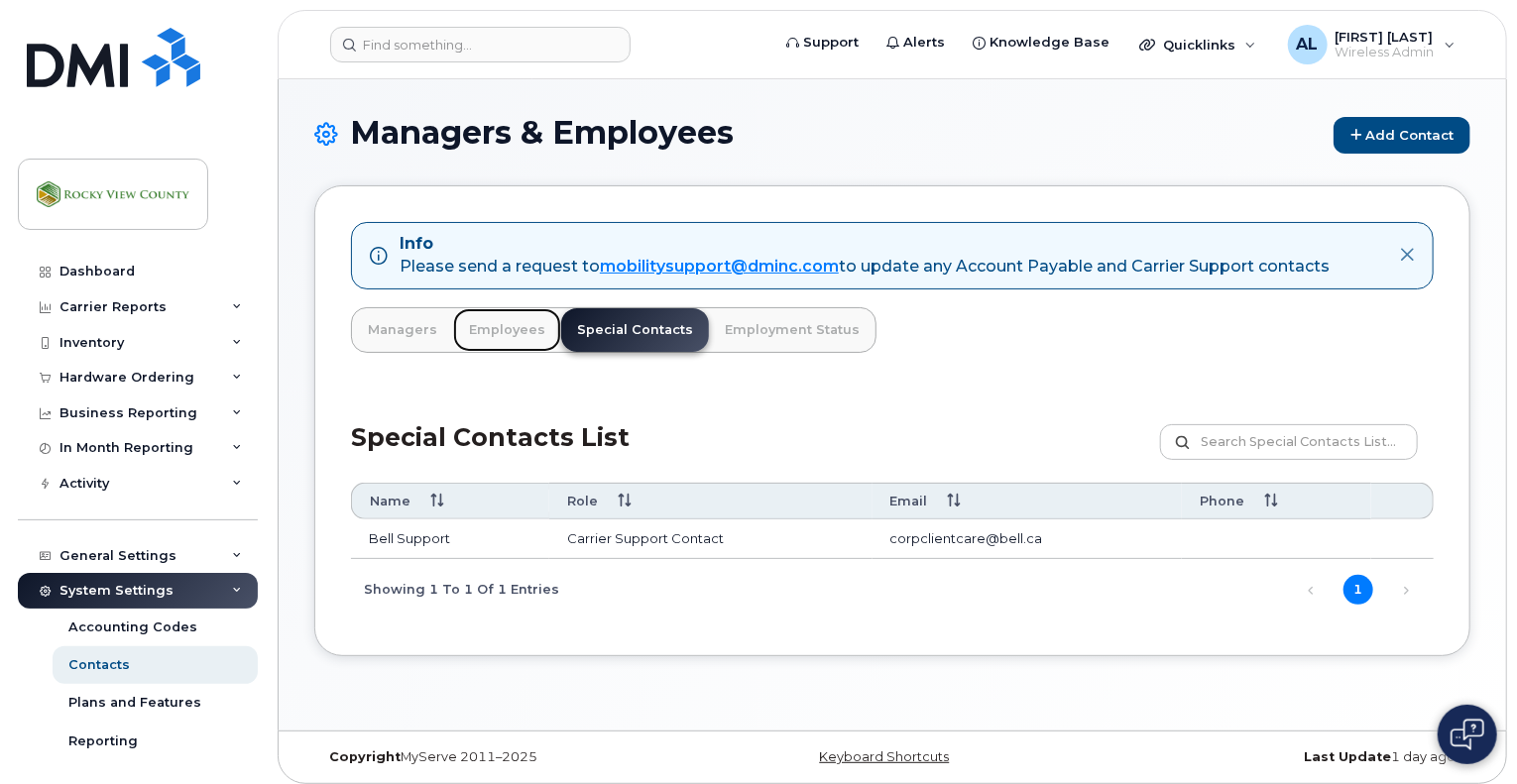 click on "Employees" at bounding box center [507, 330] 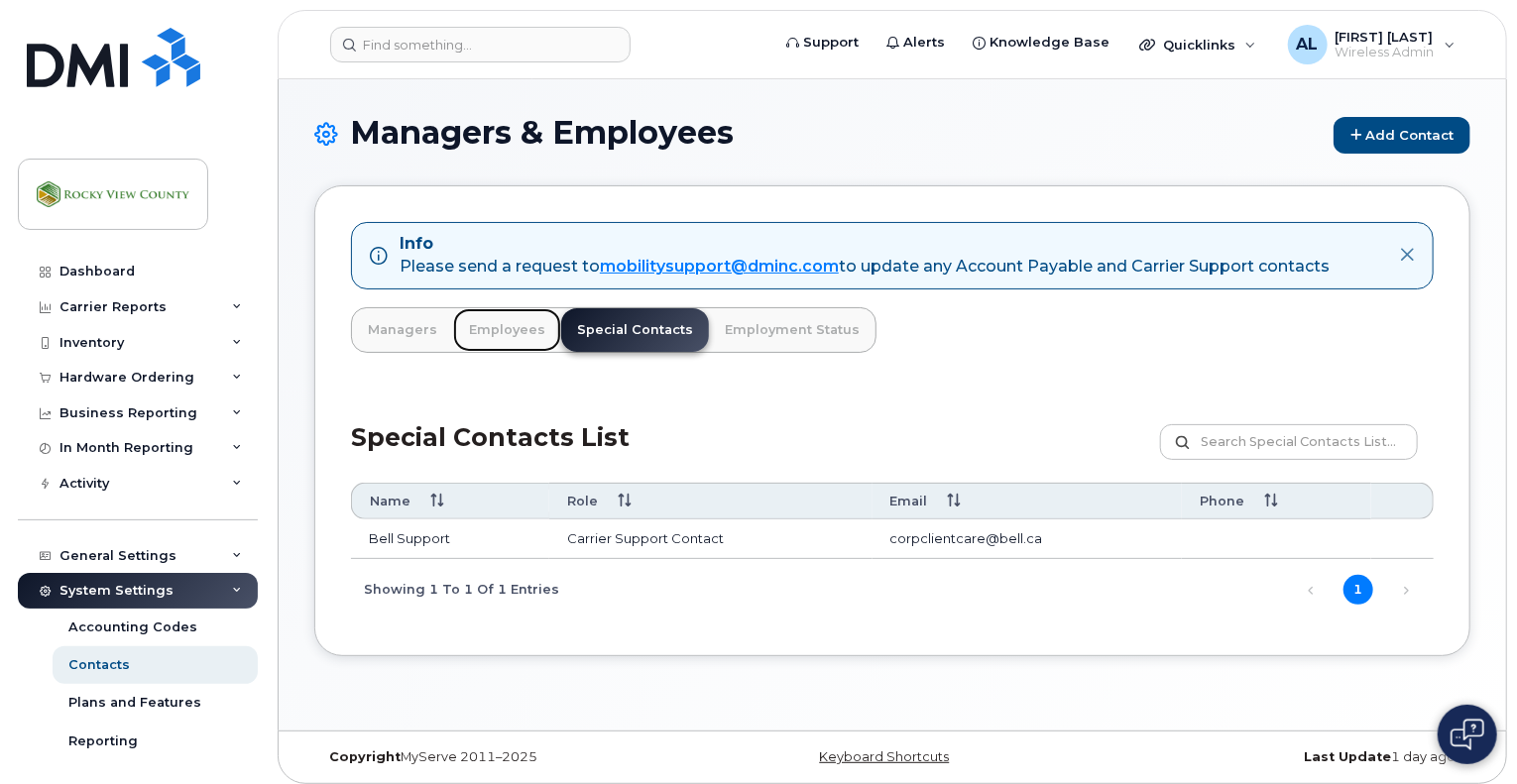 click on "Employees" at bounding box center (507, 330) 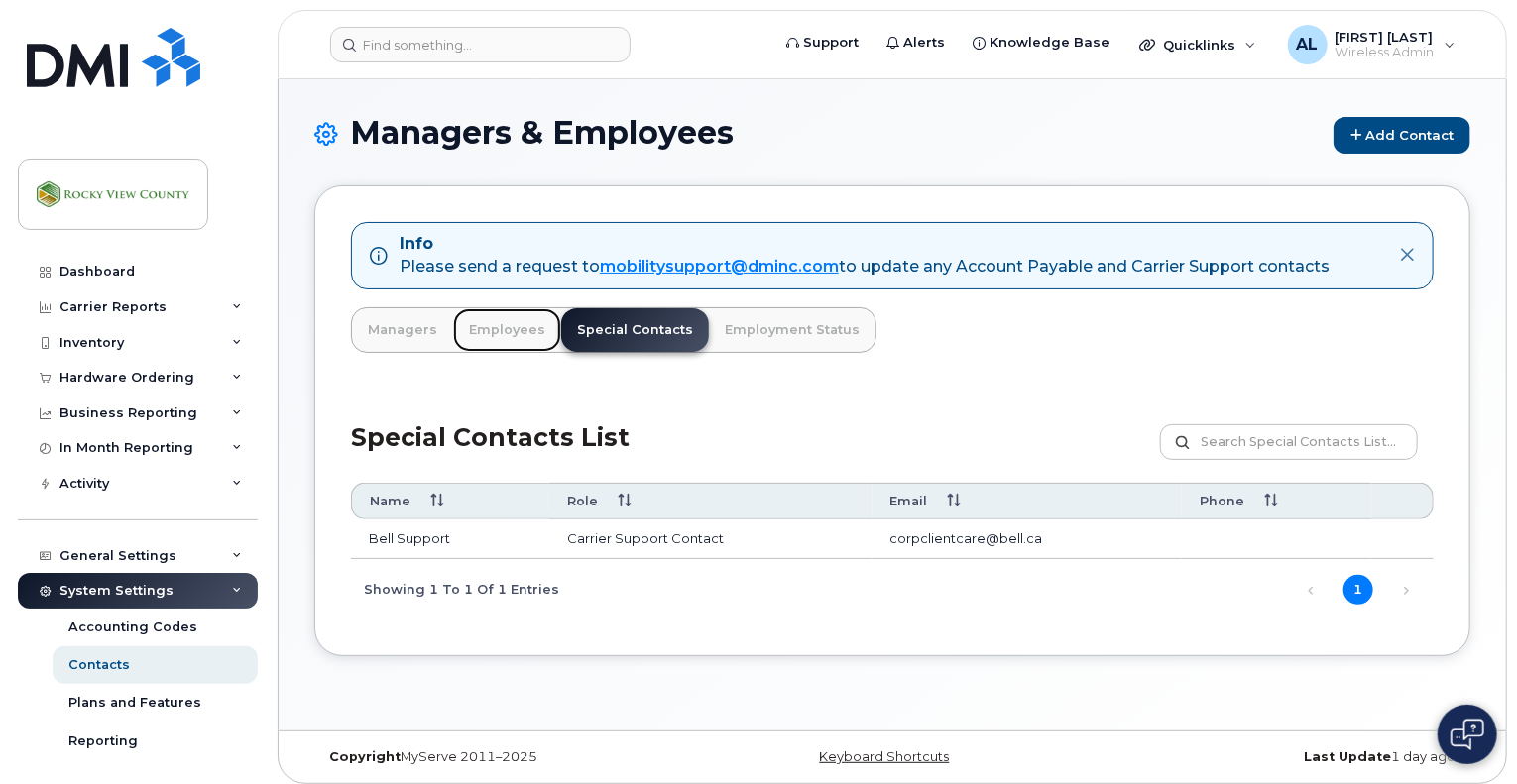 click on "Employees" at bounding box center (507, 330) 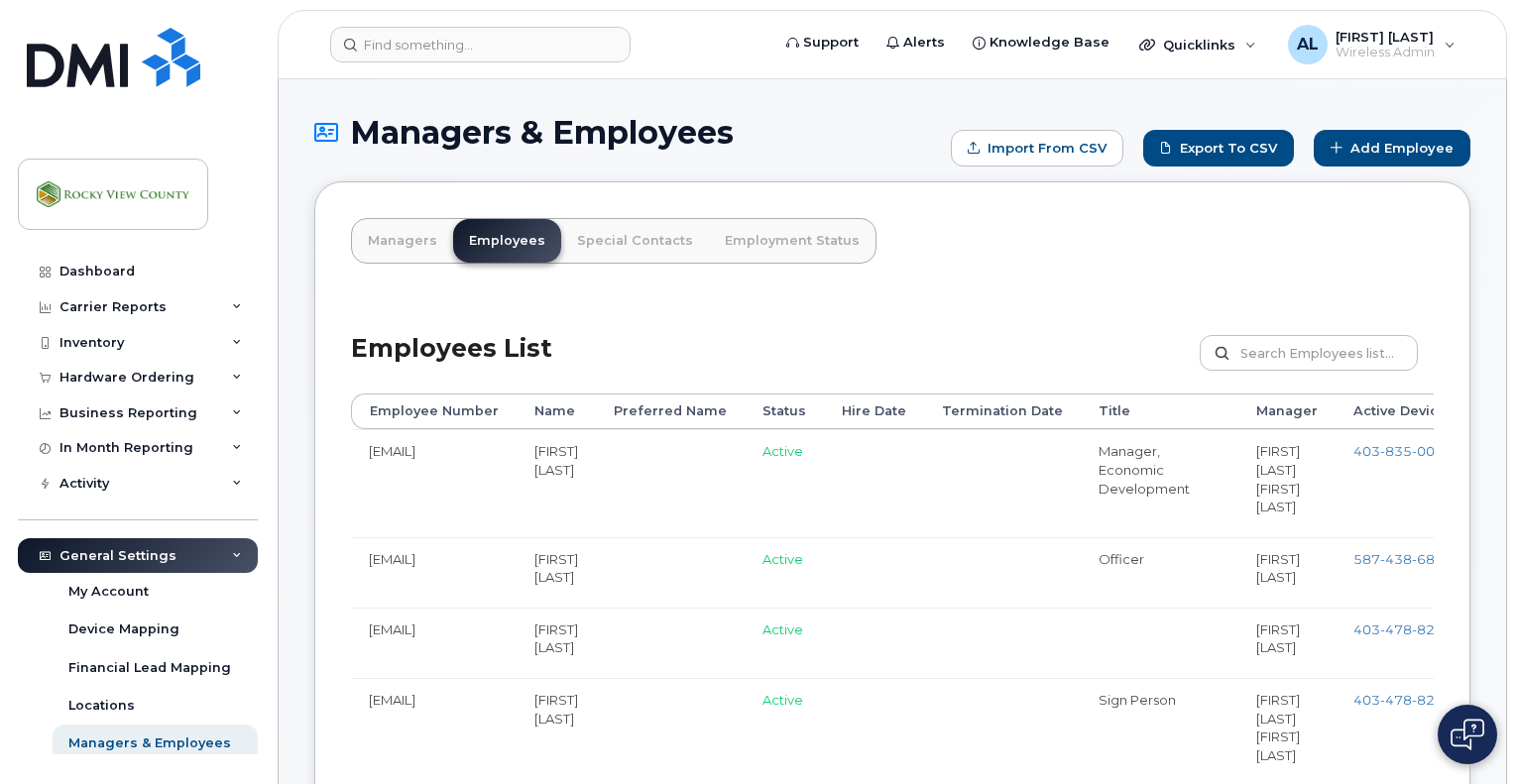 scroll, scrollTop: 0, scrollLeft: 0, axis: both 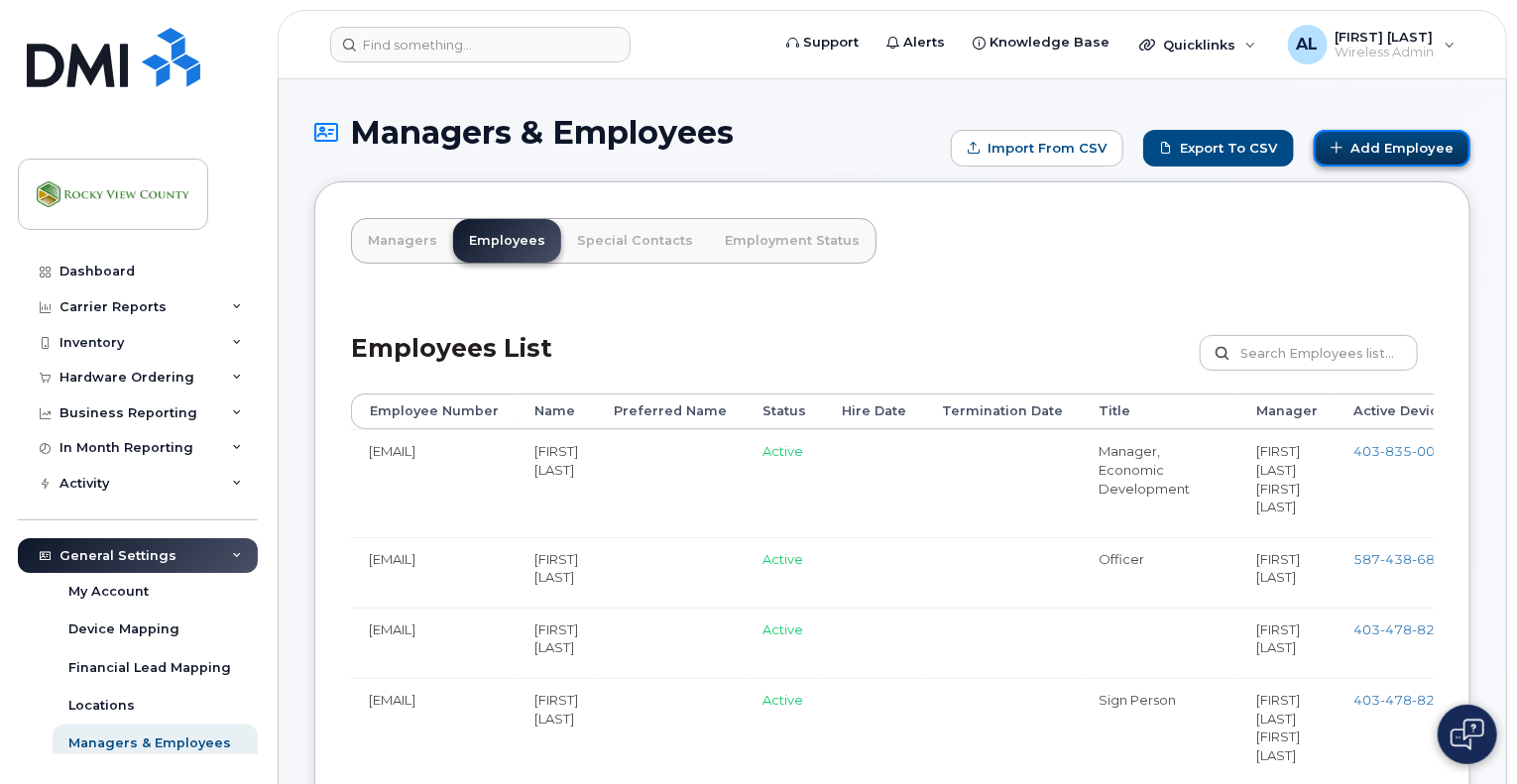 click on "Add Employee" at bounding box center [1392, 148] 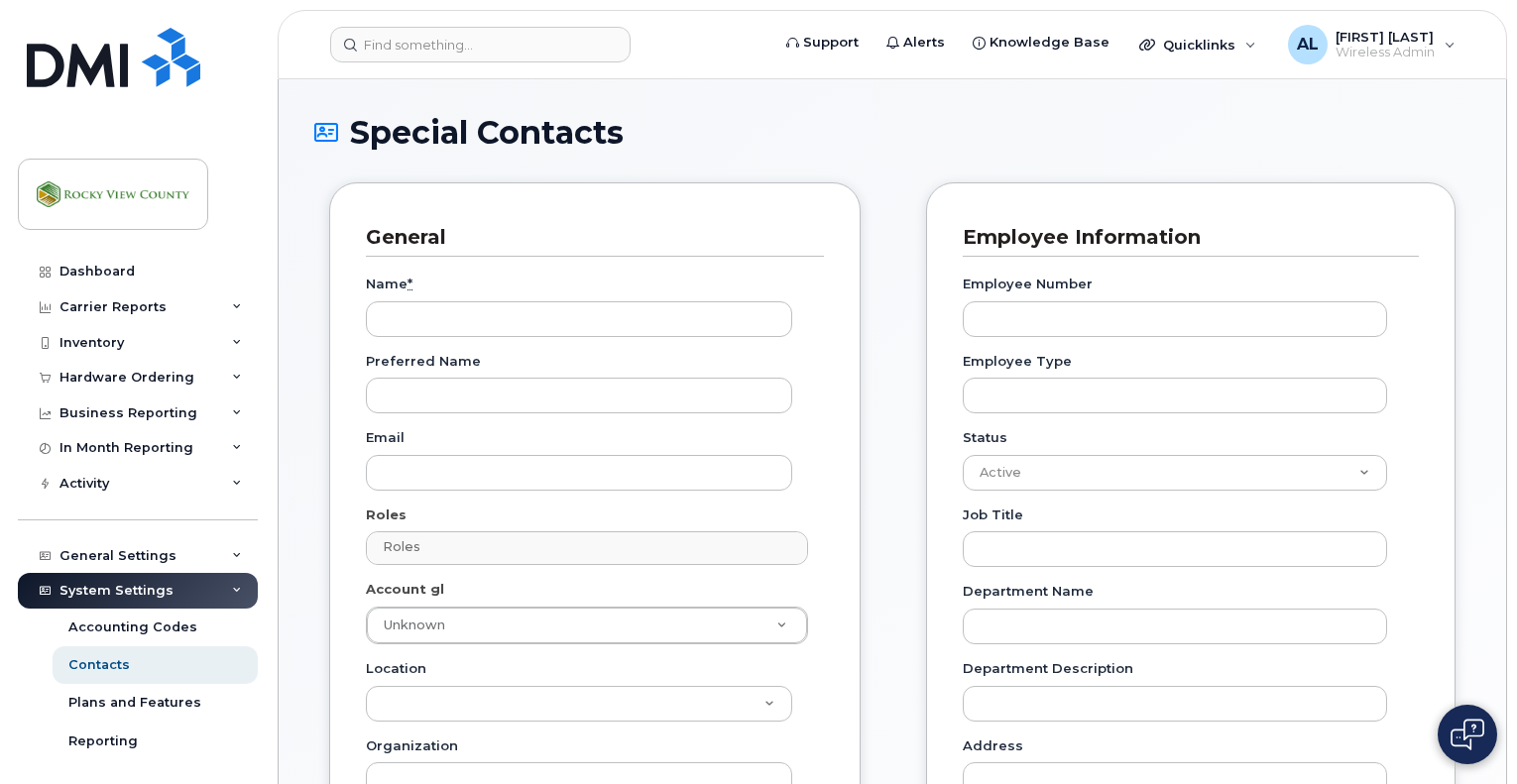 scroll, scrollTop: 0, scrollLeft: 0, axis: both 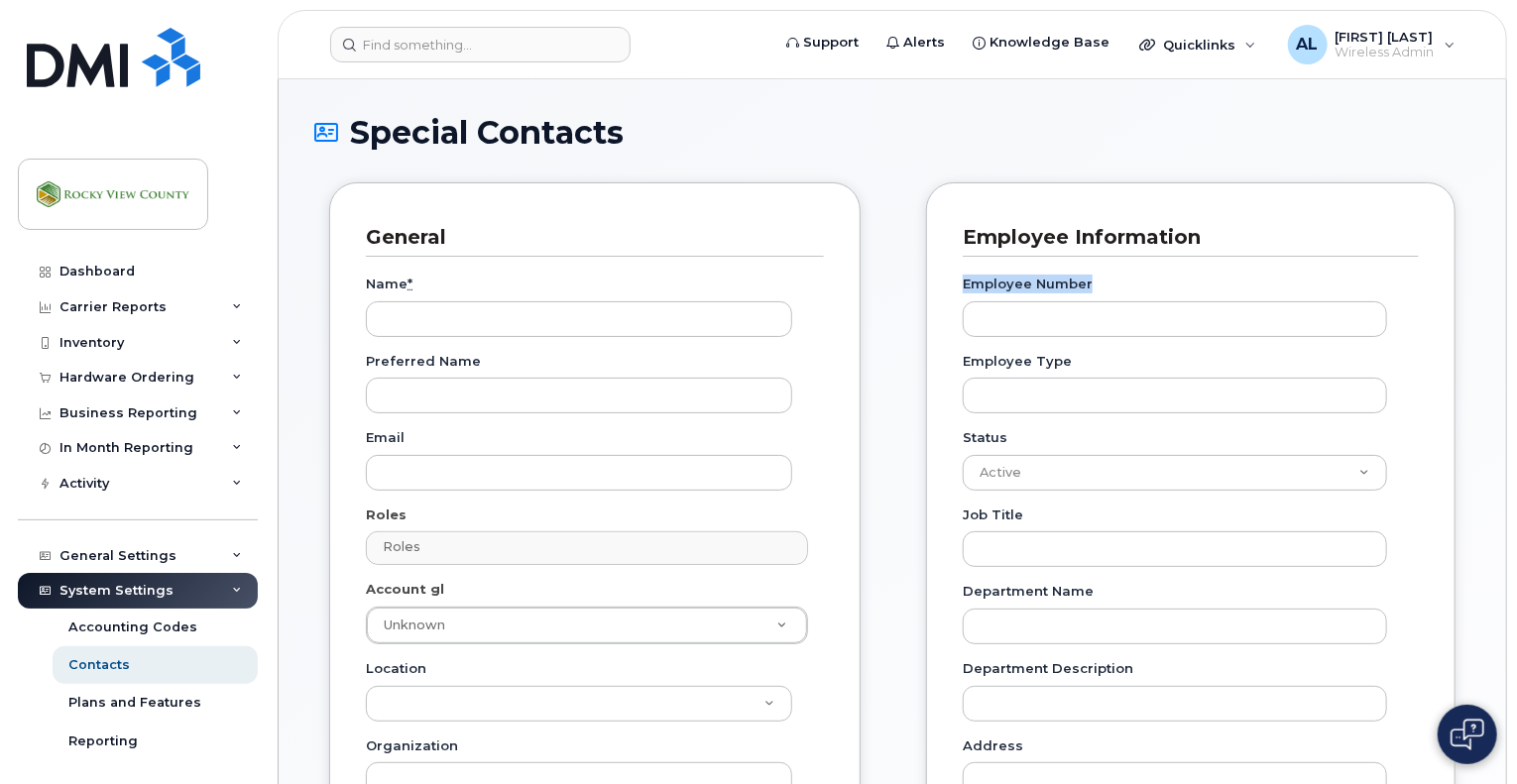 drag, startPoint x: 1516, startPoint y: 189, endPoint x: 1515, endPoint y: 280, distance: 91.00549 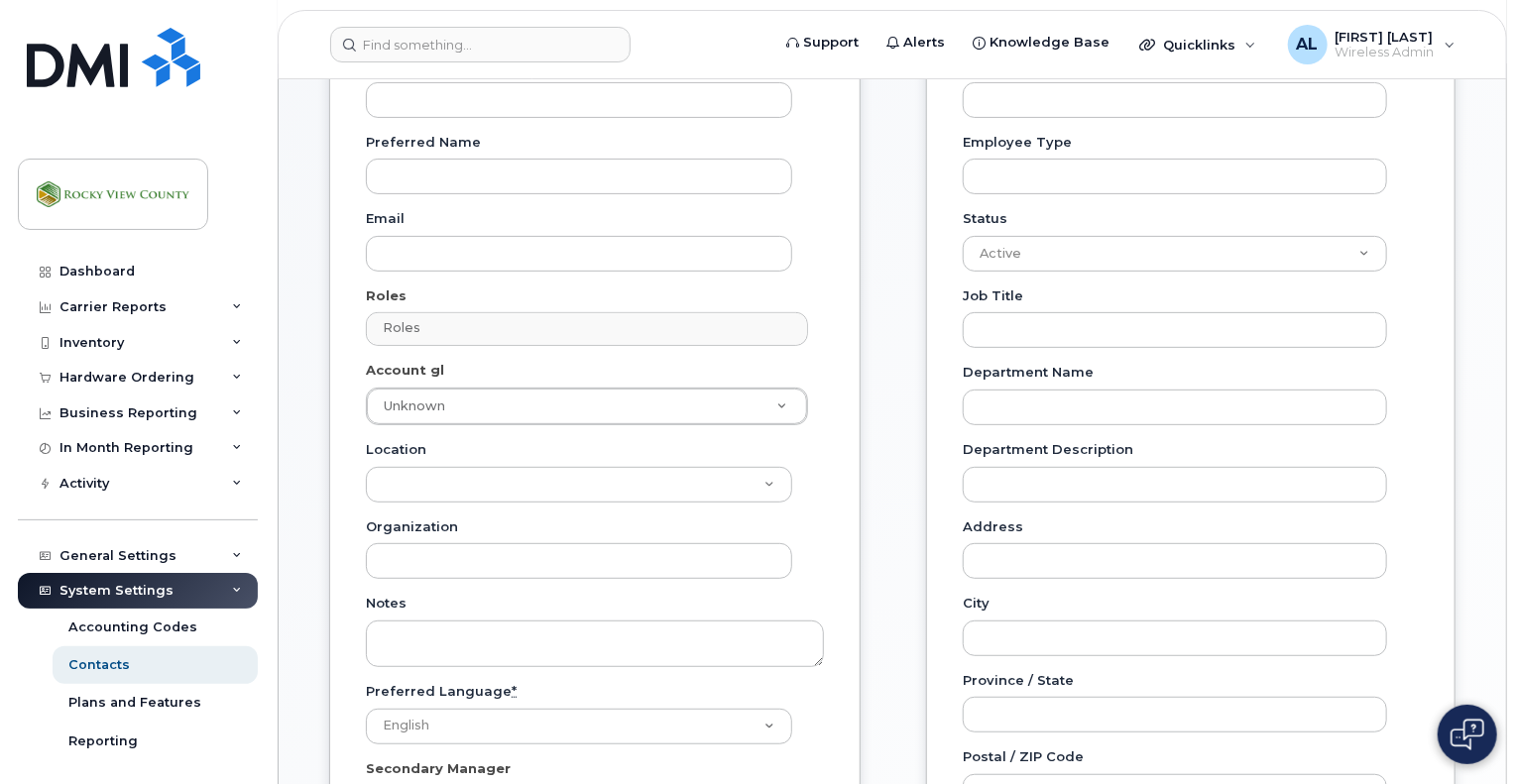 scroll, scrollTop: 214, scrollLeft: 0, axis: vertical 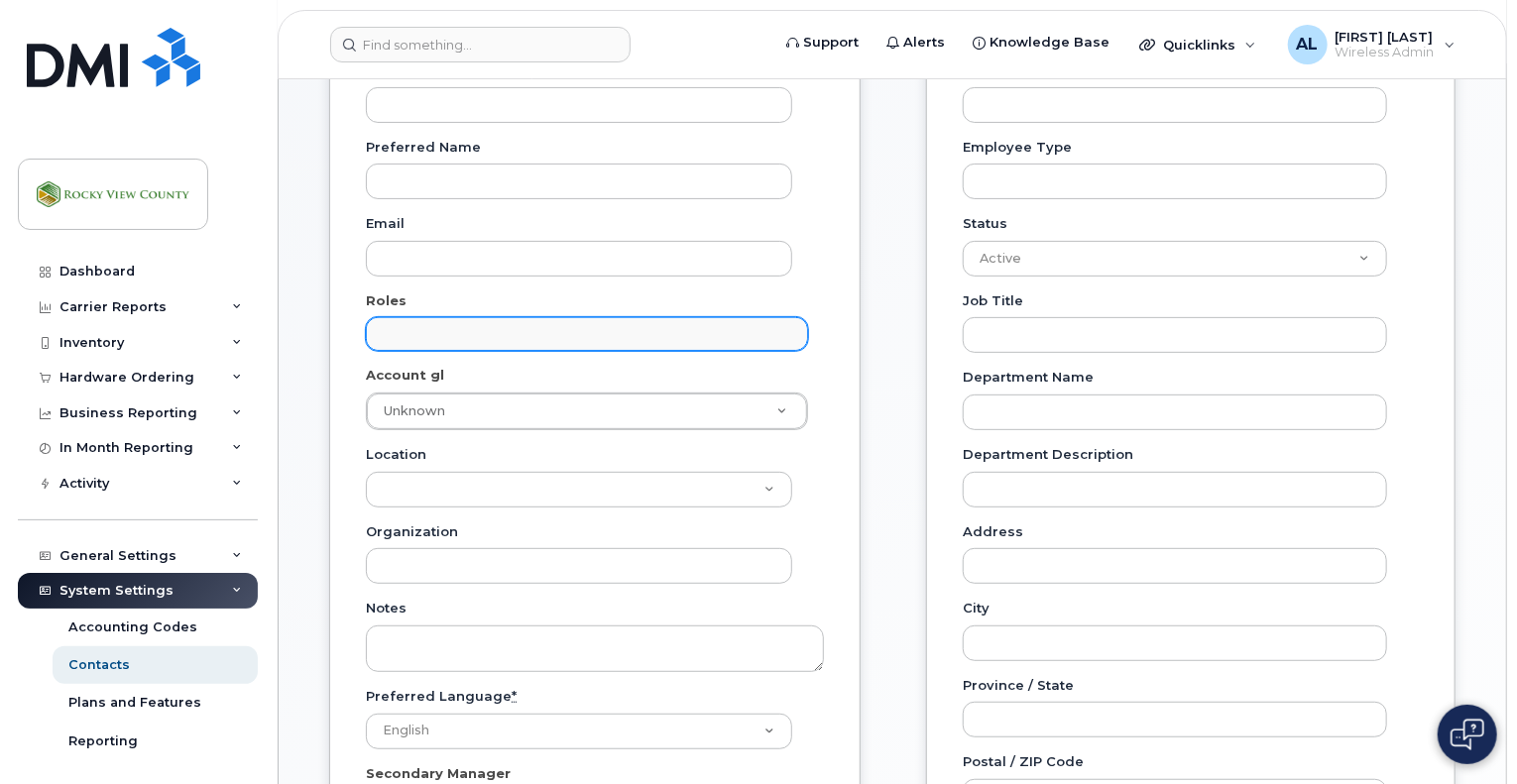 click at bounding box center (590, 333) 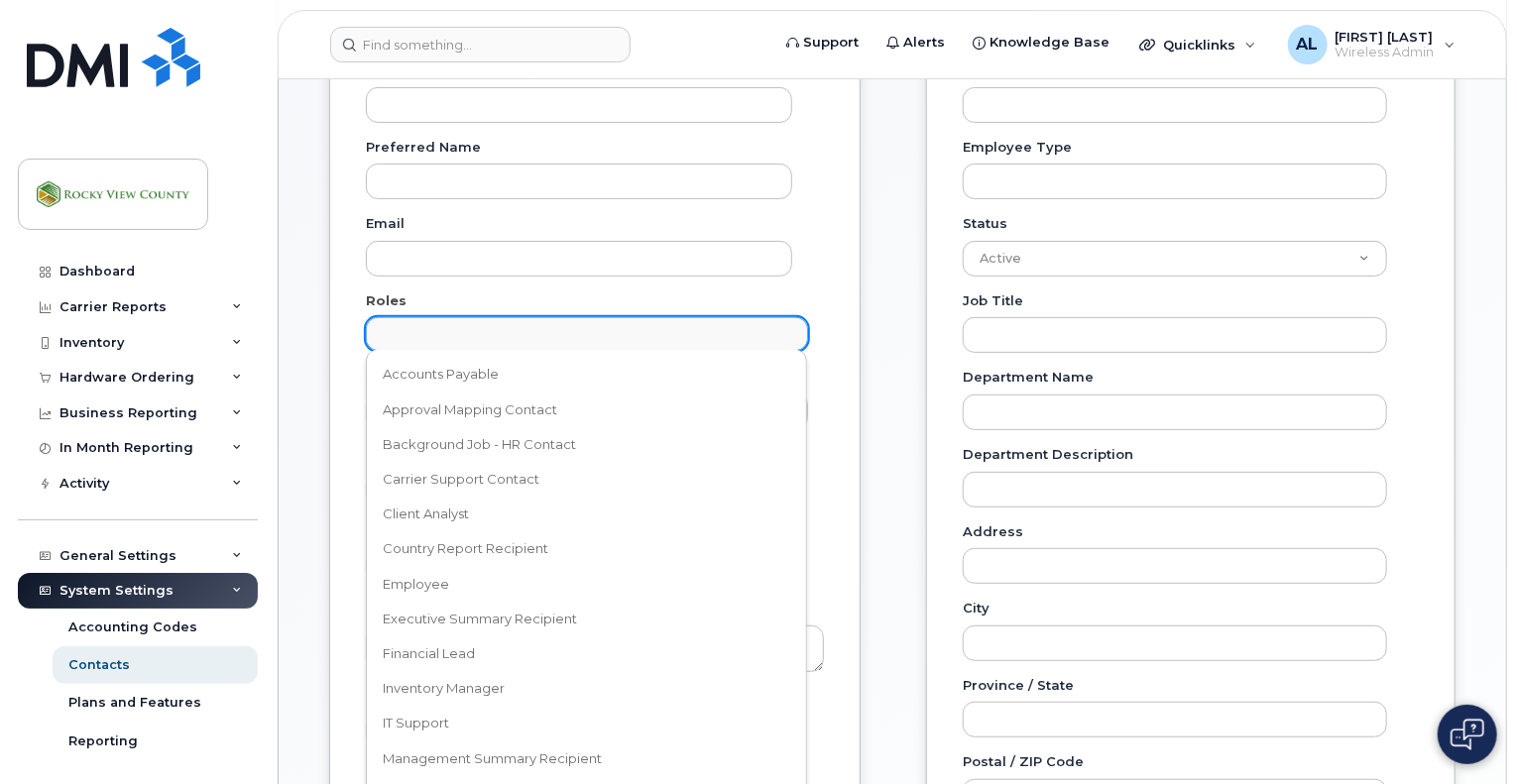 drag, startPoint x: 801, startPoint y: 434, endPoint x: 803, endPoint y: 456, distance: 22.090722 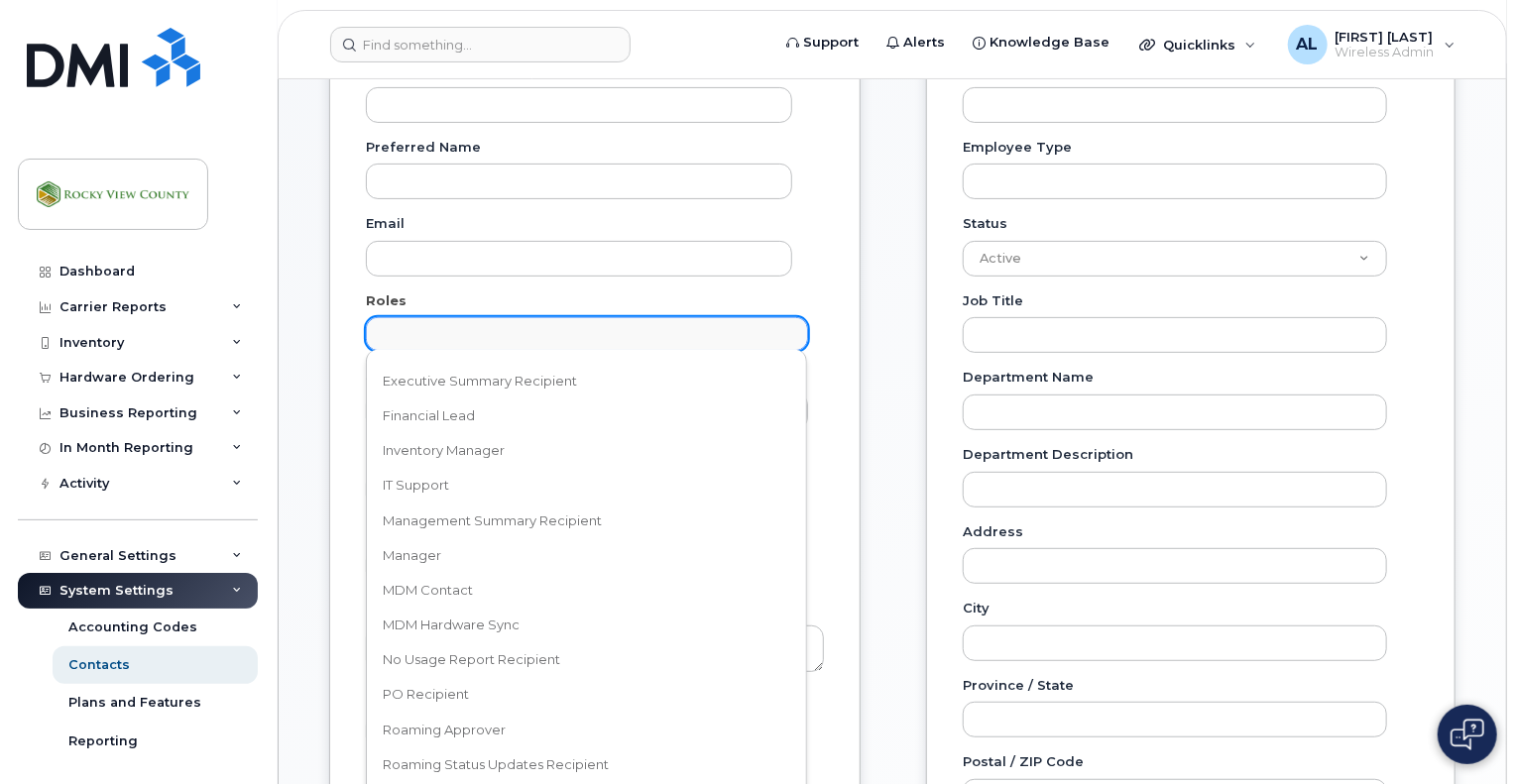 scroll, scrollTop: 215, scrollLeft: 0, axis: vertical 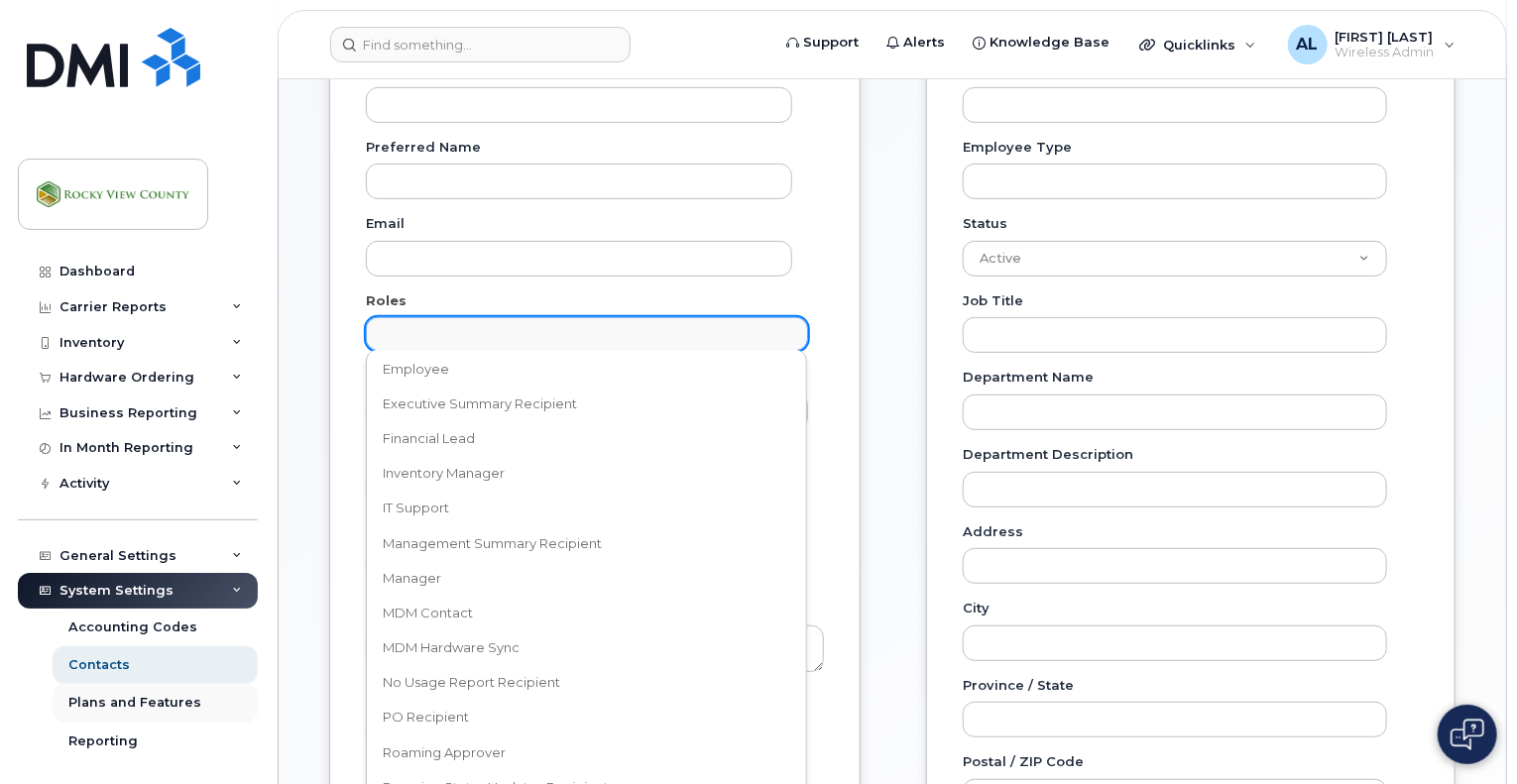 type on "Roles" 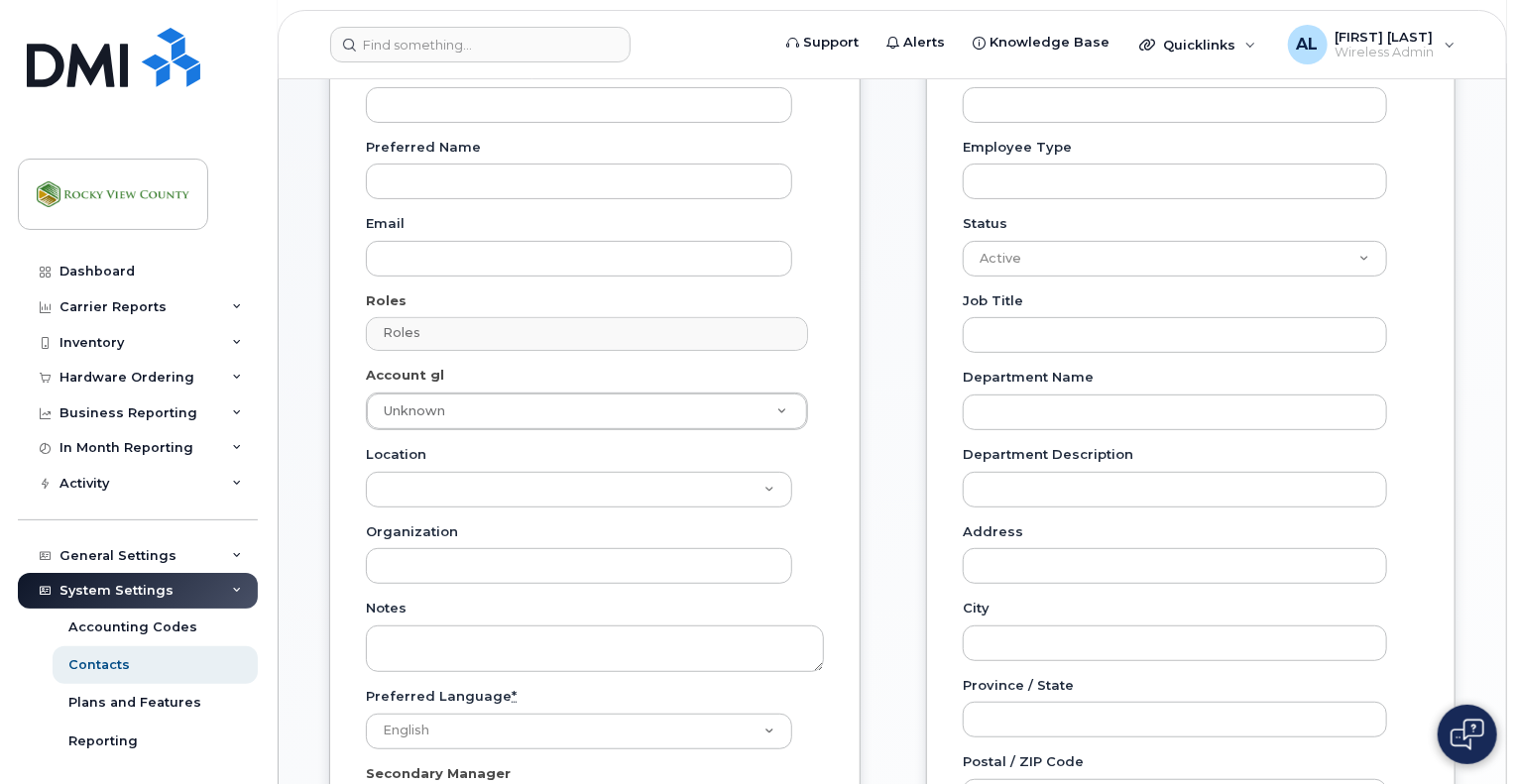 scroll, scrollTop: 0, scrollLeft: 0, axis: both 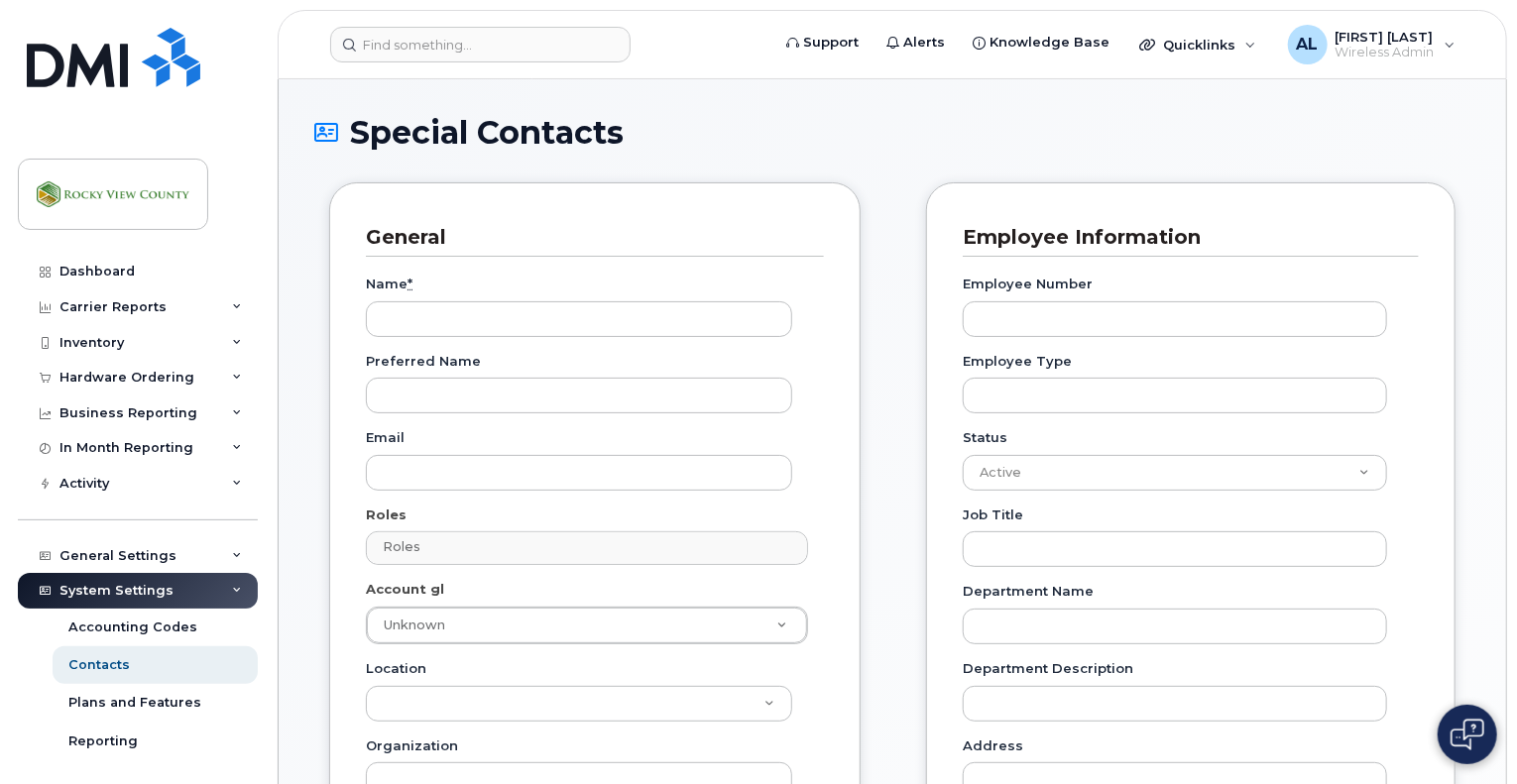 click on "Account gl
Unknown                                     29629295" at bounding box center (595, 612) 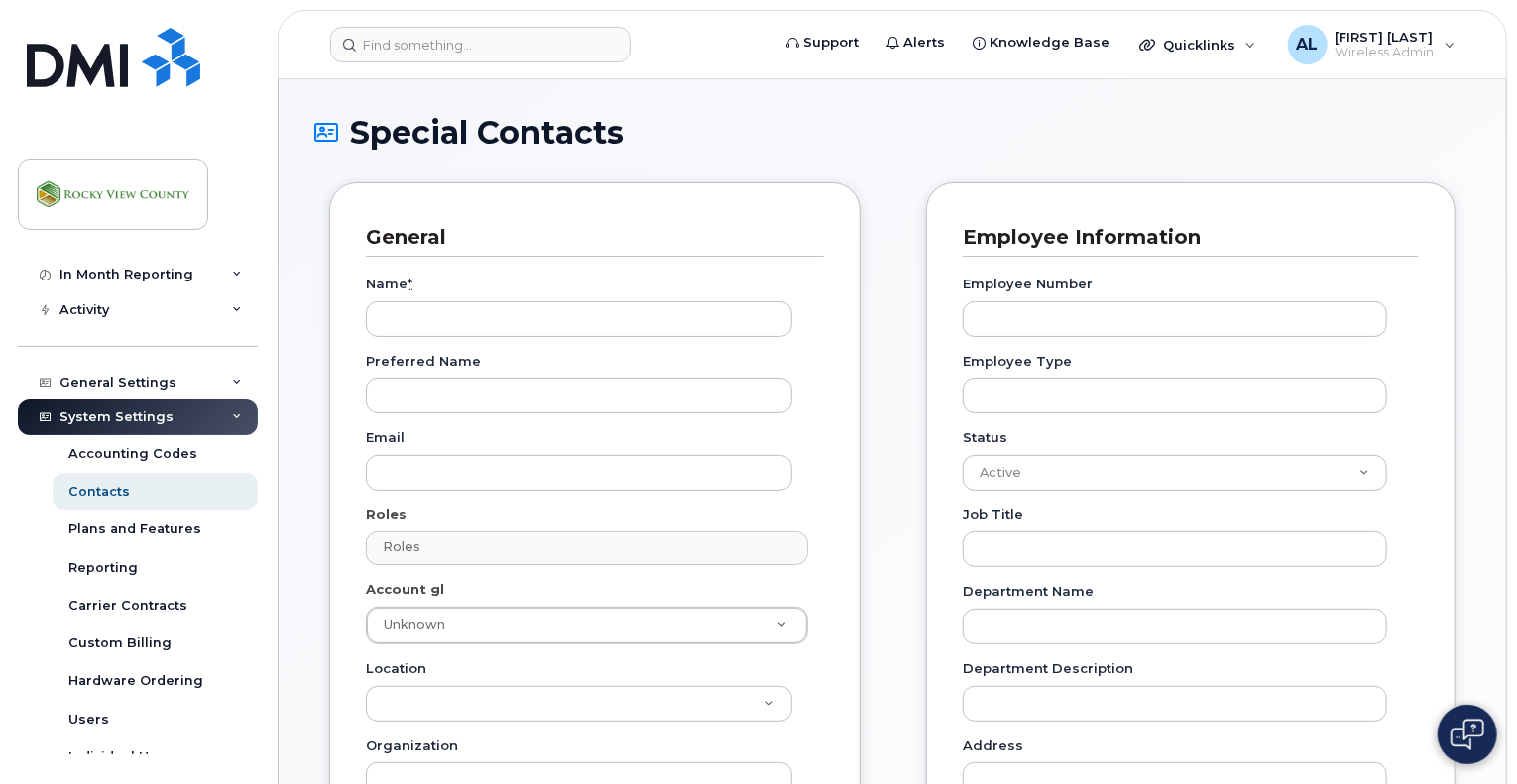 scroll, scrollTop: 230, scrollLeft: 0, axis: vertical 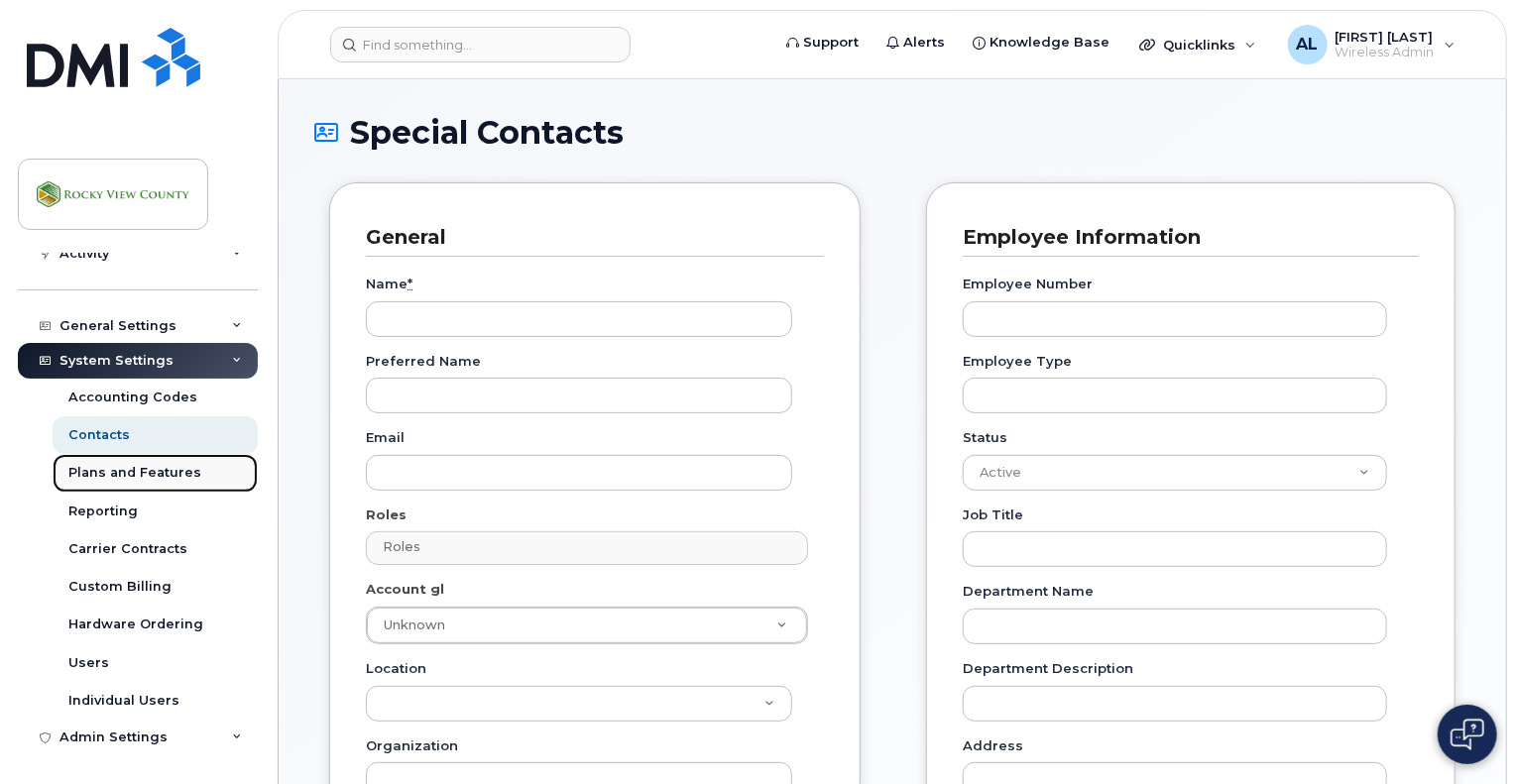 click on "Plans and Features" at bounding box center [135, 473] 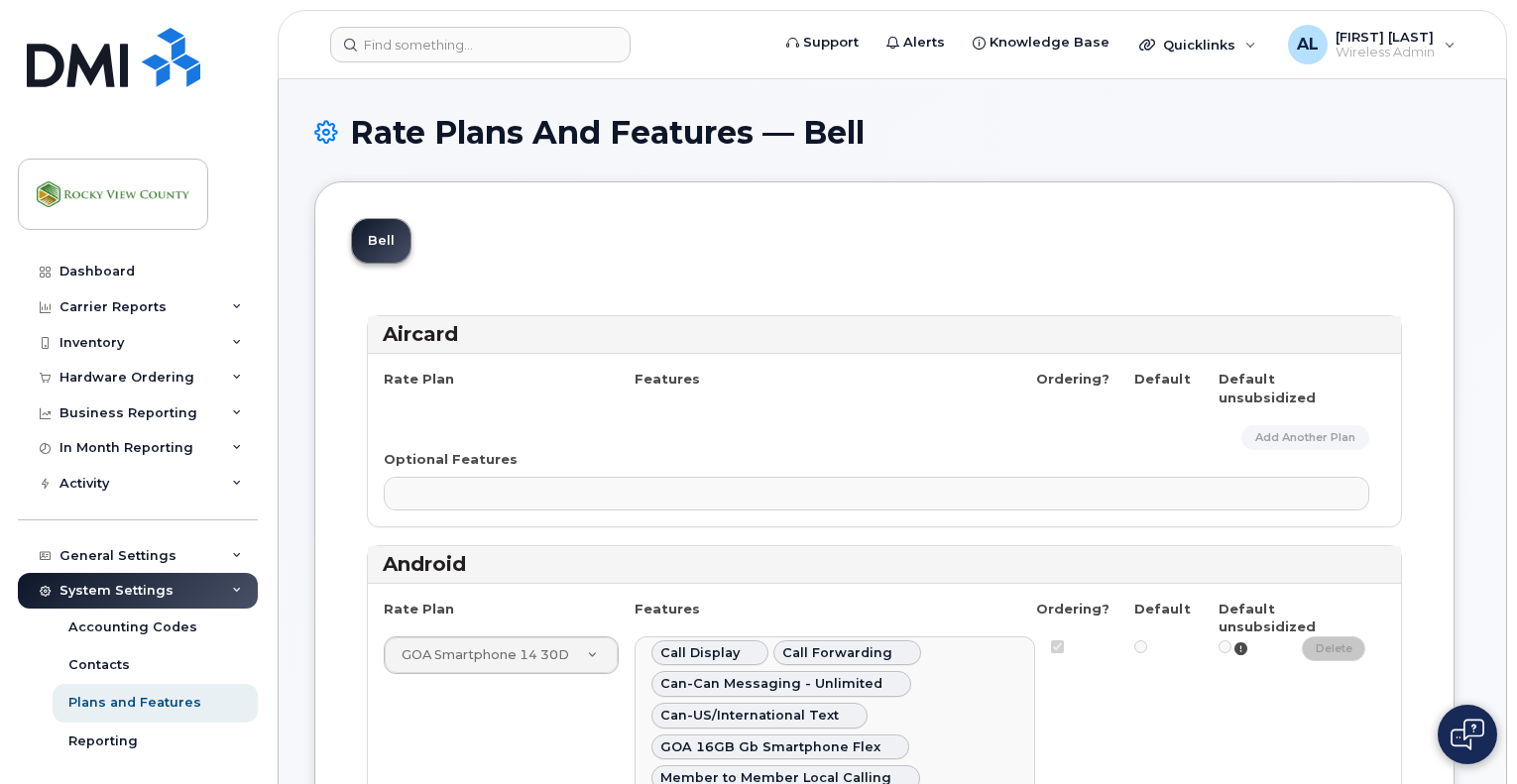 select 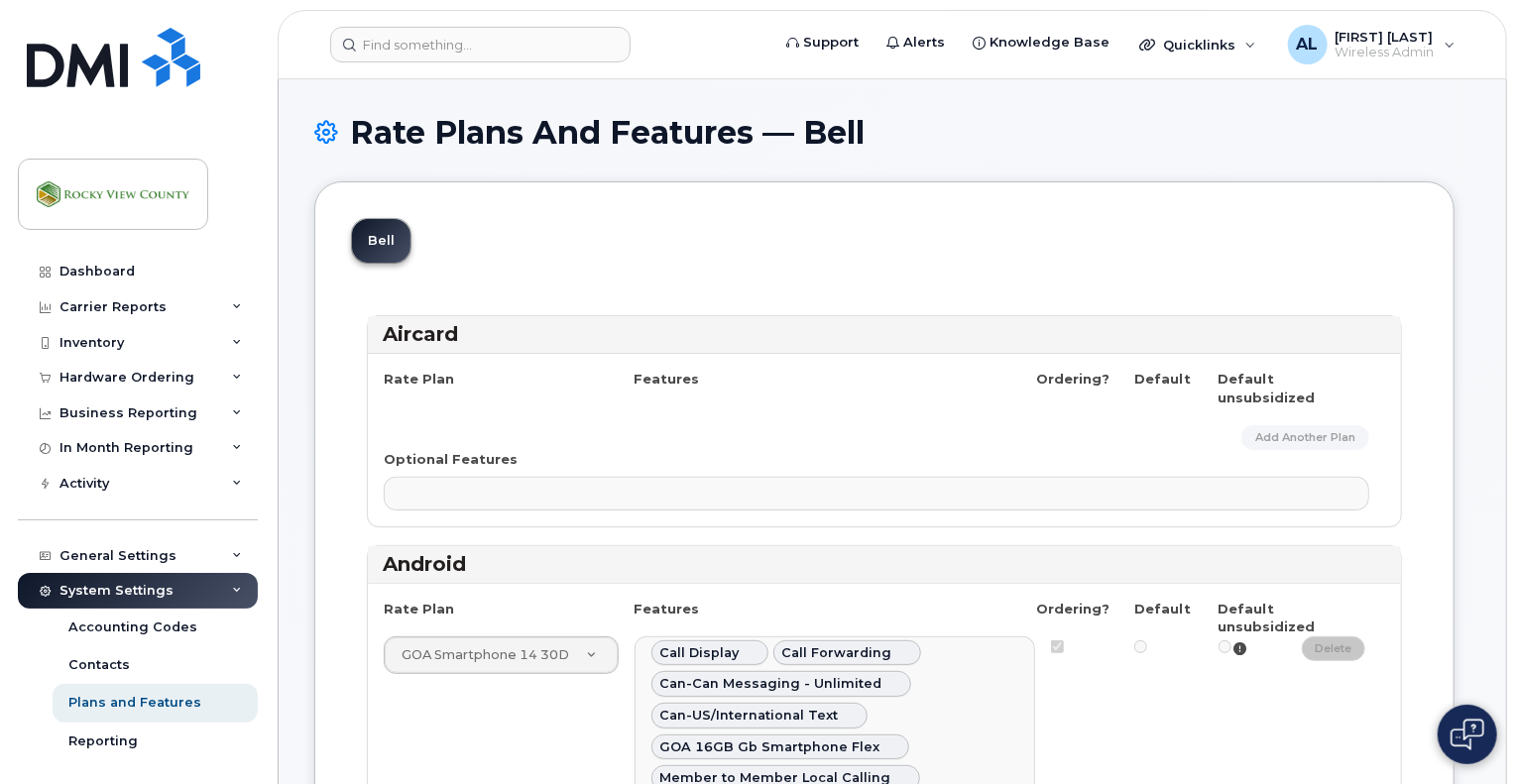 click on "Dashboard Carrier Reports Monthly Billing Data Daily Data Pooling Data Behavior Average Costing Executive Summary Accounting Roaming Reports Upgrade Eligibility Suspended Devices Suspension Candidates Custom Report Cost Variance Inventory Mobility Devices Data Conflicts Spare Hardware Import Asset Management Hardware Ordering Overview Orders Orders Reporting Business Reporting Business Reporting Managerial Reports Individual Reports Business Unit Reports Service Ticket Reporting In Month Reporting Data Usage Data Pooling Data Blocks Activity Travel Requests Activity Log Device Status Updates Transfer Of Responsibility Requests Rate Plan Monitor Background Jobs General Settings My Account Device Mapping Financial Lead Mapping Locations Managers & Employees Usage Alerts Tags Data Pool Thresholds System Settings Accounting Codes Contacts Plans and Features Reporting Carrier Contracts Custom Billing Hardware Ordering Users Individual Users Admin Settings SSO SAML Integrations MDM/UEM Config" at bounding box center [134, 392] 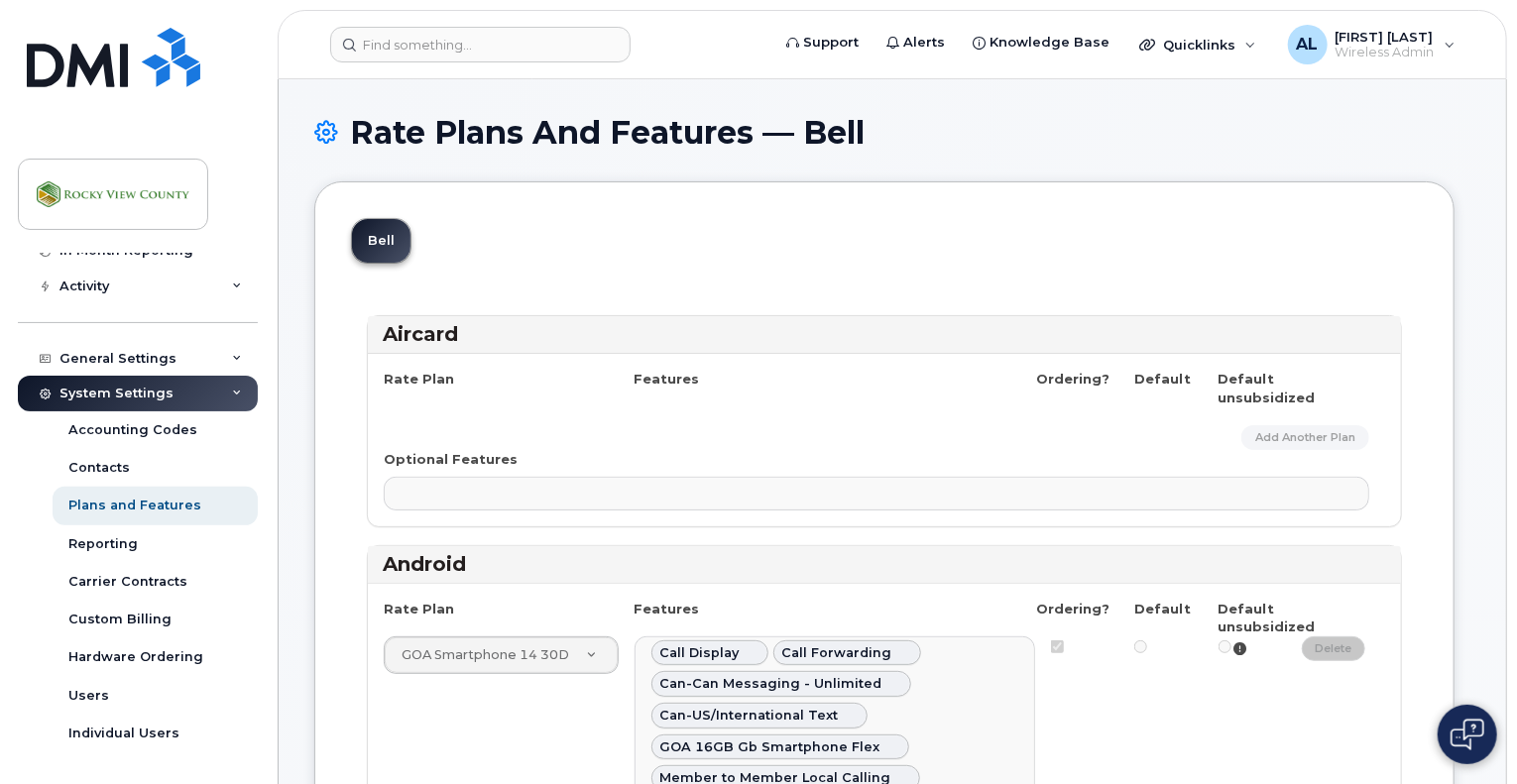 scroll, scrollTop: 200, scrollLeft: 0, axis: vertical 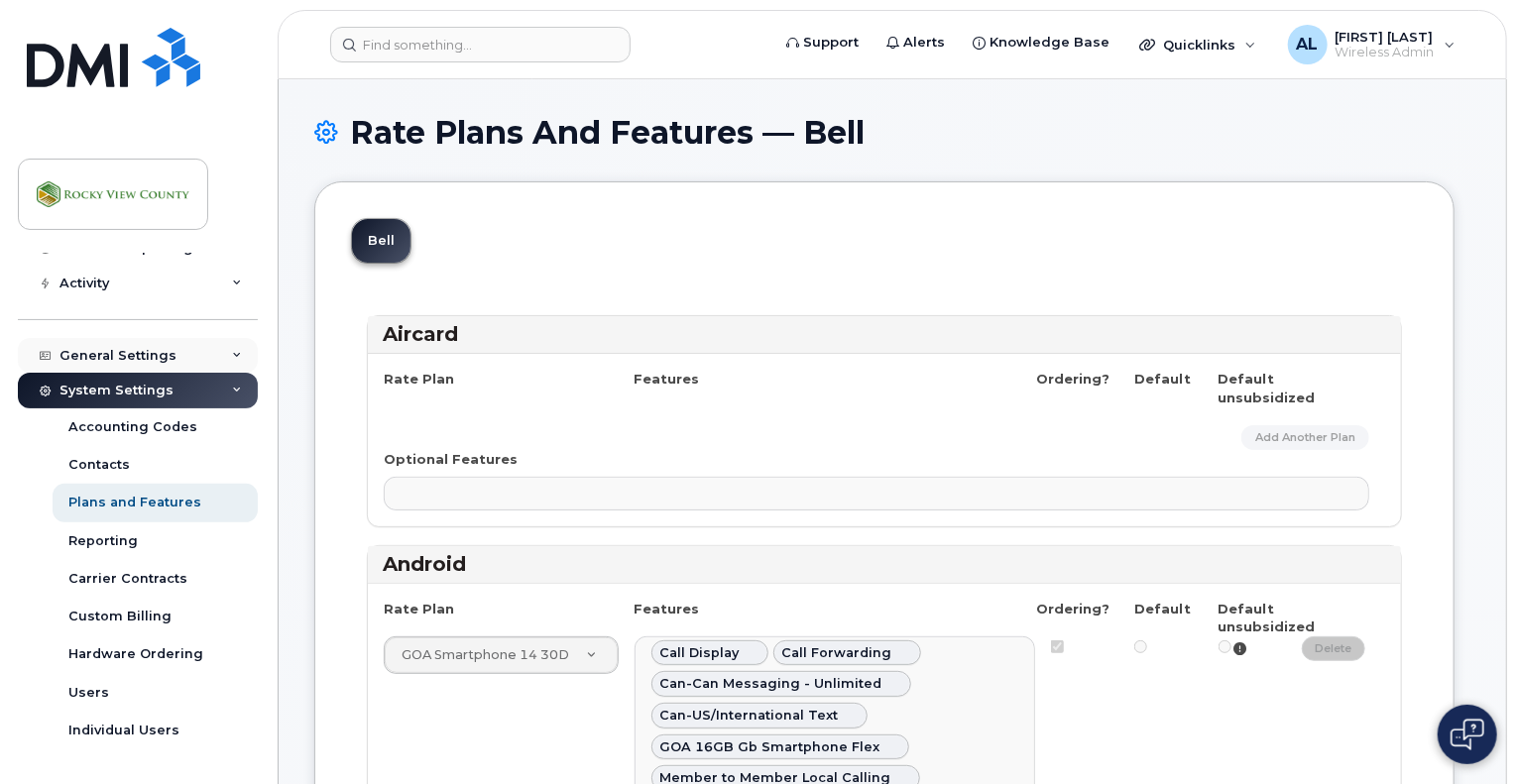 click on "General Settings" at bounding box center (138, 356) 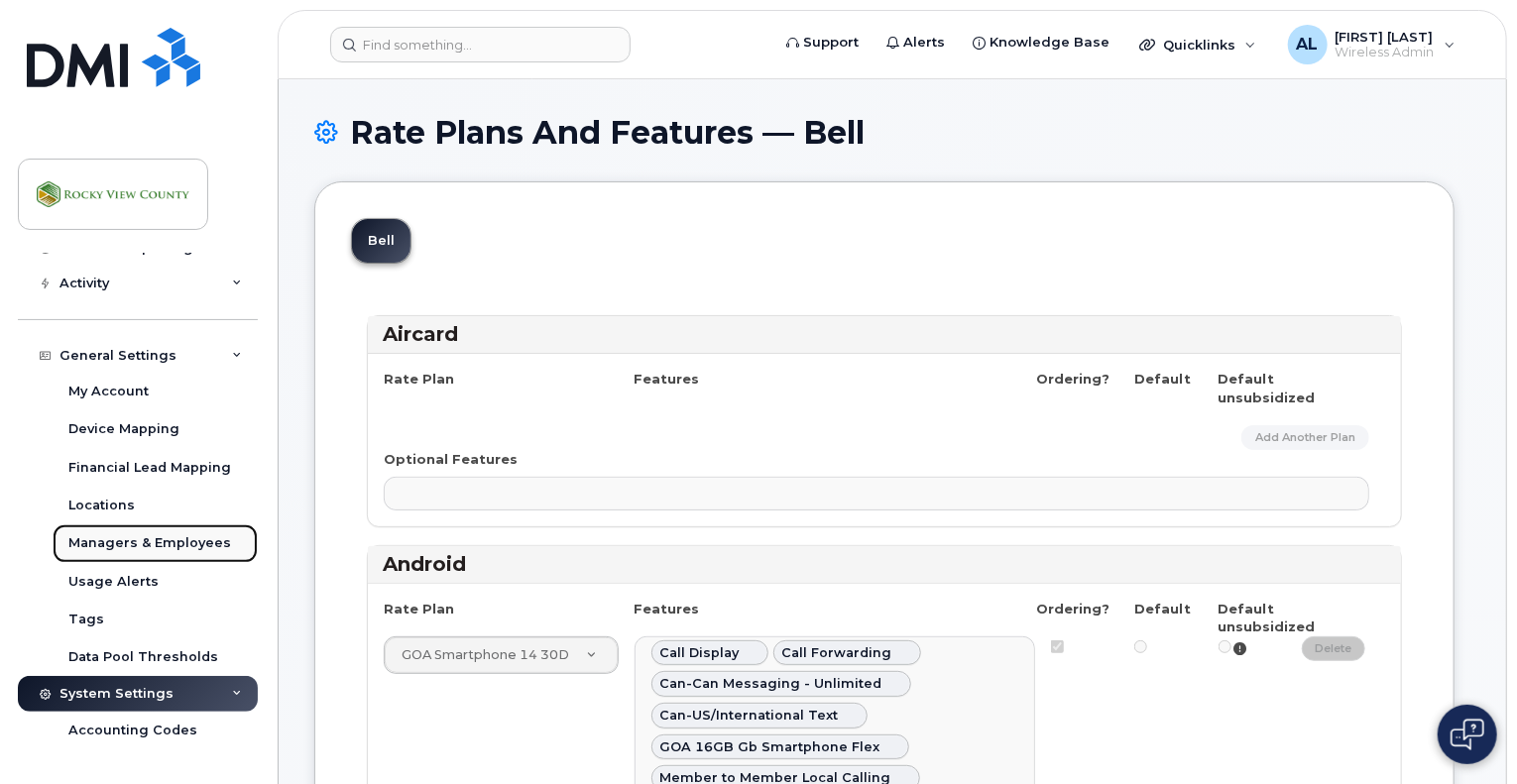 click on "Managers & Employees" at bounding box center (150, 543) 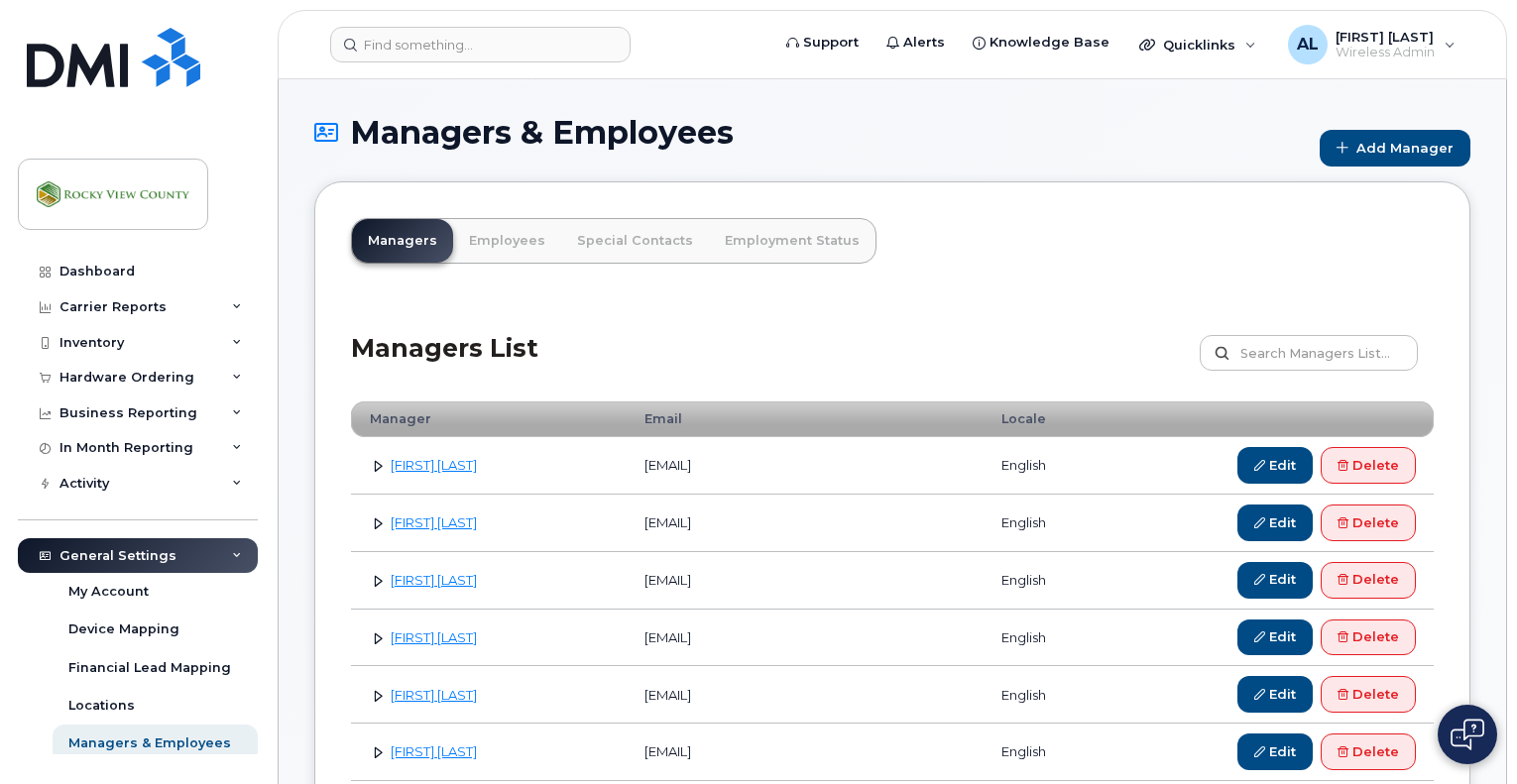 scroll, scrollTop: 0, scrollLeft: 0, axis: both 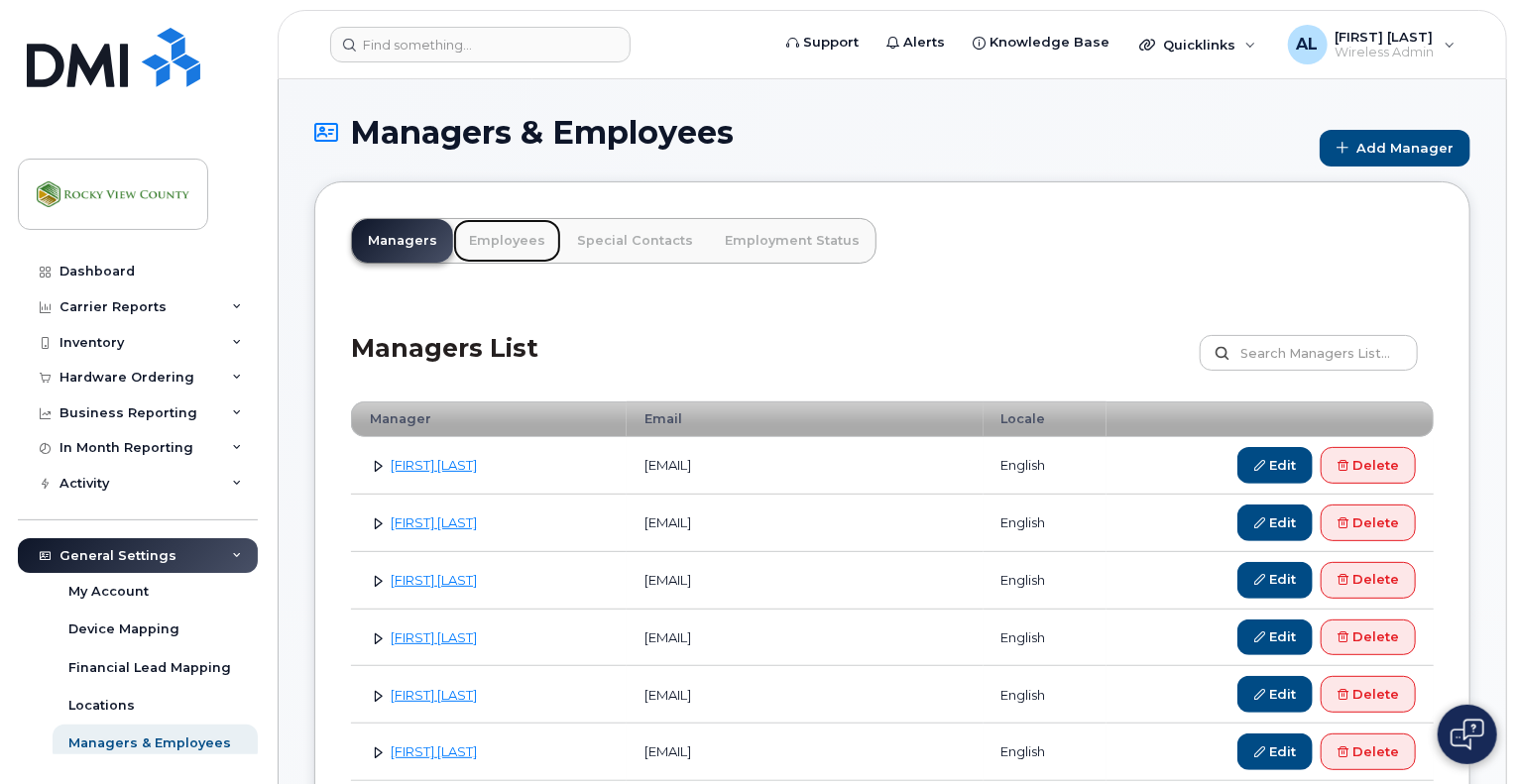 click on "Employees" at bounding box center [507, 241] 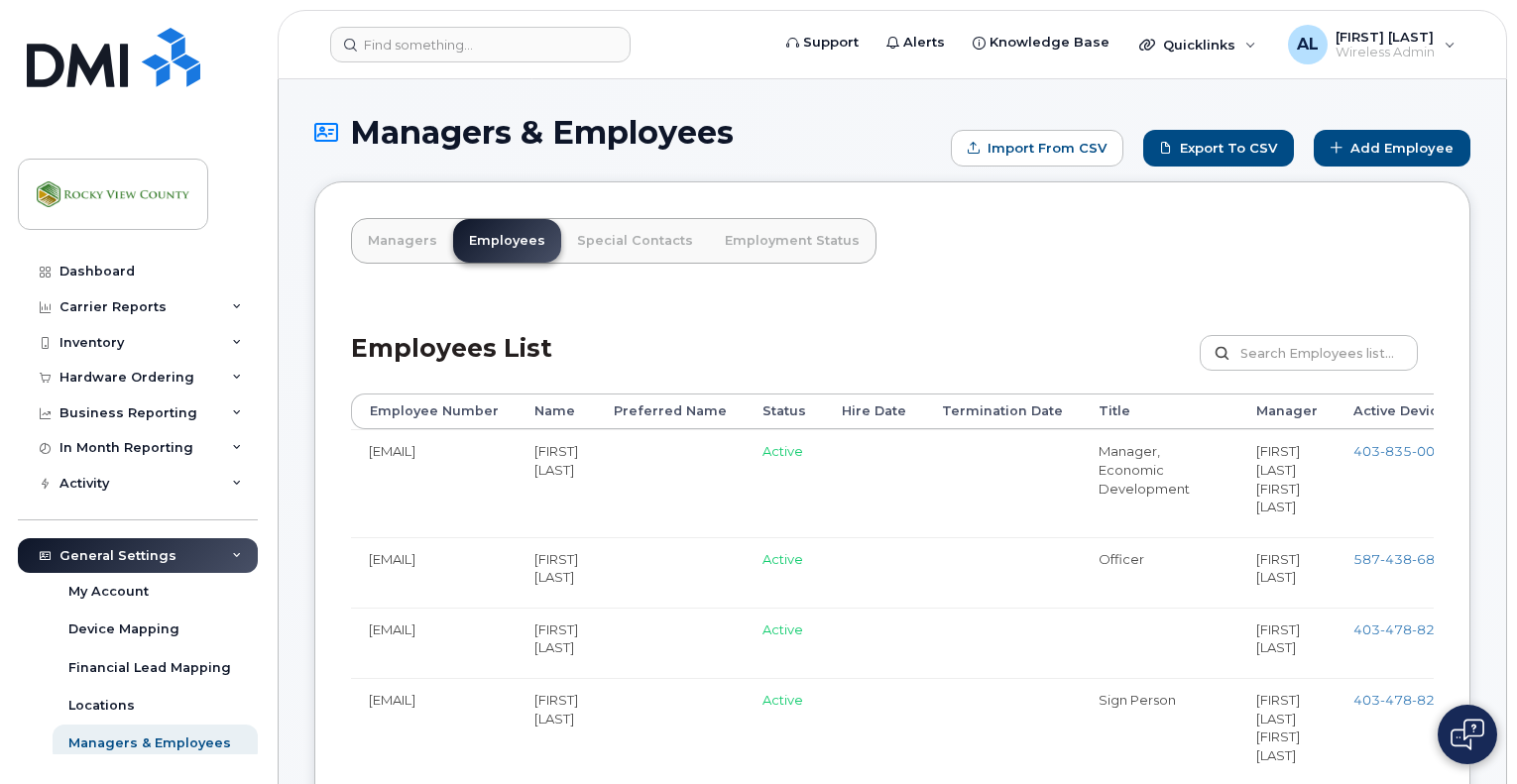 scroll, scrollTop: 0, scrollLeft: 0, axis: both 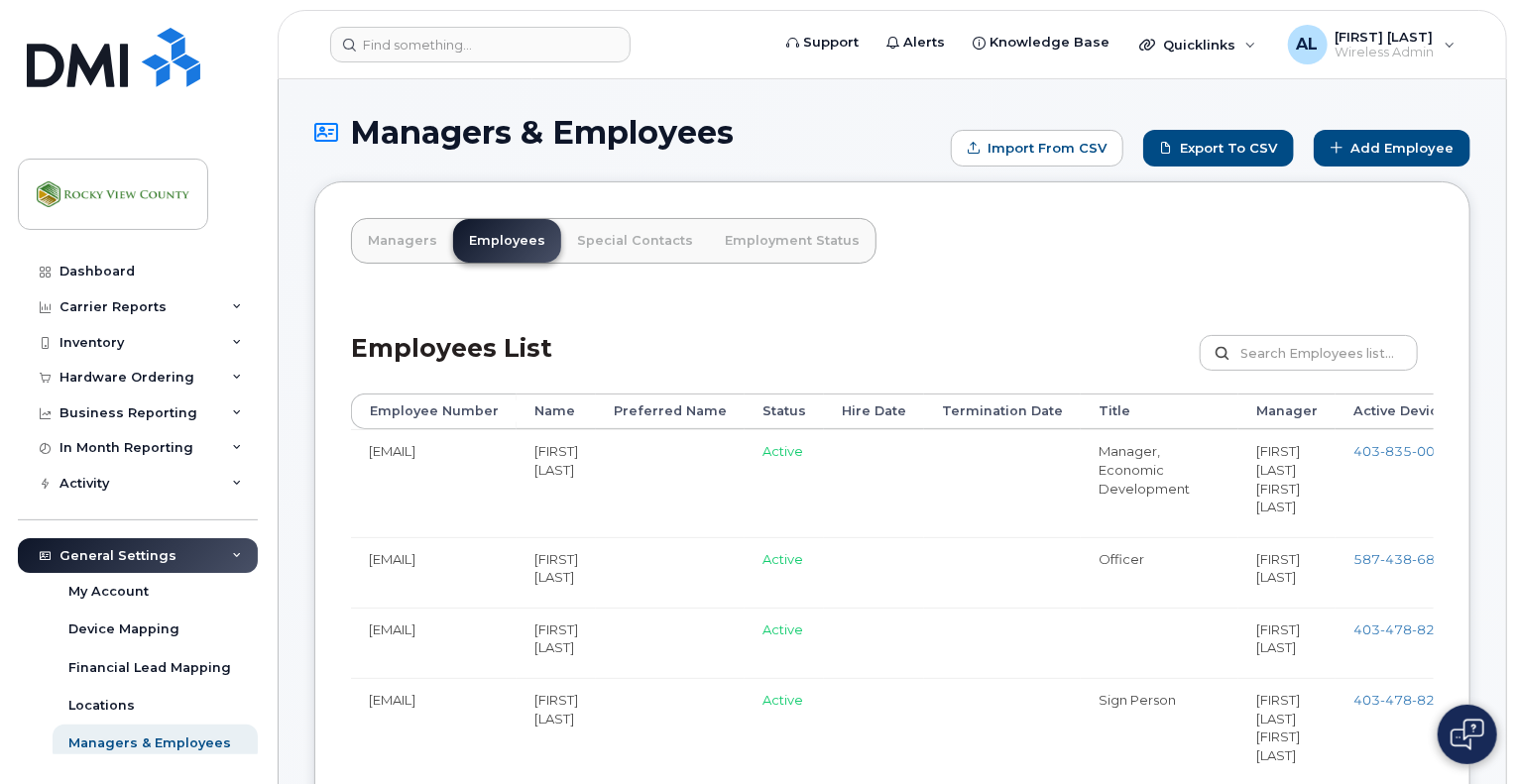click on "[EMAIL]" at bounding box center (433, 483) 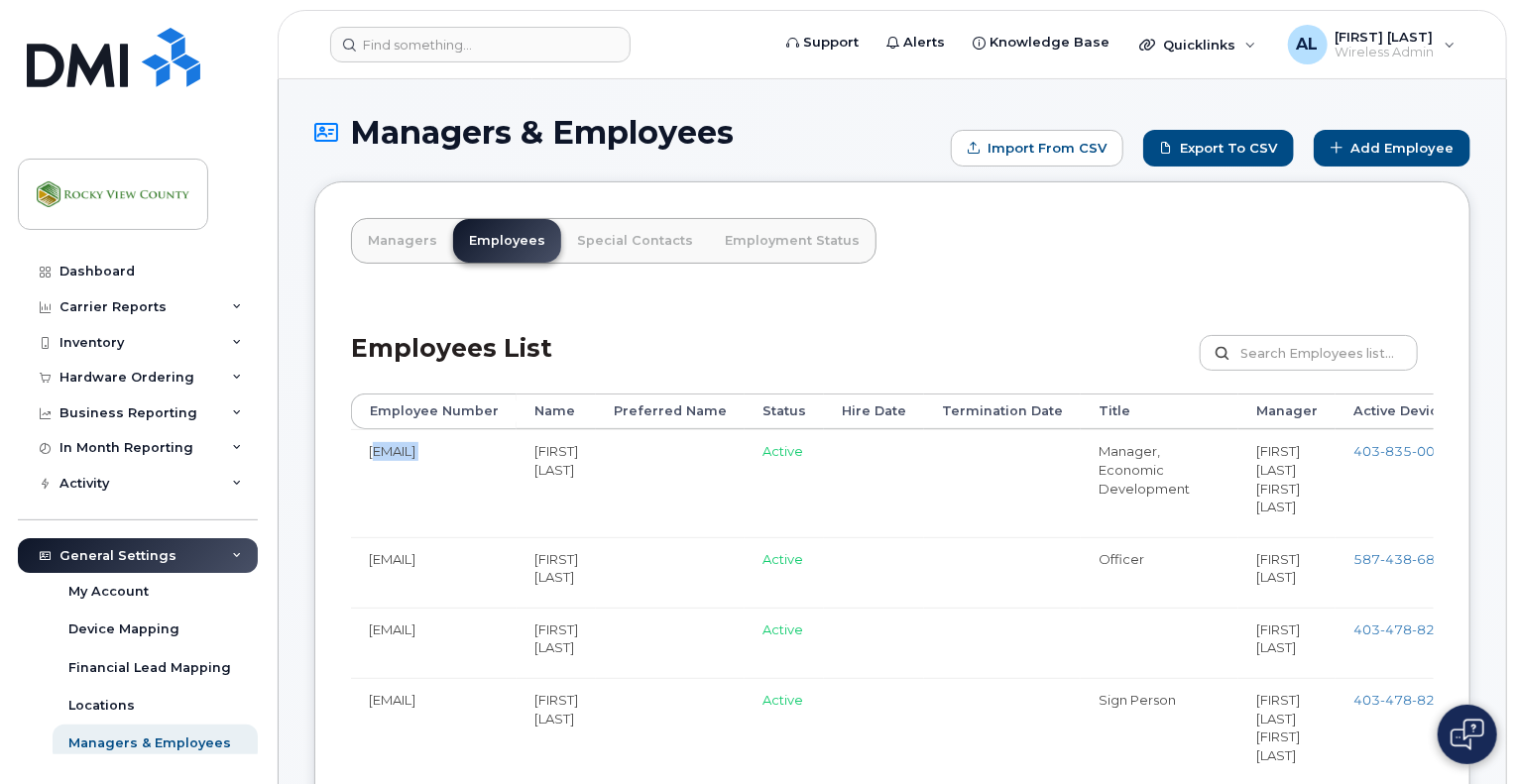 click on "[EMAIL]" at bounding box center [433, 483] 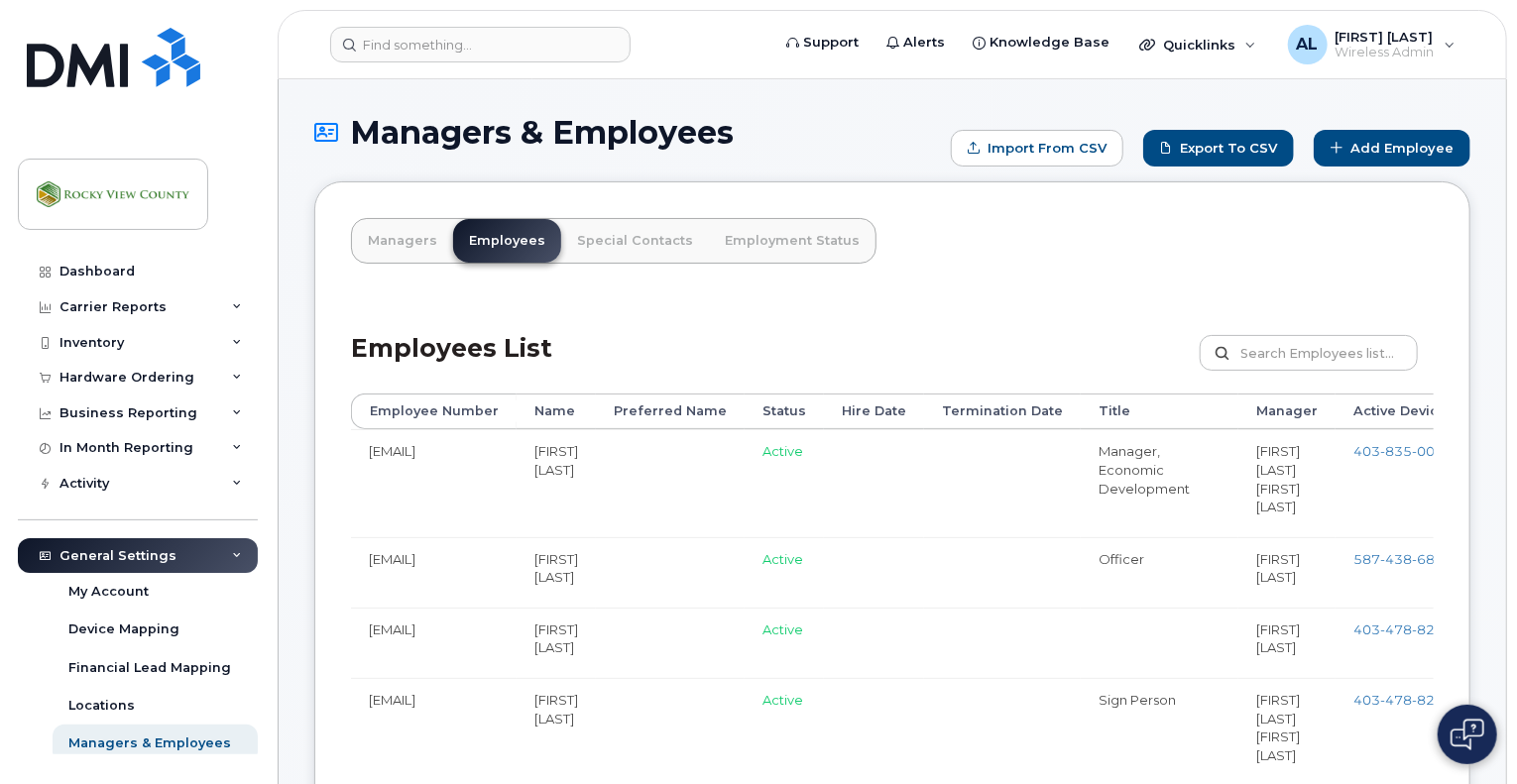 click on "[FIRST] [LAST]" at bounding box center [556, 483] 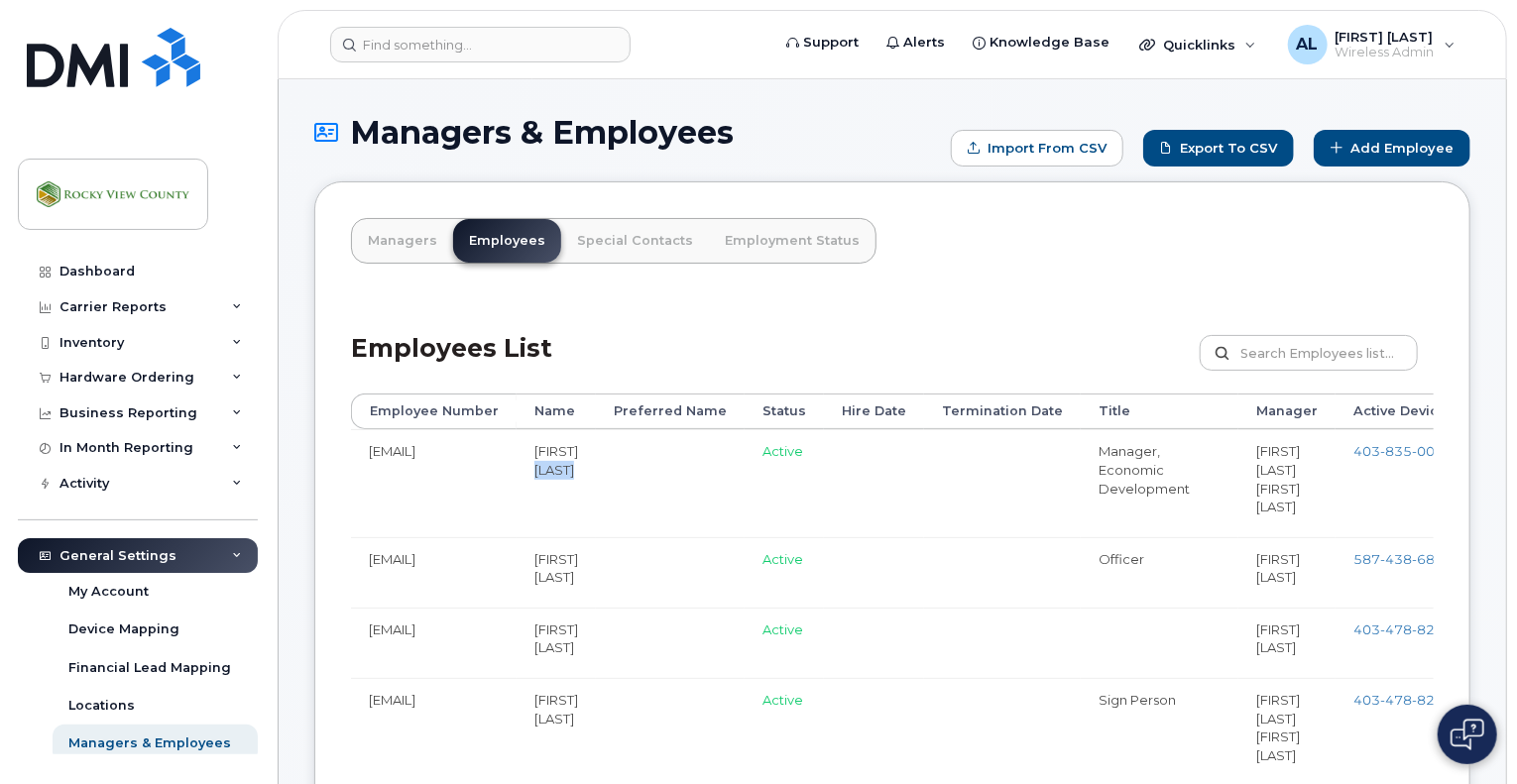click on "[FIRST] [LAST]" at bounding box center [556, 483] 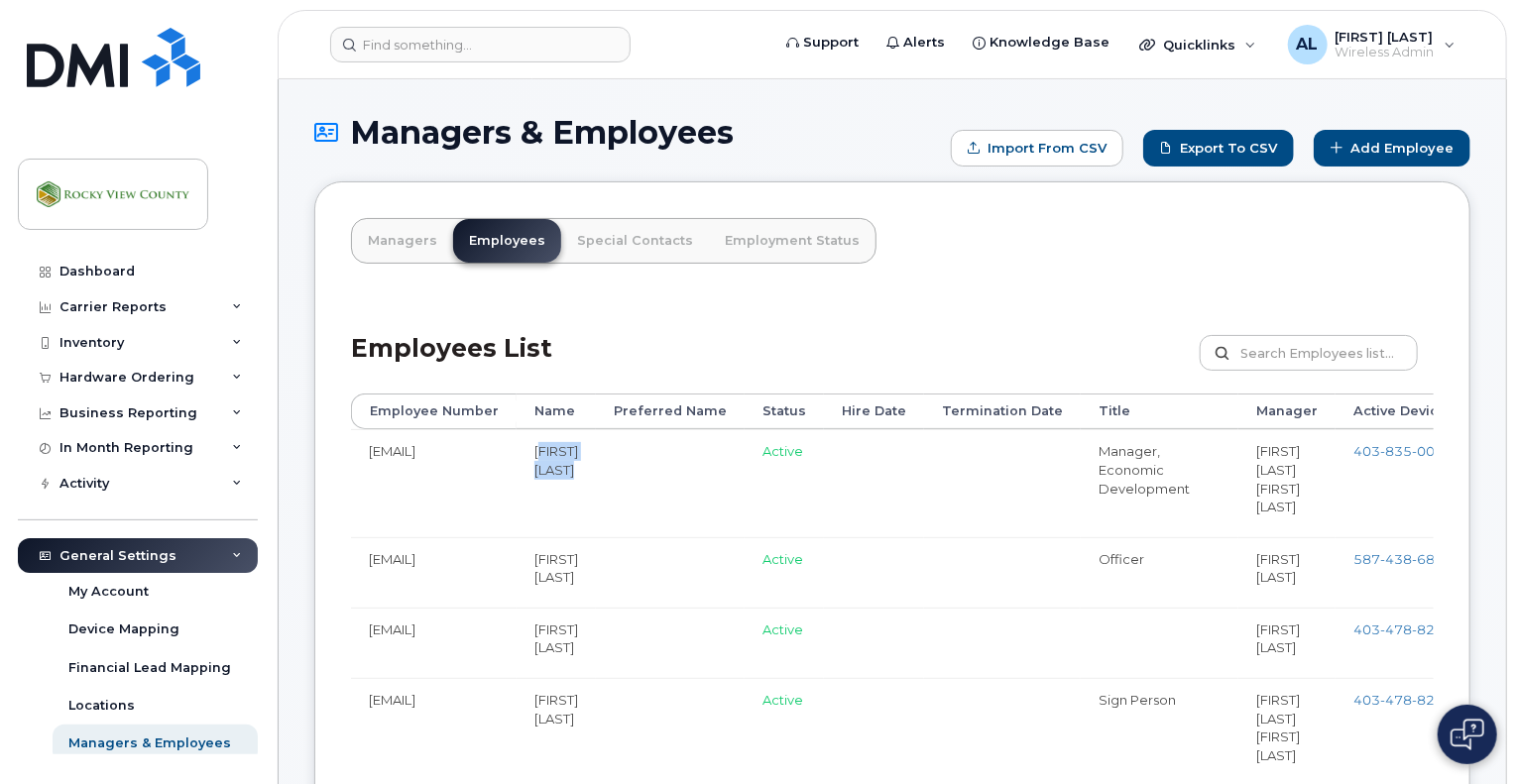 click on "[FIRST] [LAST]" at bounding box center (556, 483) 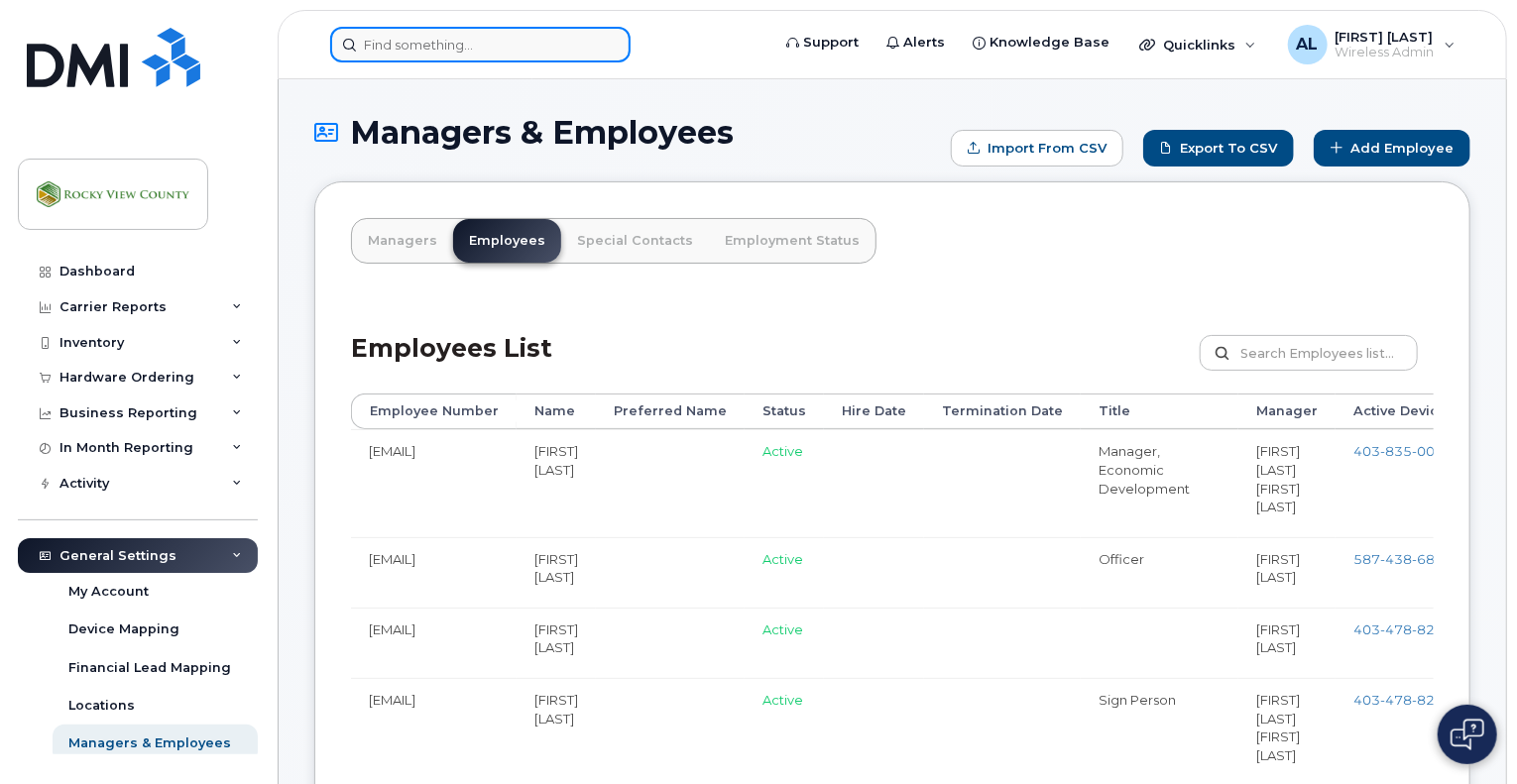 click at bounding box center [480, 45] 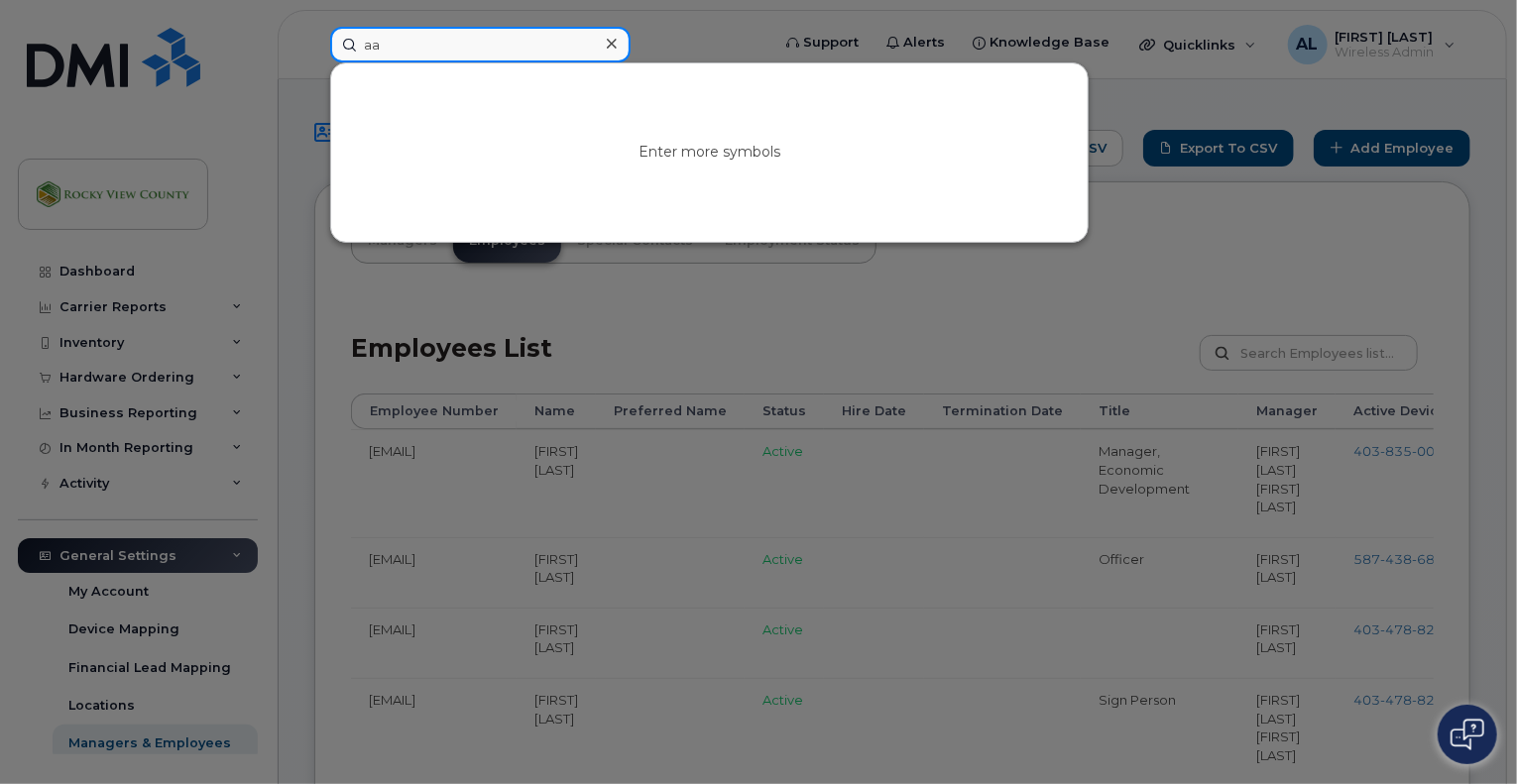 type on "a" 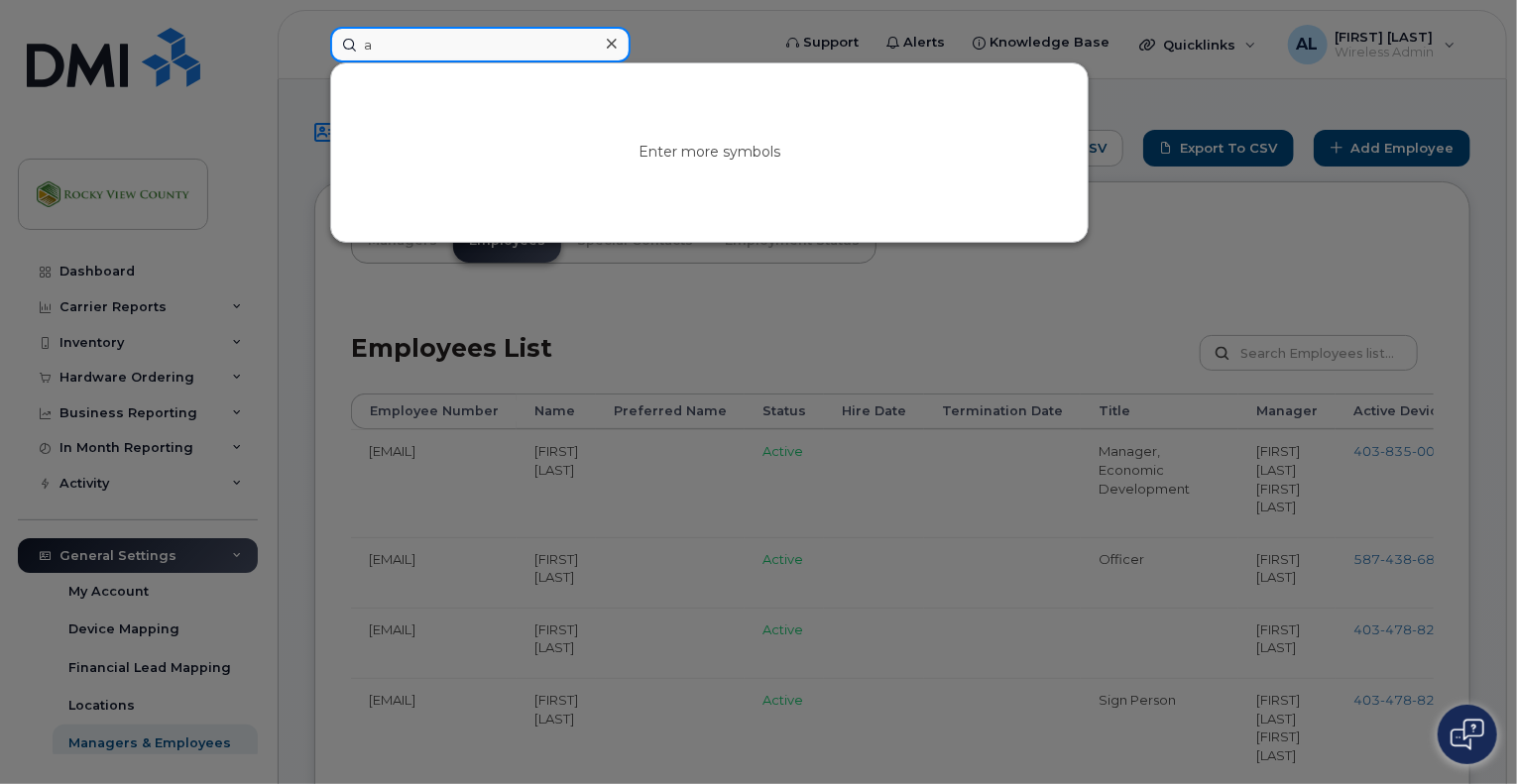 type 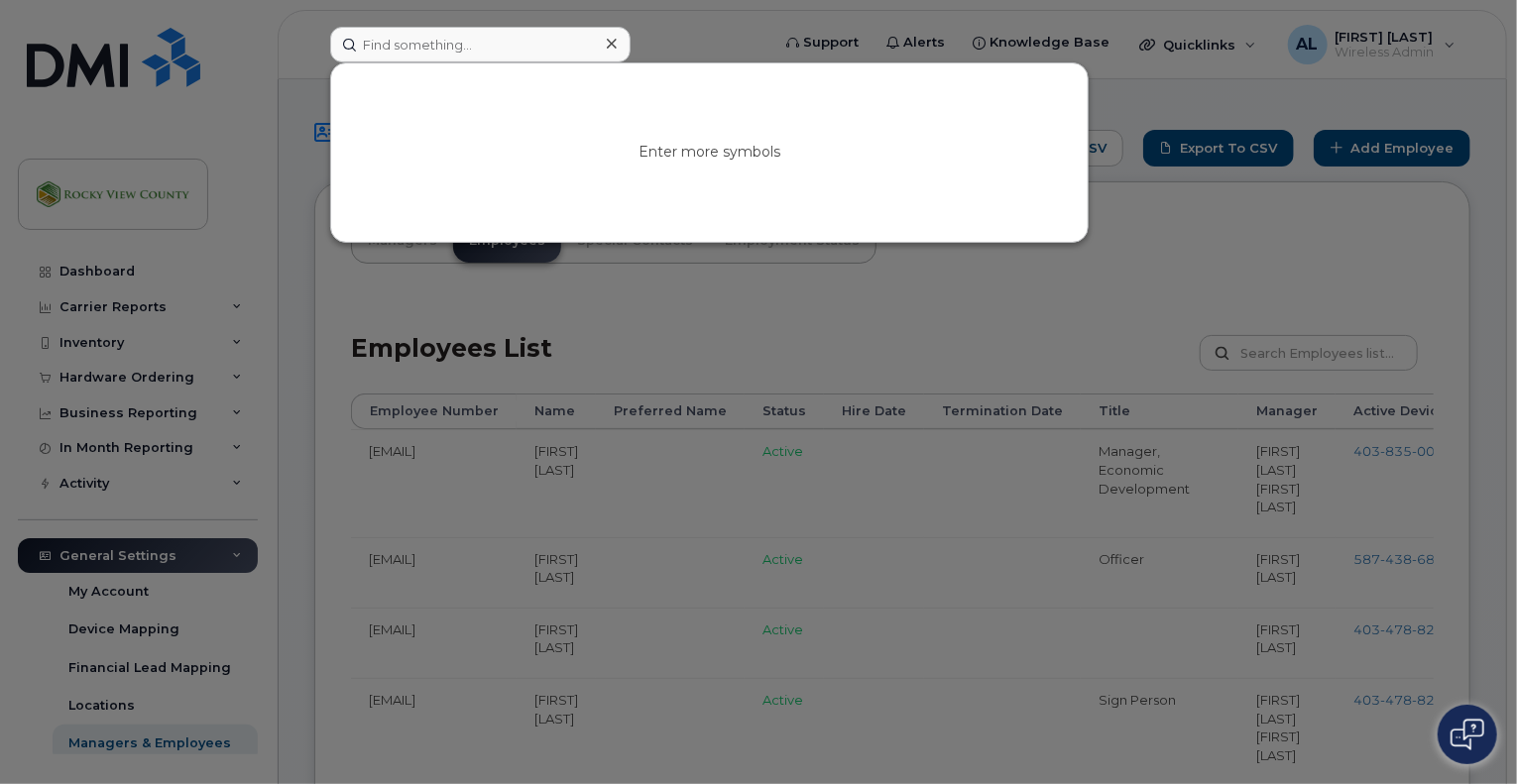 click at bounding box center [758, 392] 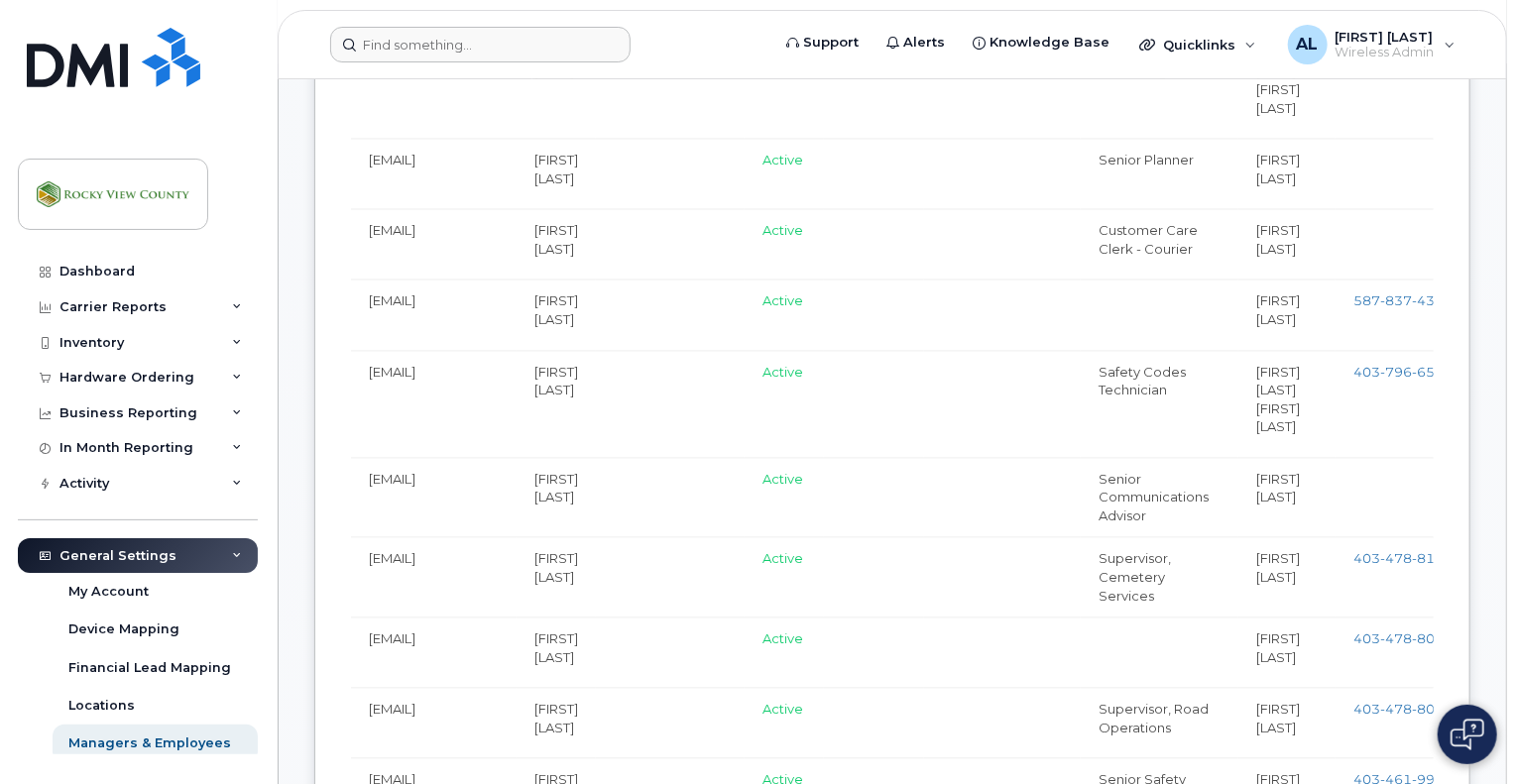scroll, scrollTop: 2058, scrollLeft: 0, axis: vertical 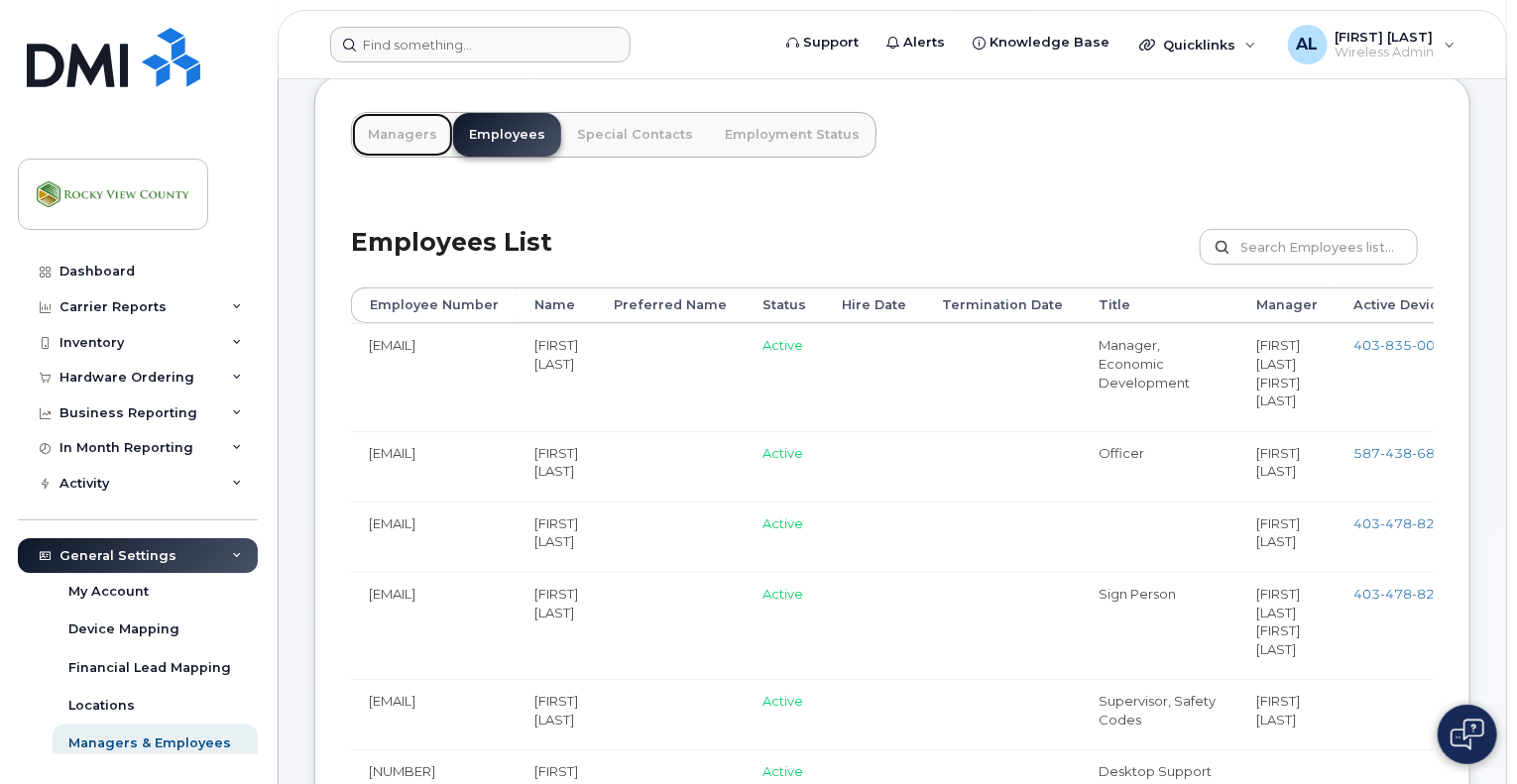 click on "Managers" at bounding box center [403, 135] 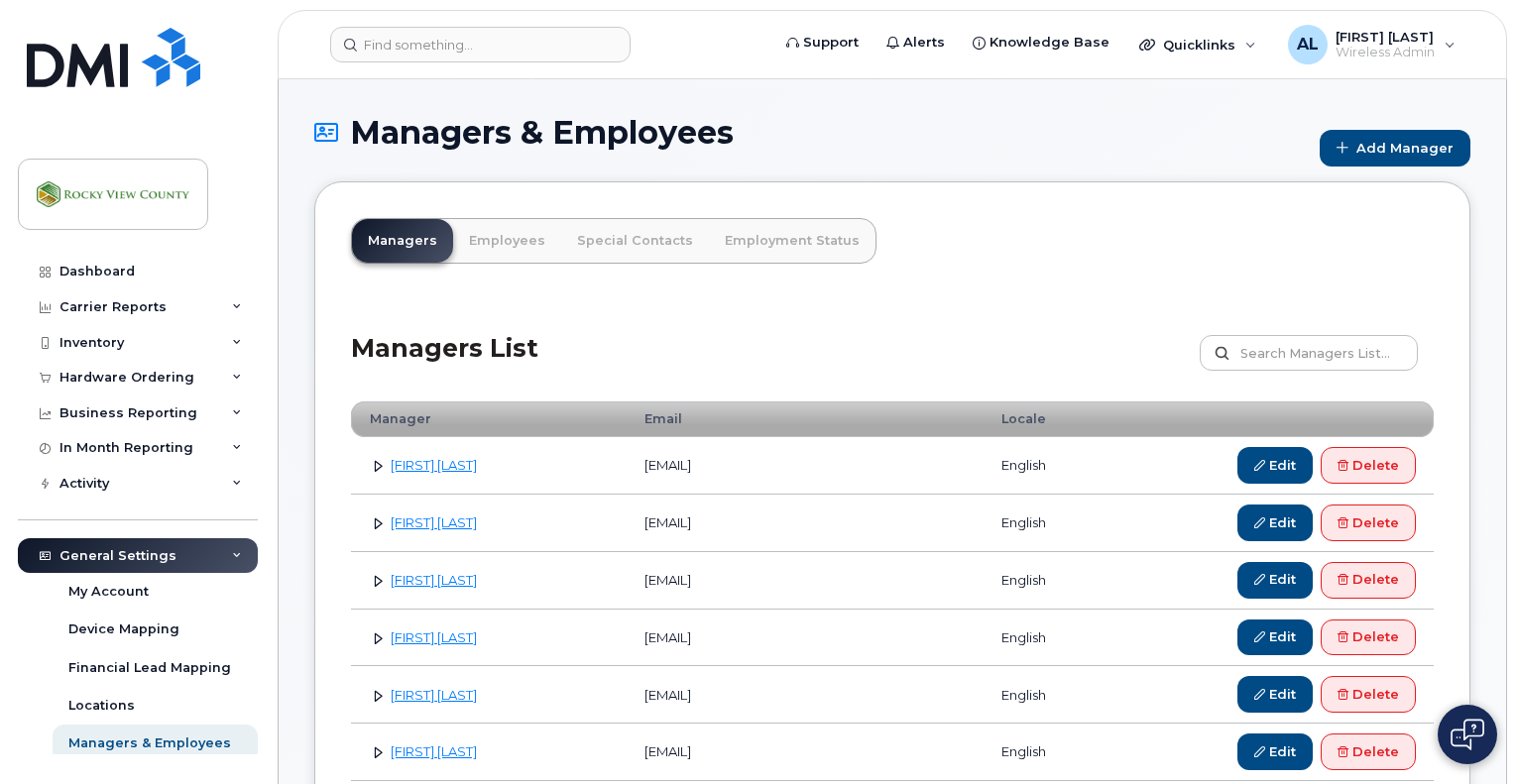 scroll, scrollTop: 0, scrollLeft: 0, axis: both 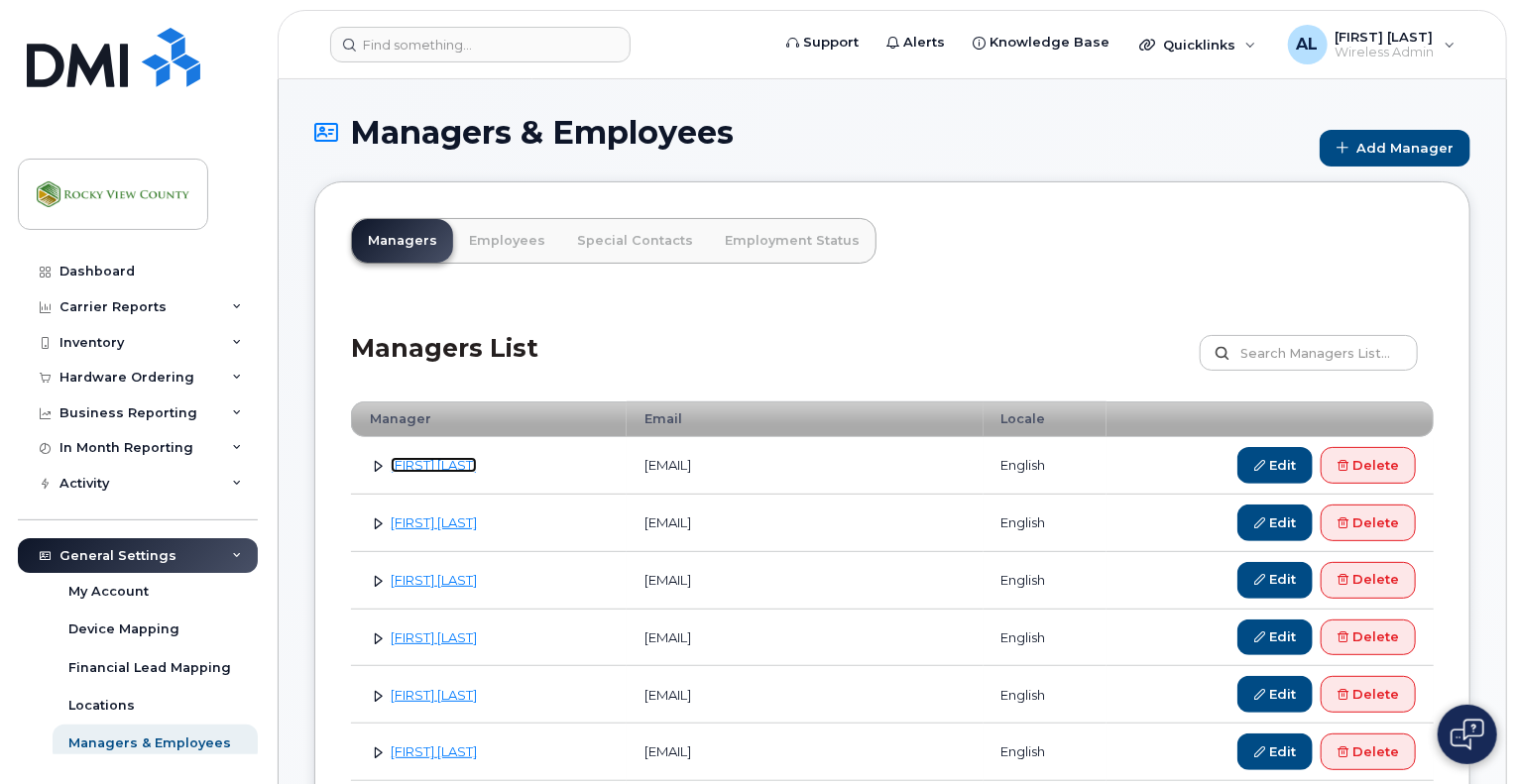 click on "[FIRST] [LAST]" at bounding box center [433, 465] 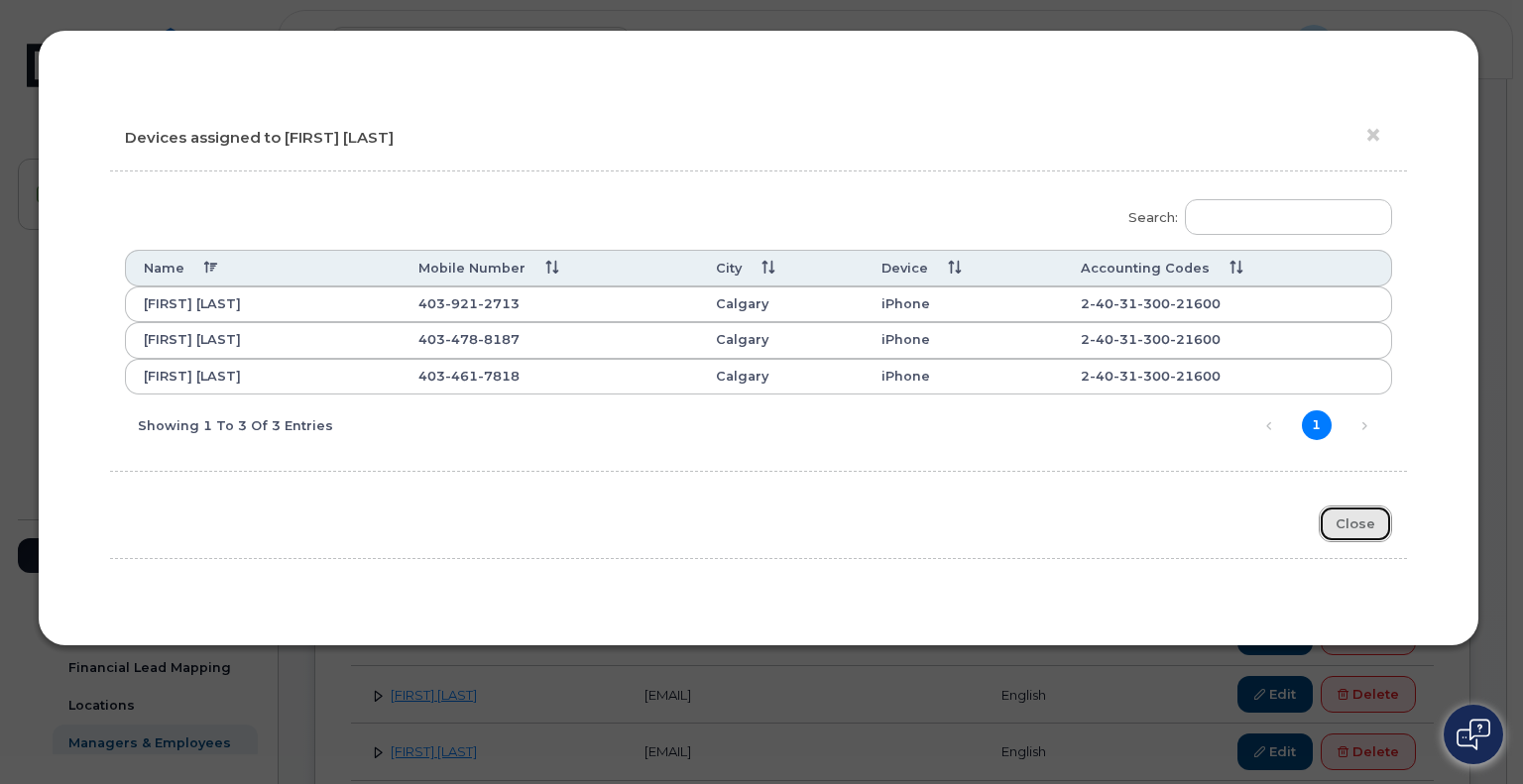 click on "Close" at bounding box center [1355, 523] 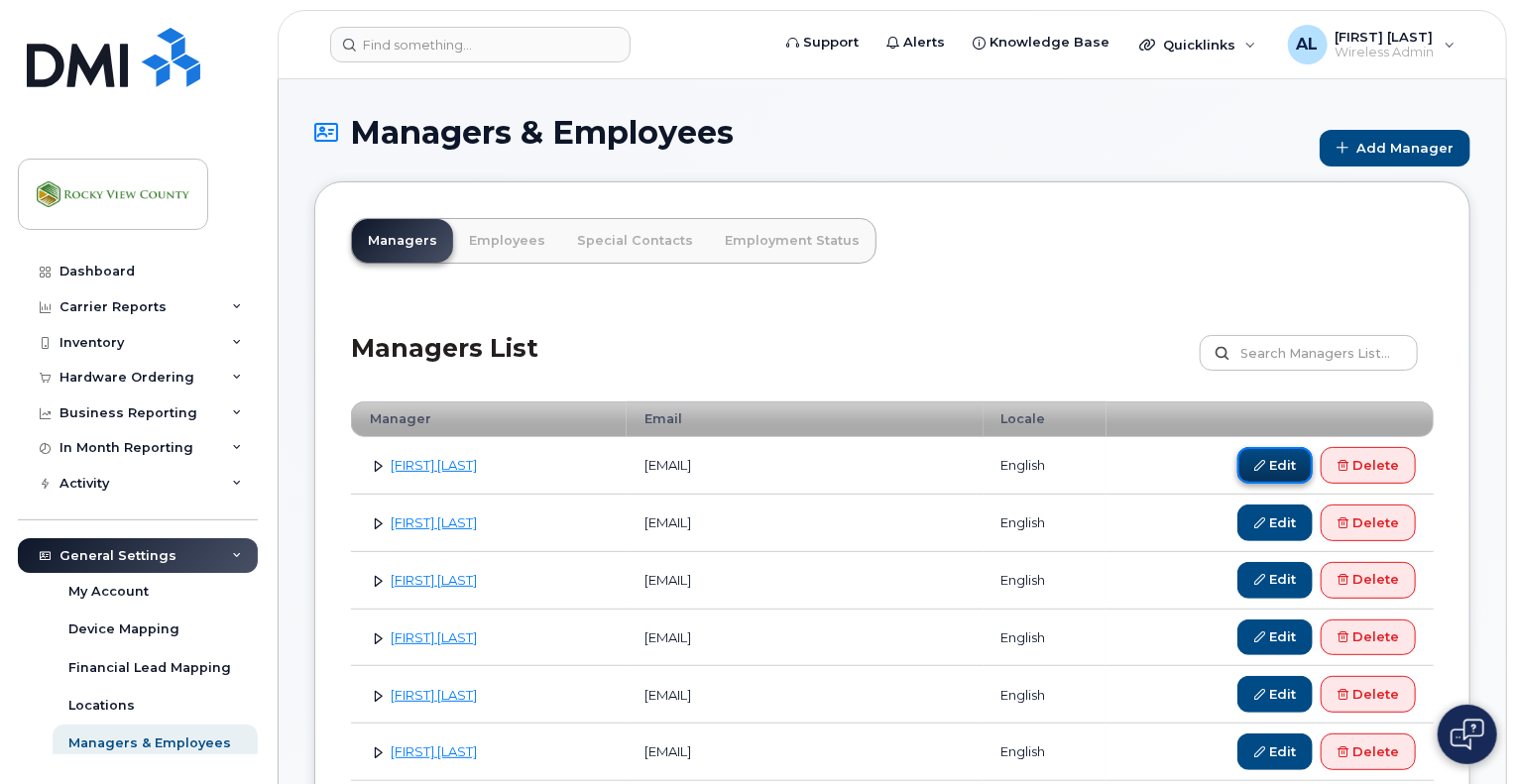 click on "Edit" at bounding box center [1275, 465] 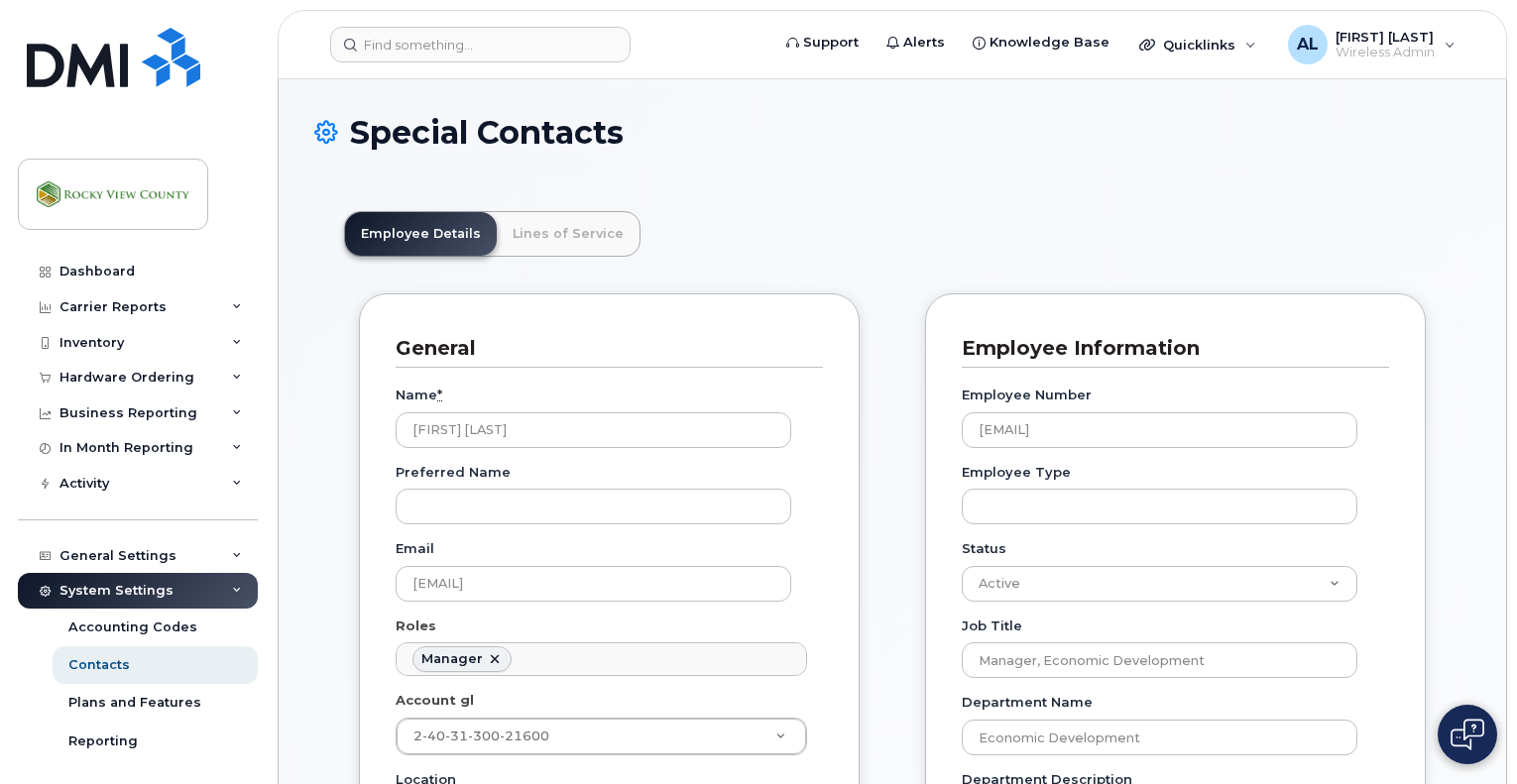 scroll, scrollTop: 0, scrollLeft: 0, axis: both 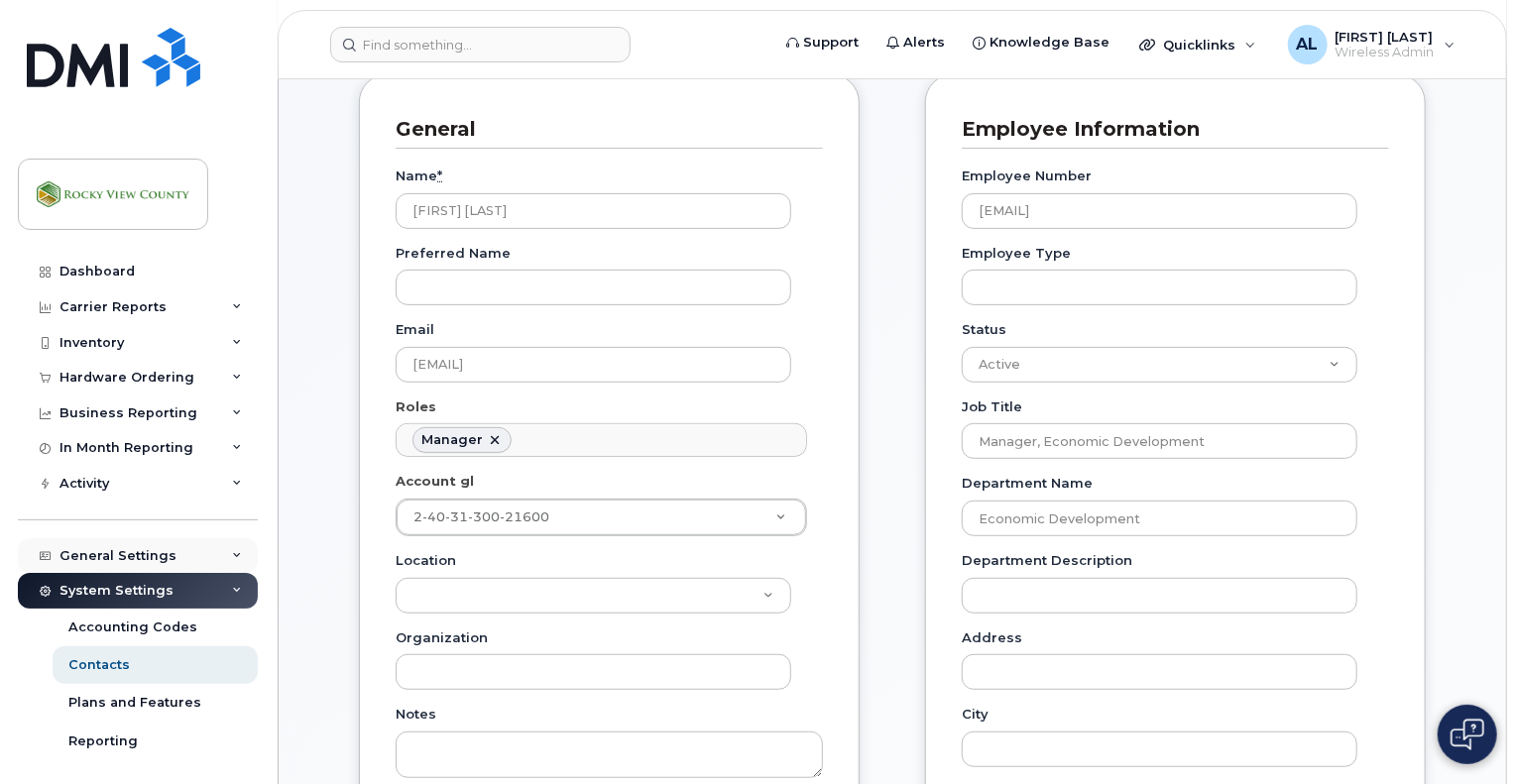 click on "General Settings" at bounding box center (138, 556) 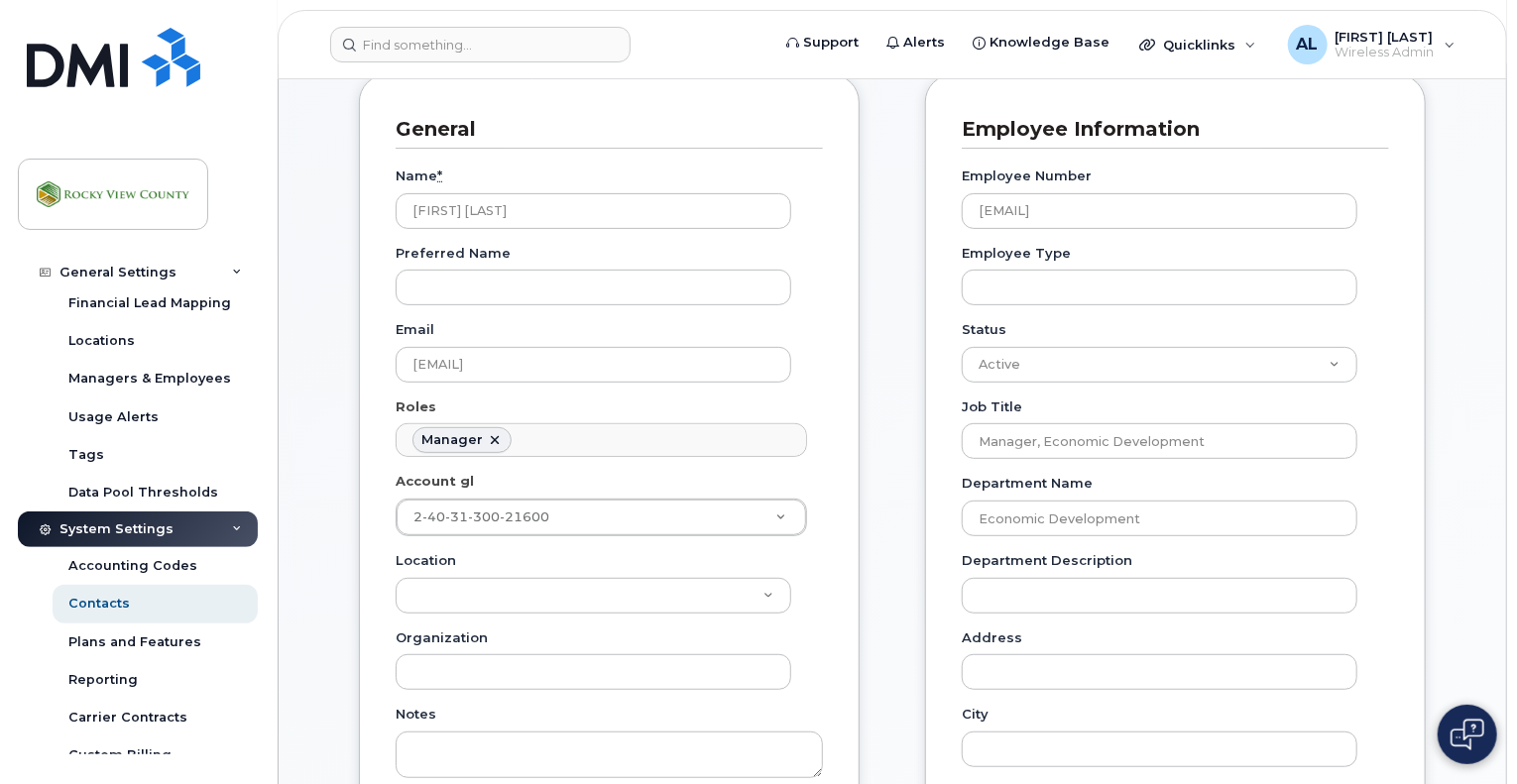 scroll, scrollTop: 438, scrollLeft: 0, axis: vertical 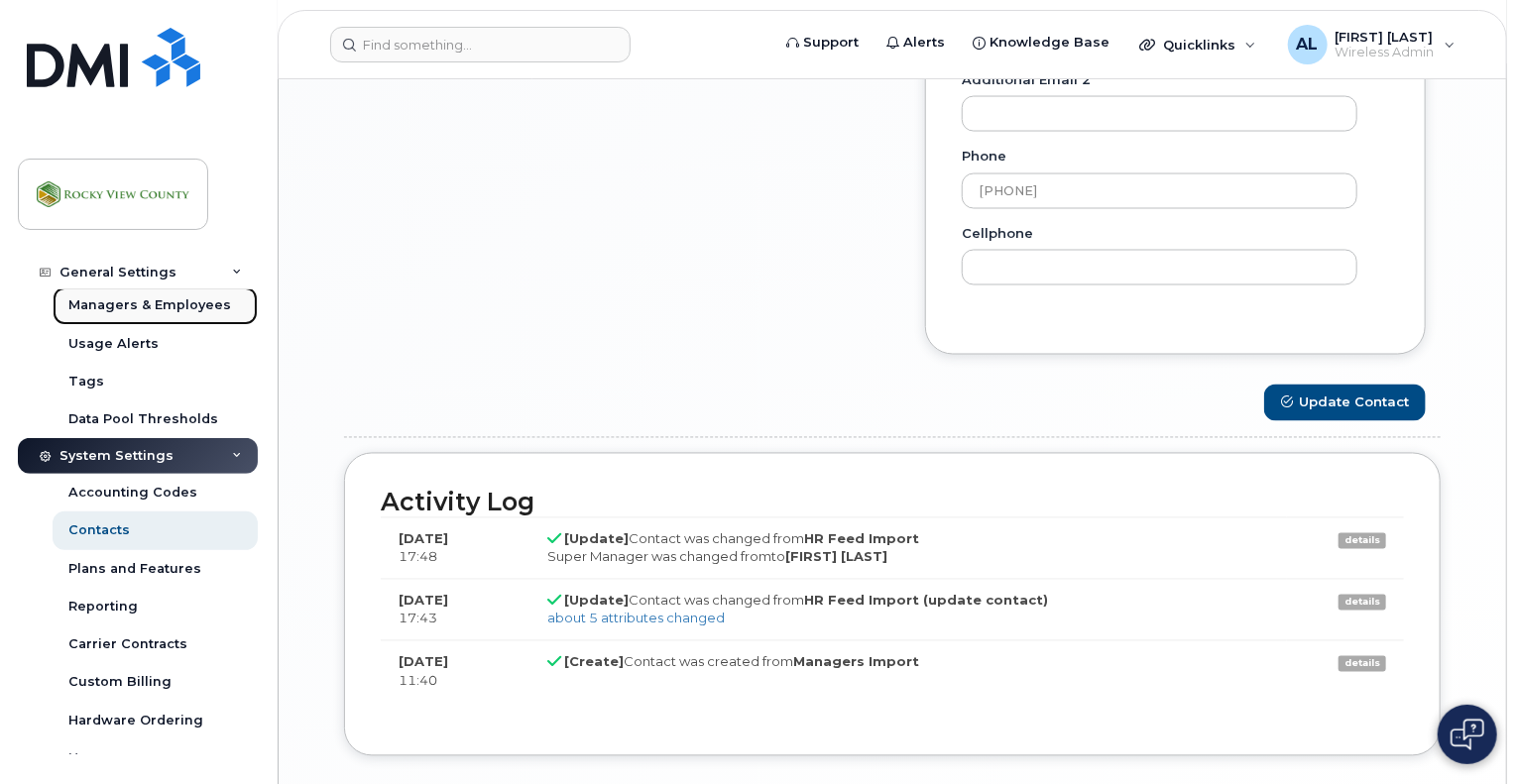 click on "Managers & Employees" at bounding box center (150, 305) 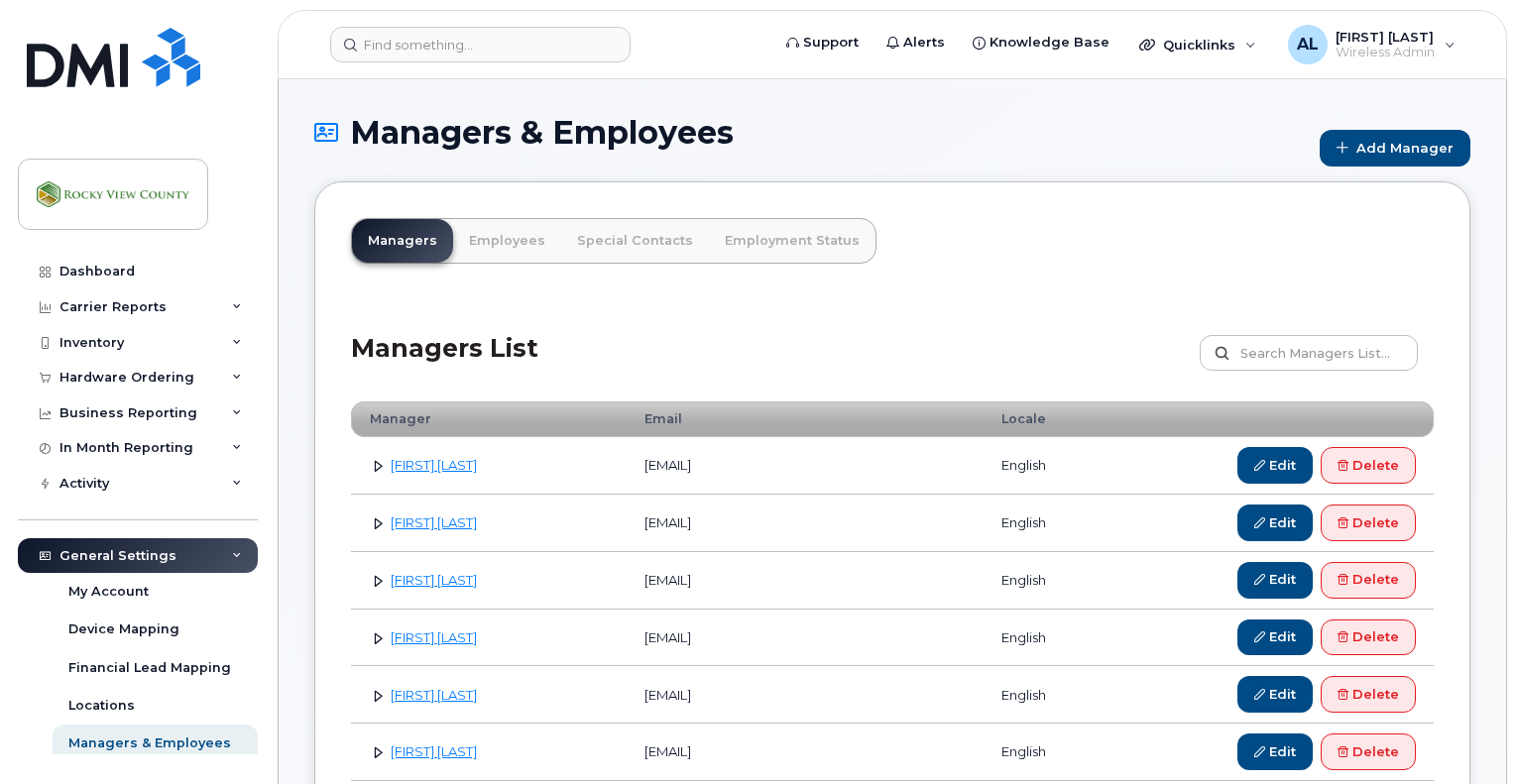 scroll, scrollTop: 0, scrollLeft: 0, axis: both 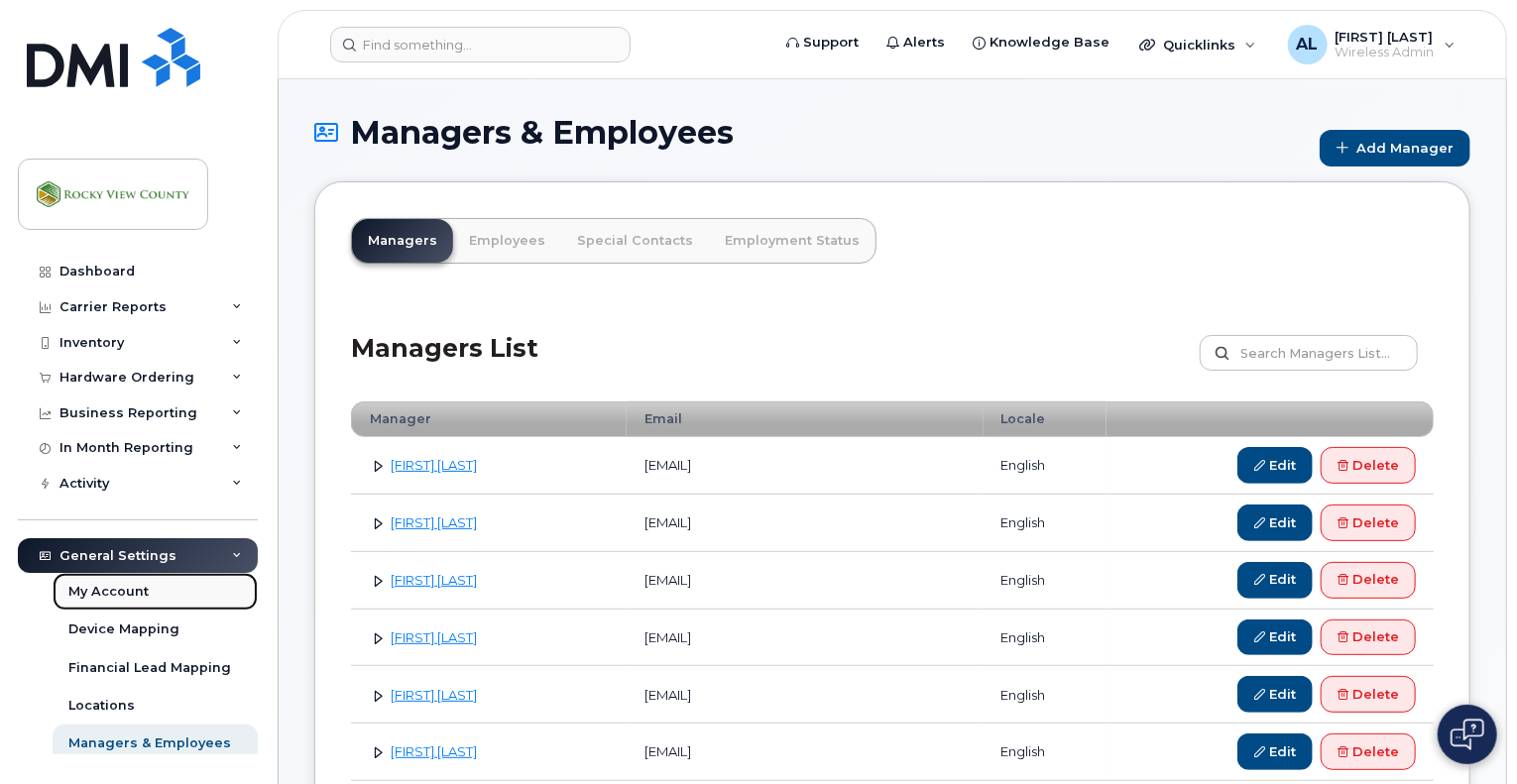 click on "My Account" at bounding box center [155, 592] 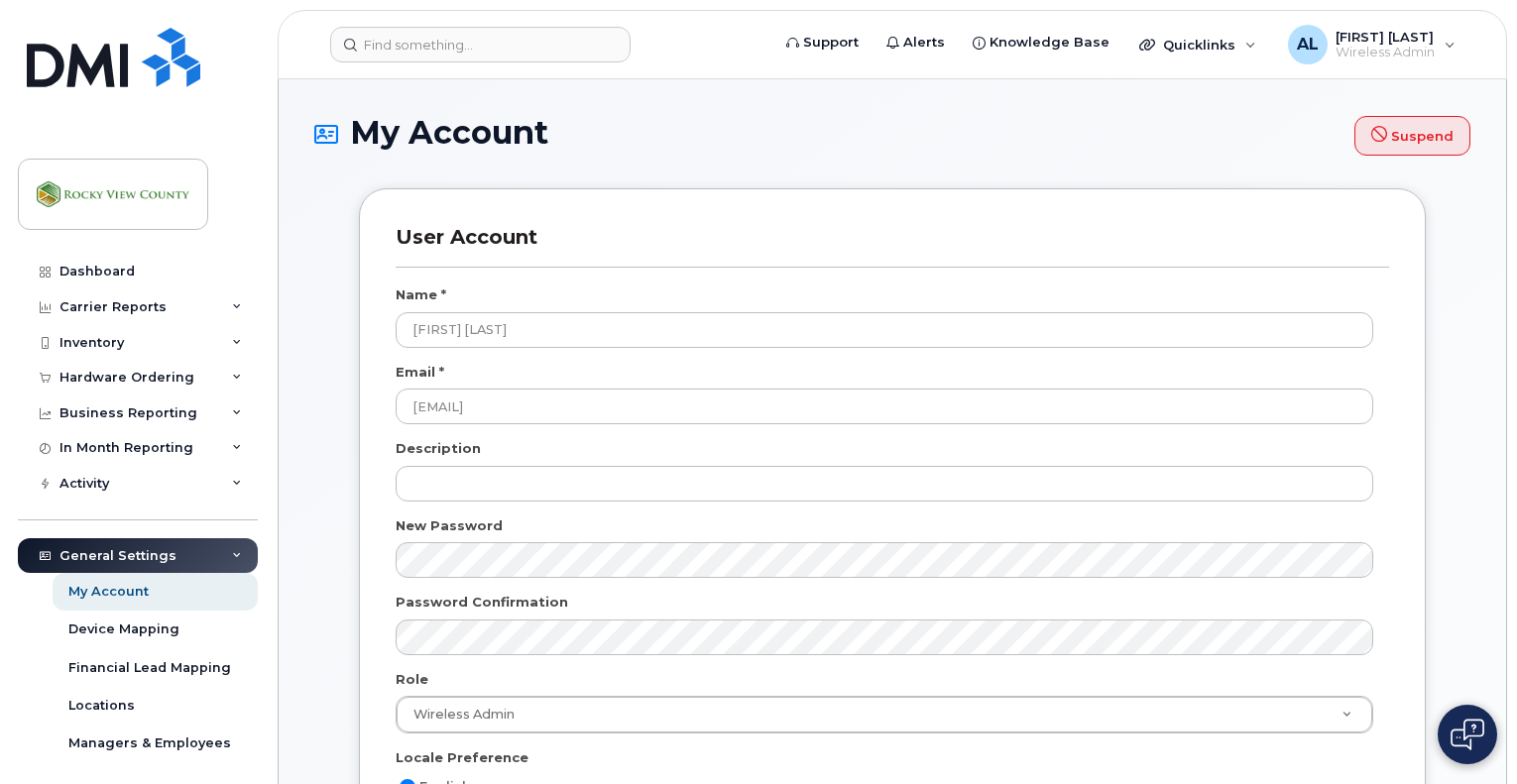 select 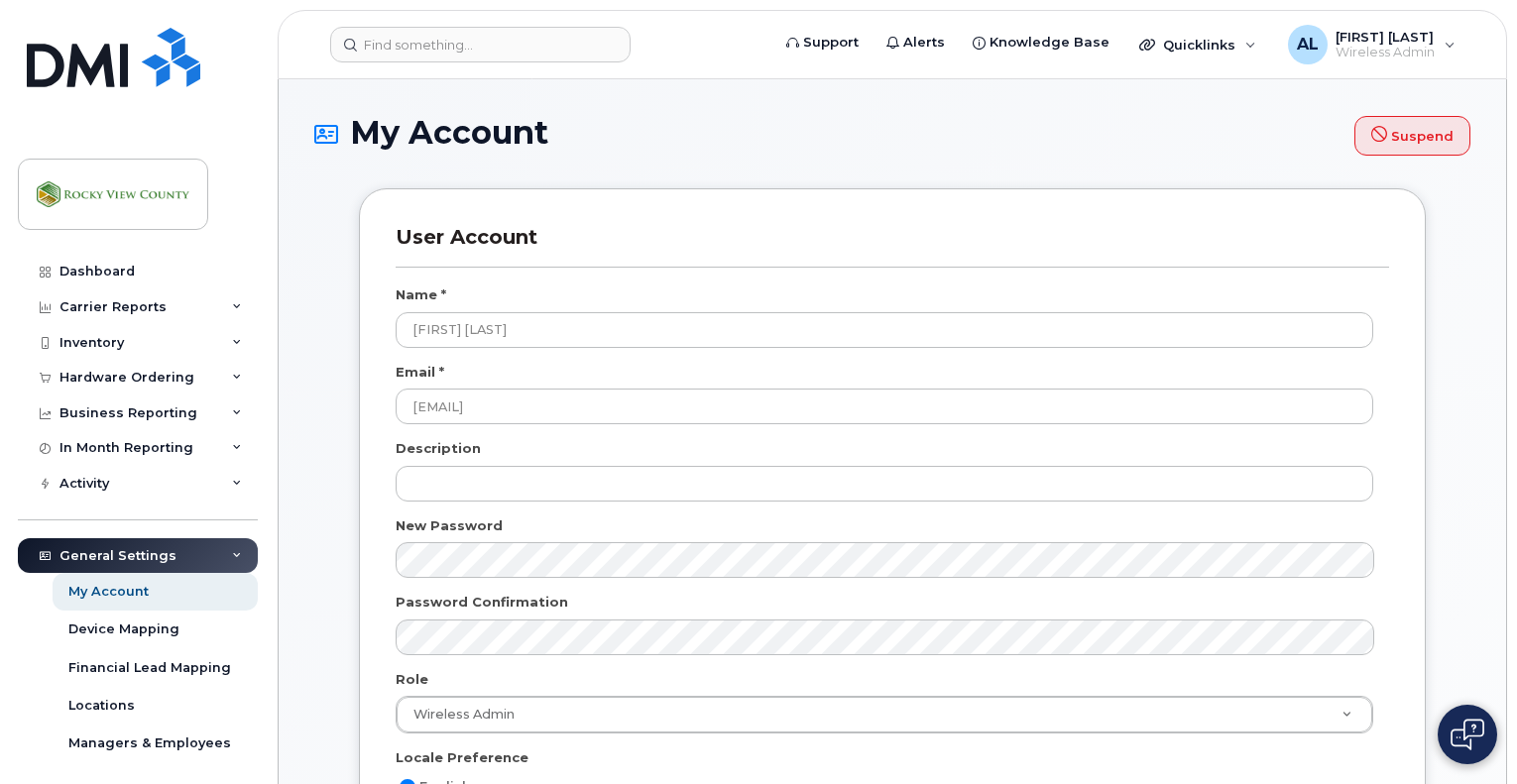 scroll, scrollTop: 0, scrollLeft: 0, axis: both 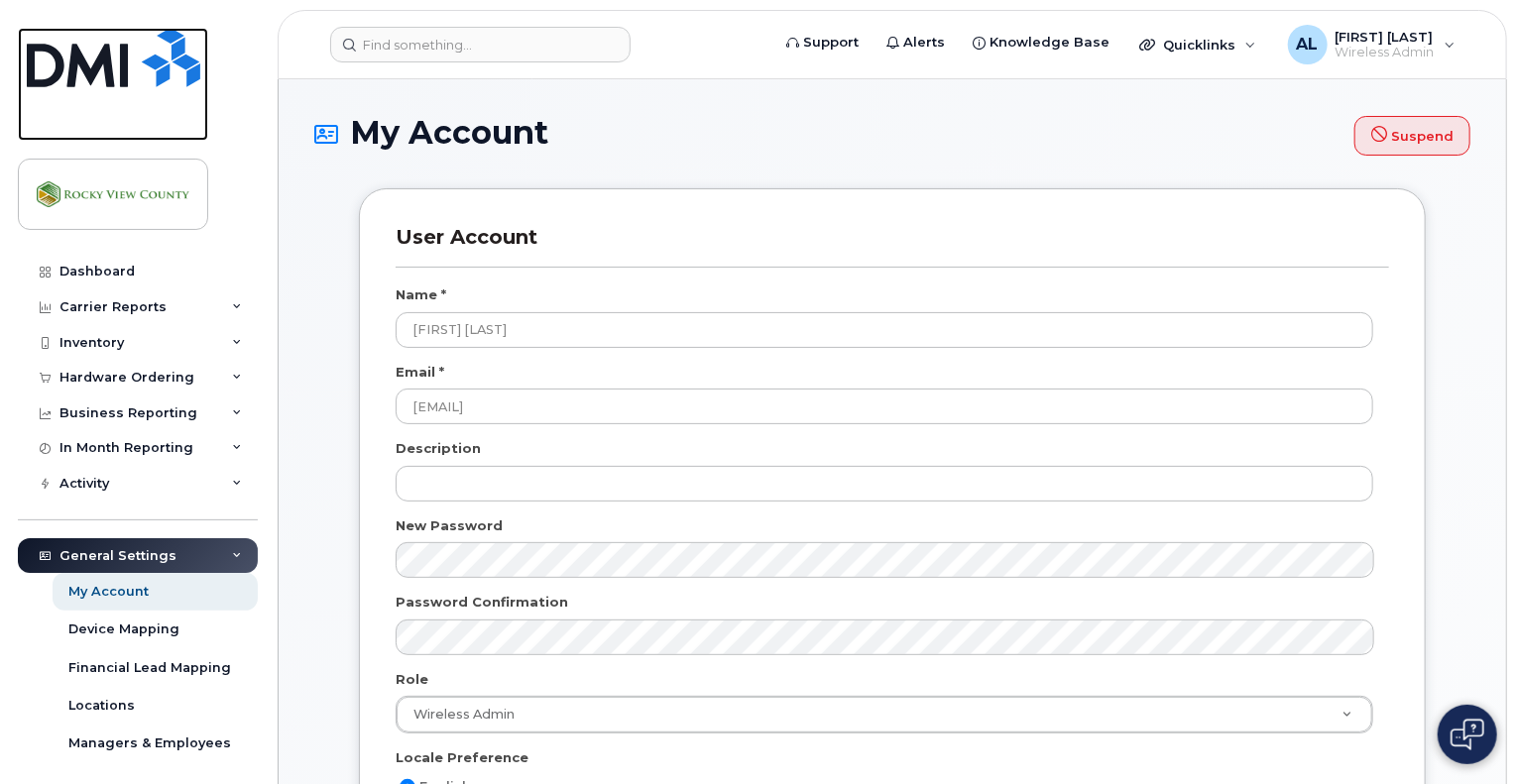 click at bounding box center [113, 57] 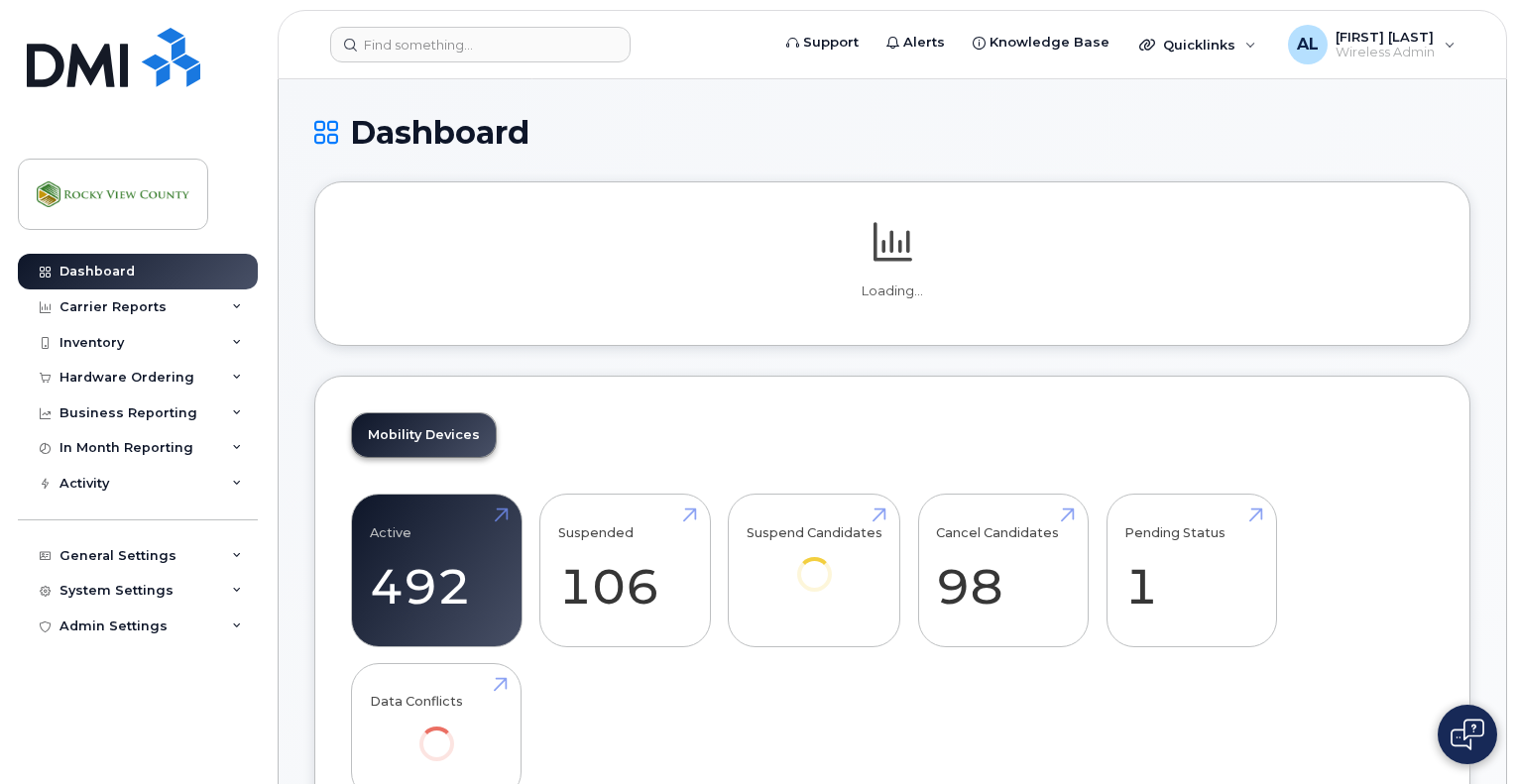 scroll, scrollTop: 0, scrollLeft: 0, axis: both 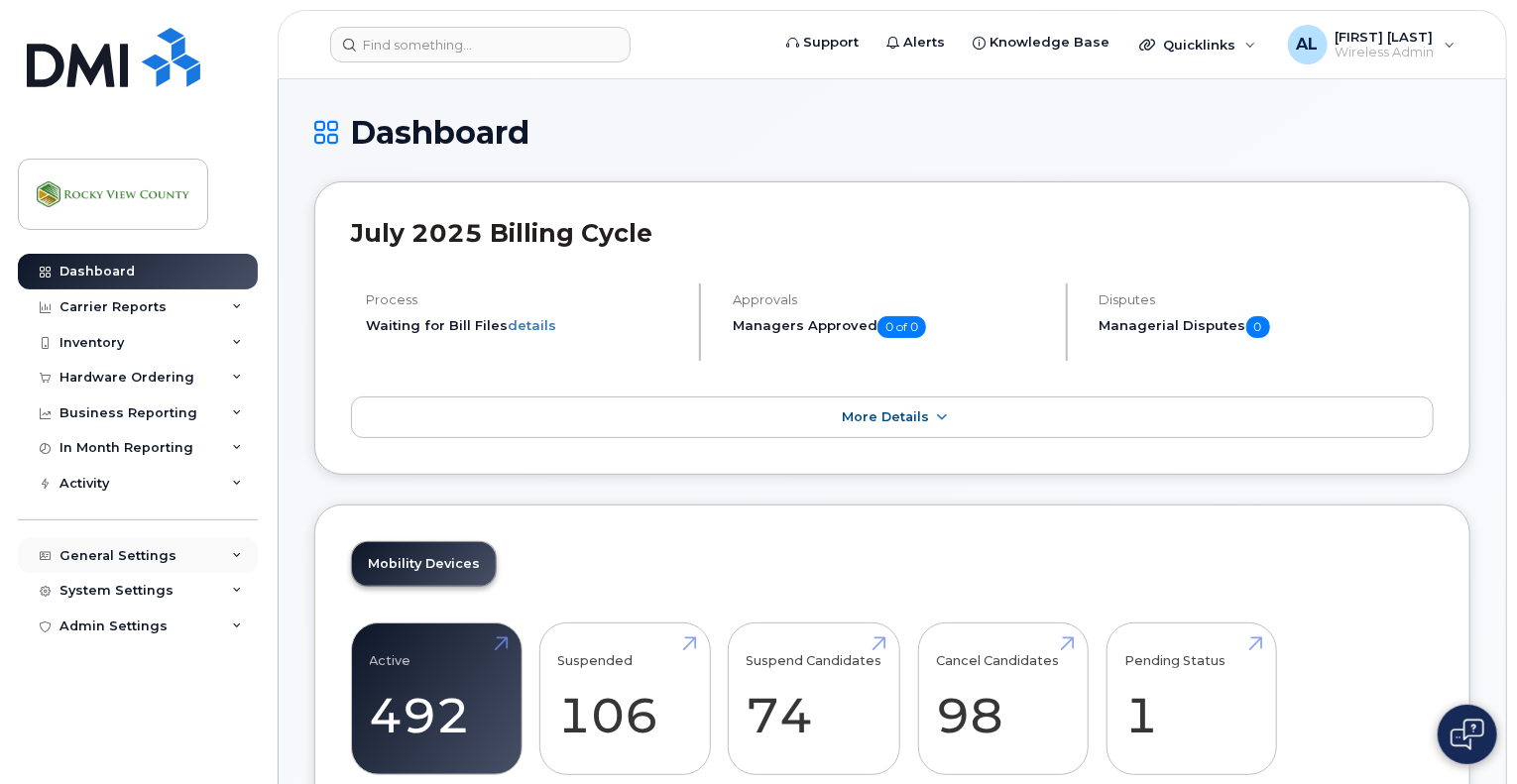 click on "General Settings" at bounding box center [118, 556] 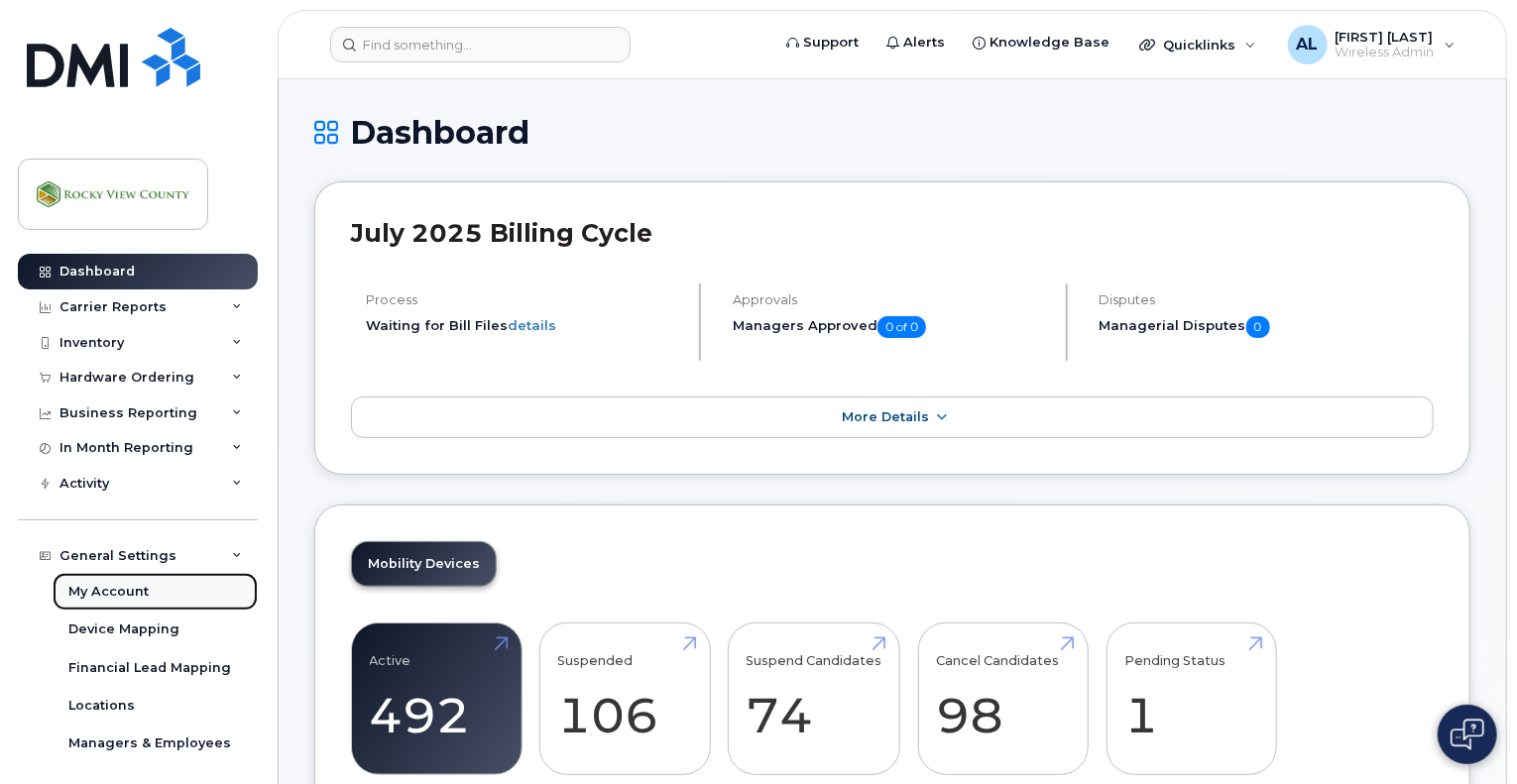 click on "My Account" at bounding box center (155, 592) 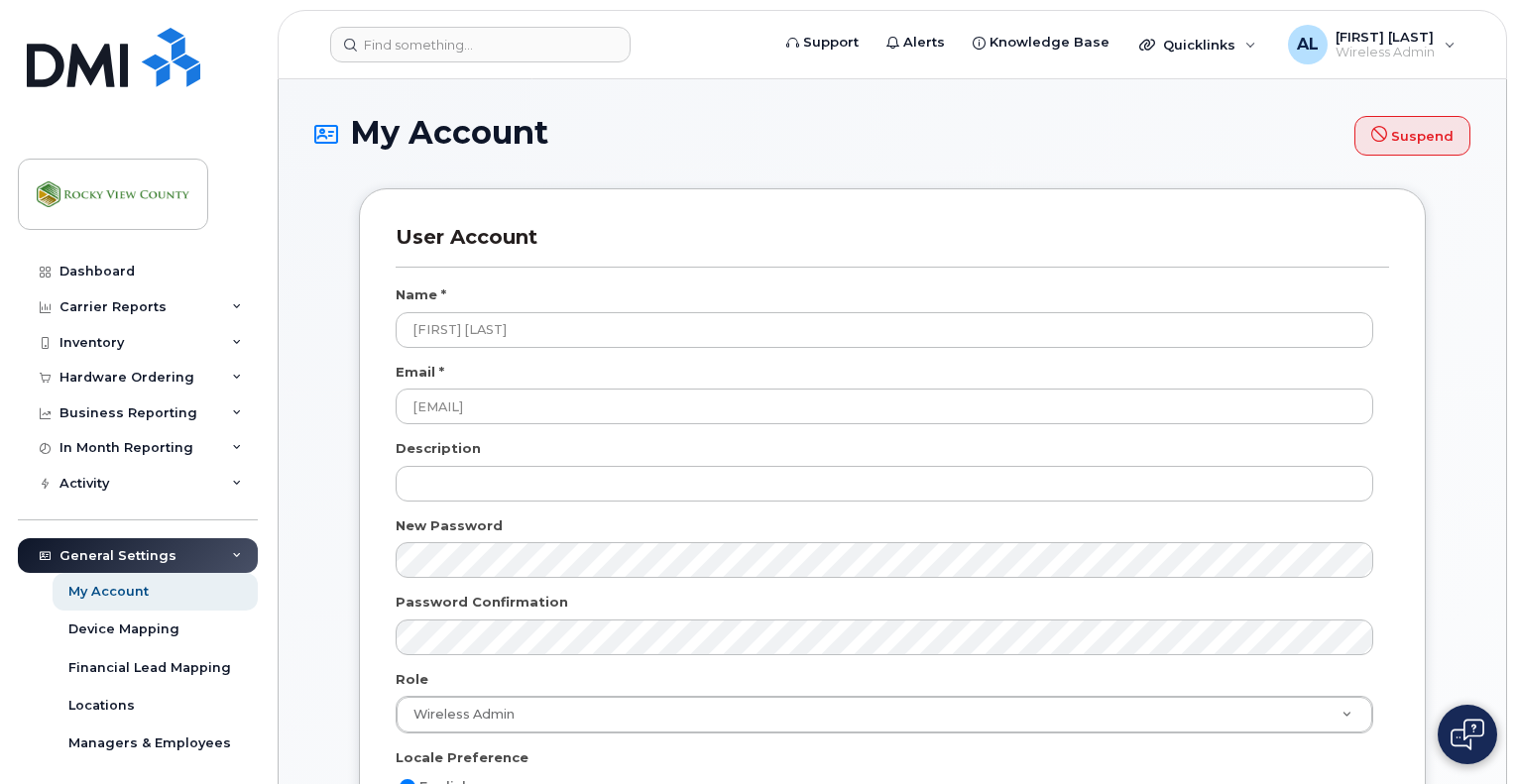 select 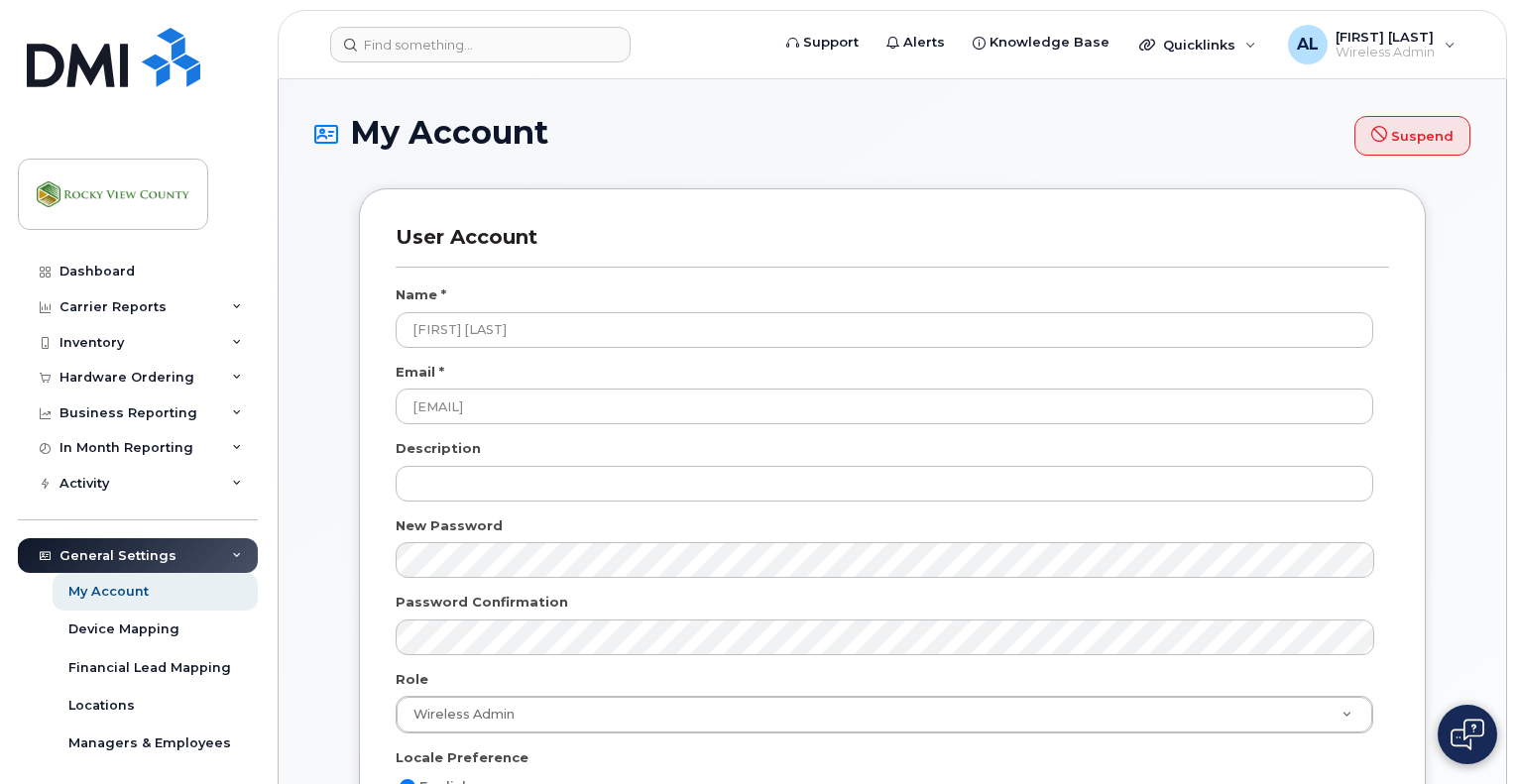scroll, scrollTop: 0, scrollLeft: 0, axis: both 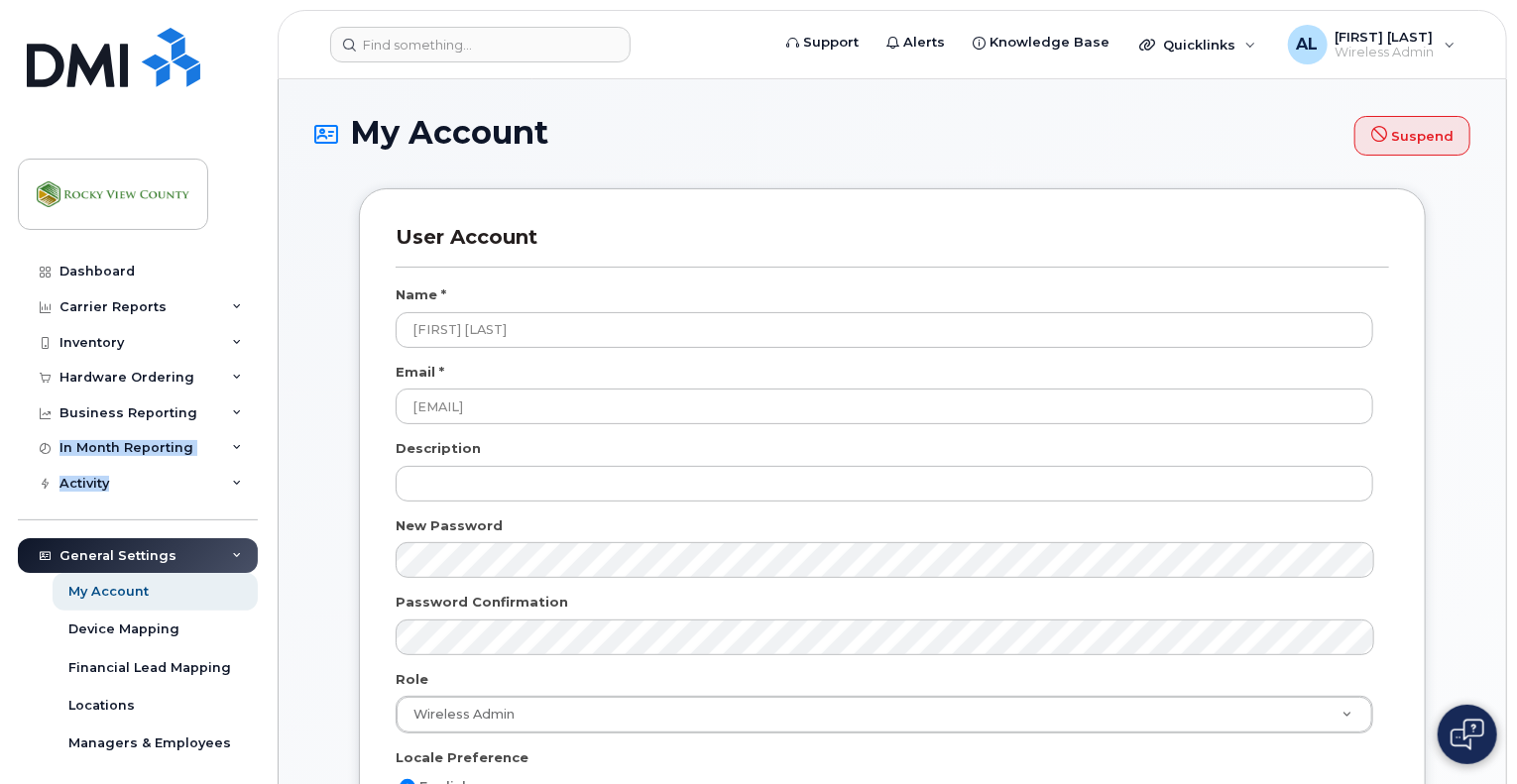 drag, startPoint x: 255, startPoint y: 414, endPoint x: 257, endPoint y: 513, distance: 99.02 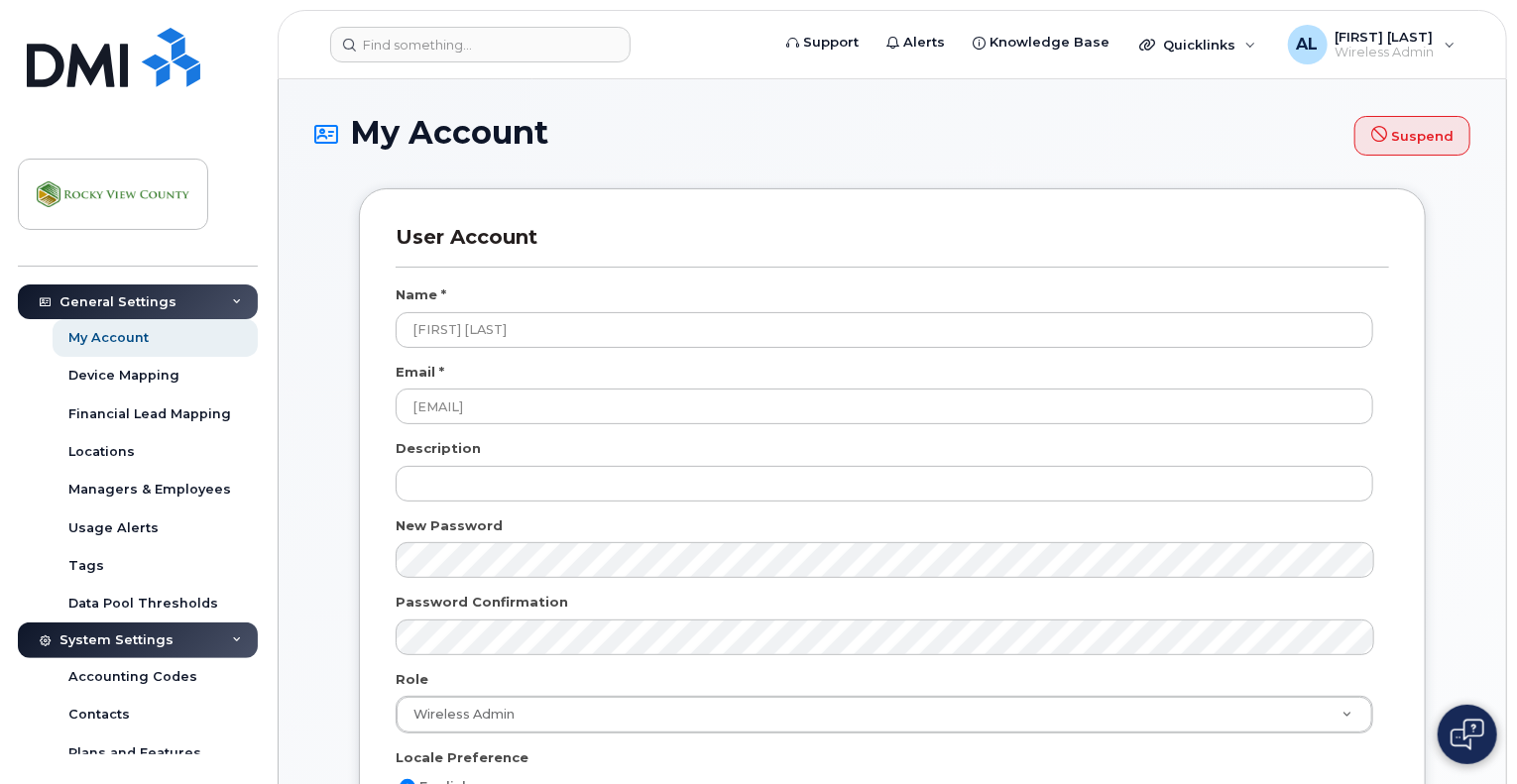 scroll, scrollTop: 250, scrollLeft: 0, axis: vertical 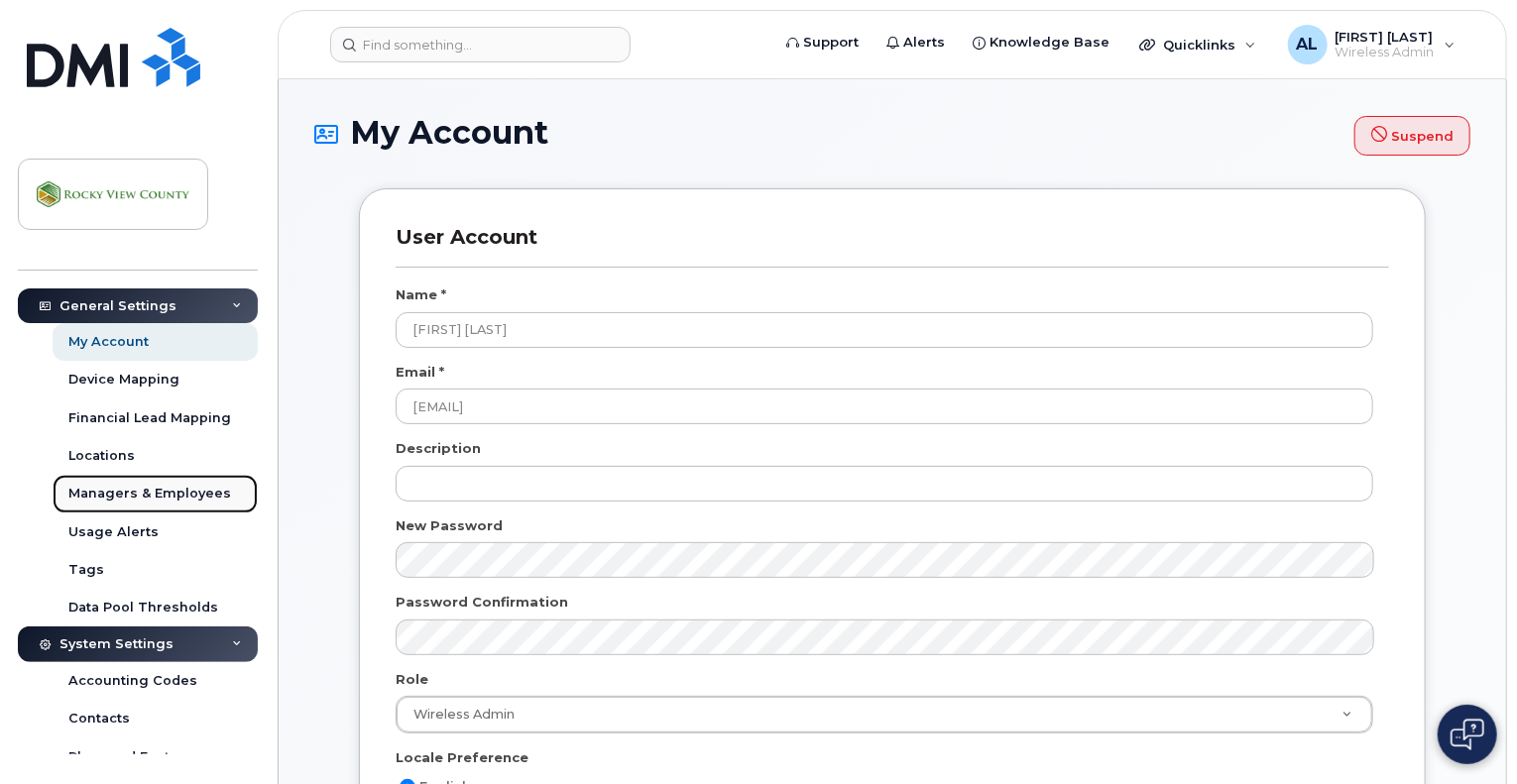 click on "Managers & Employees" at bounding box center [150, 494] 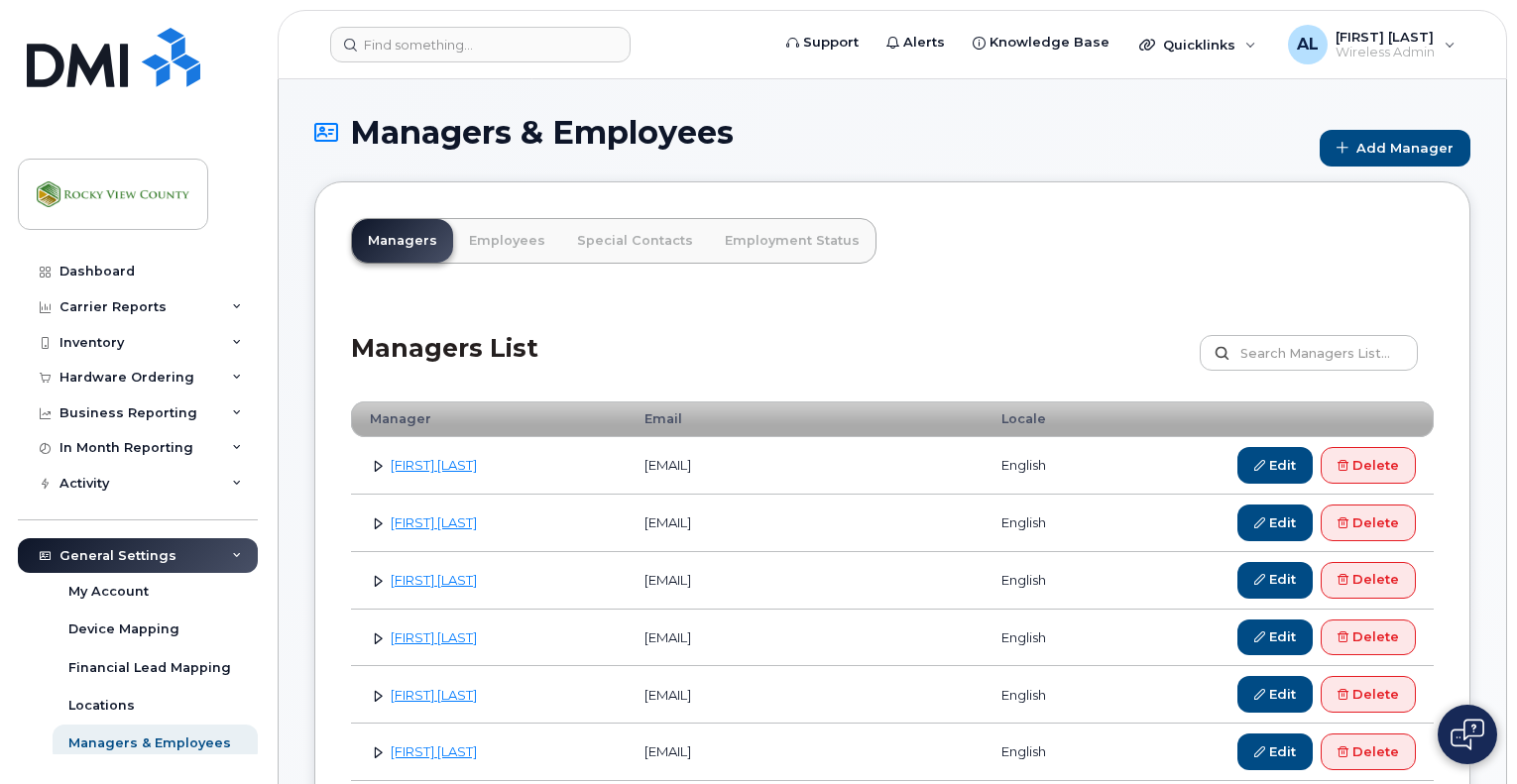 scroll, scrollTop: 0, scrollLeft: 0, axis: both 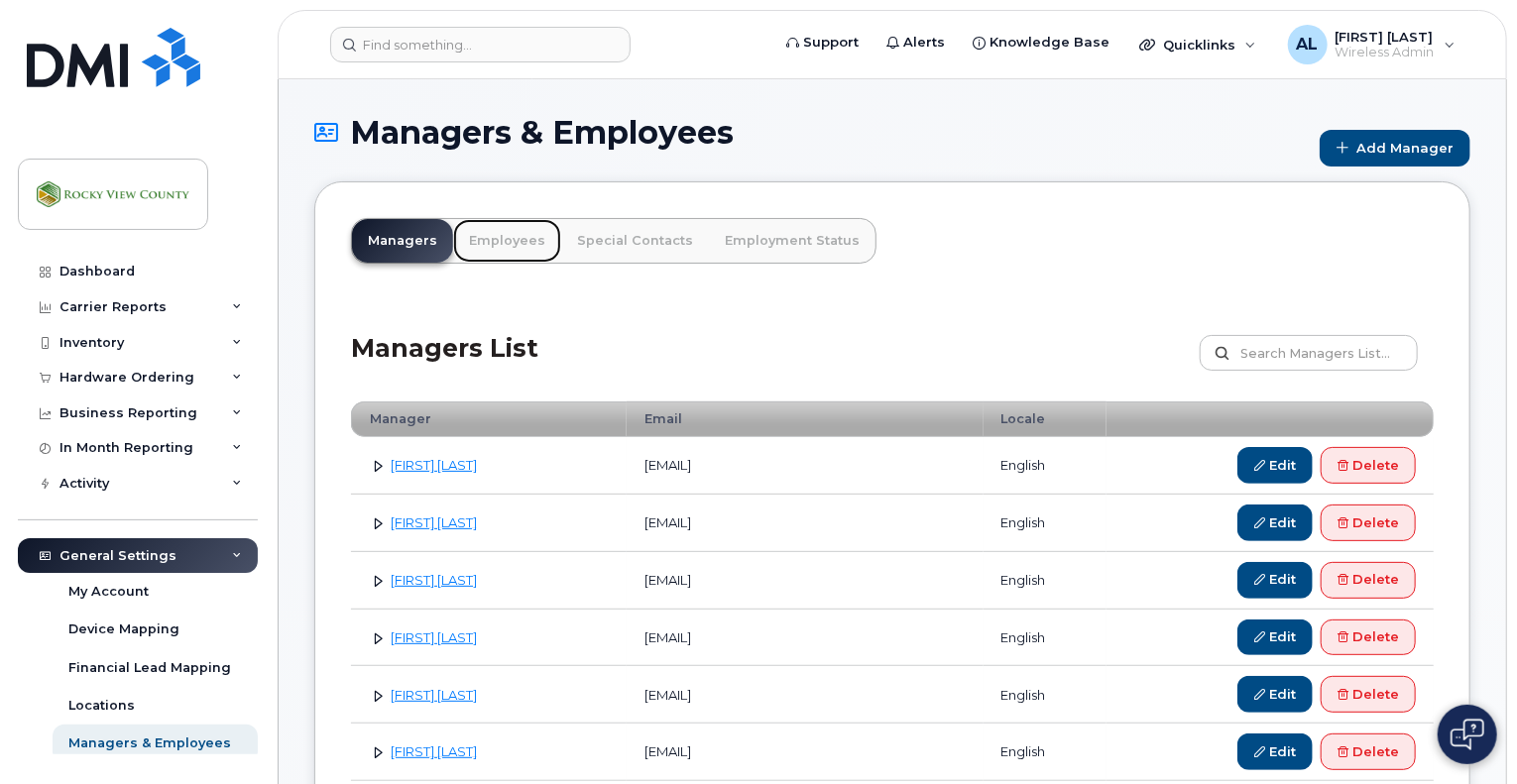 click on "Employees" at bounding box center [507, 241] 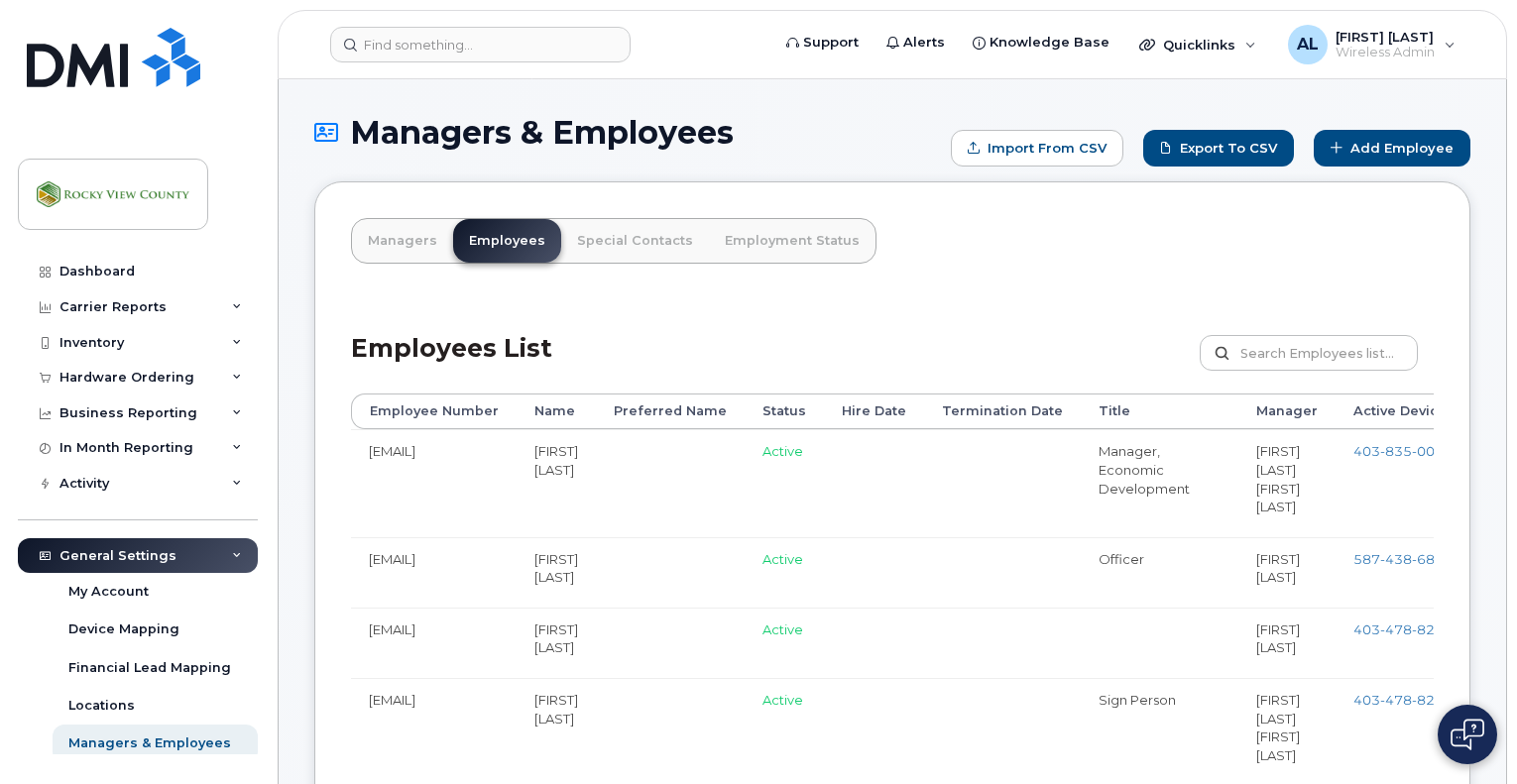 scroll, scrollTop: 0, scrollLeft: 0, axis: both 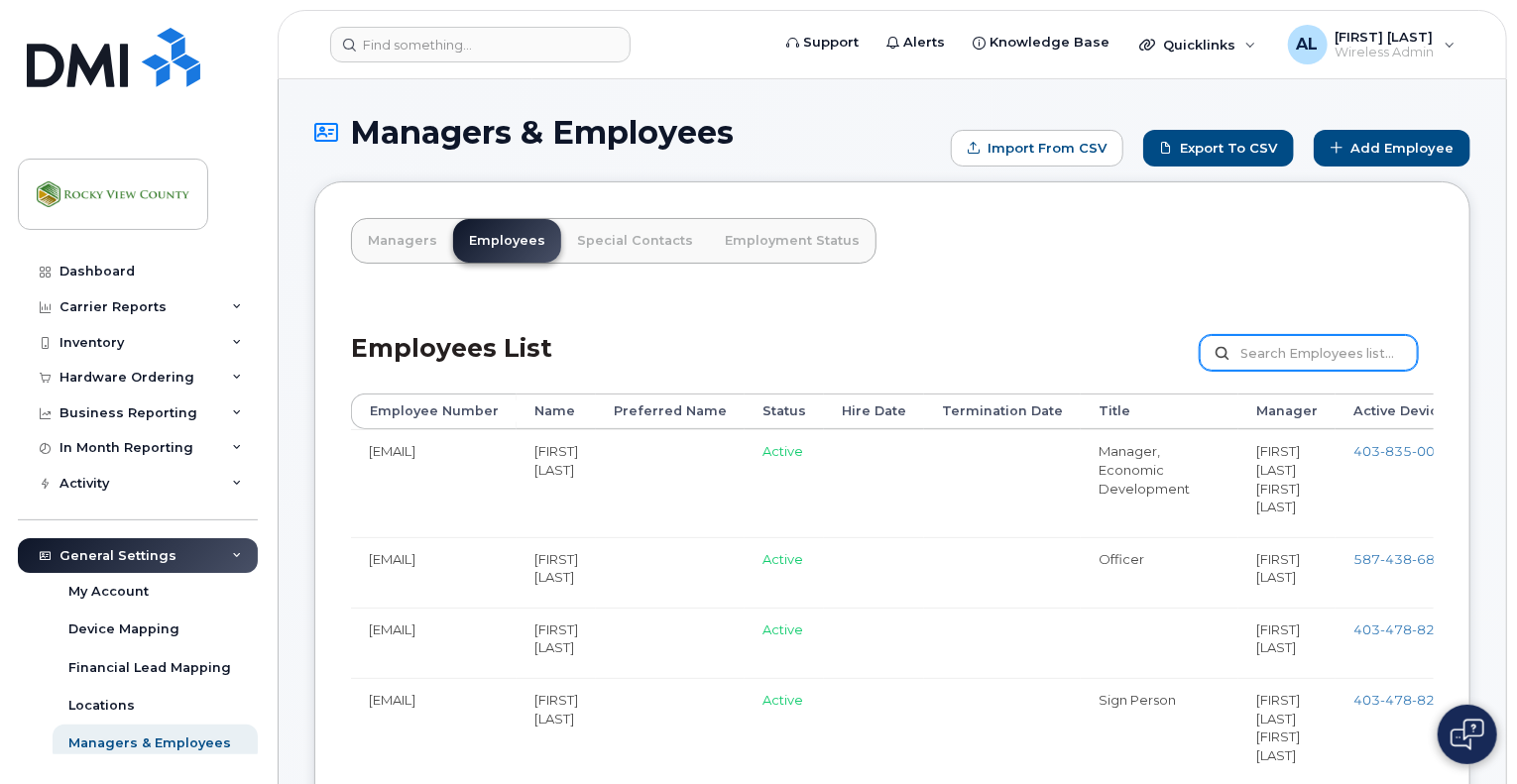 click at bounding box center (1309, 353) 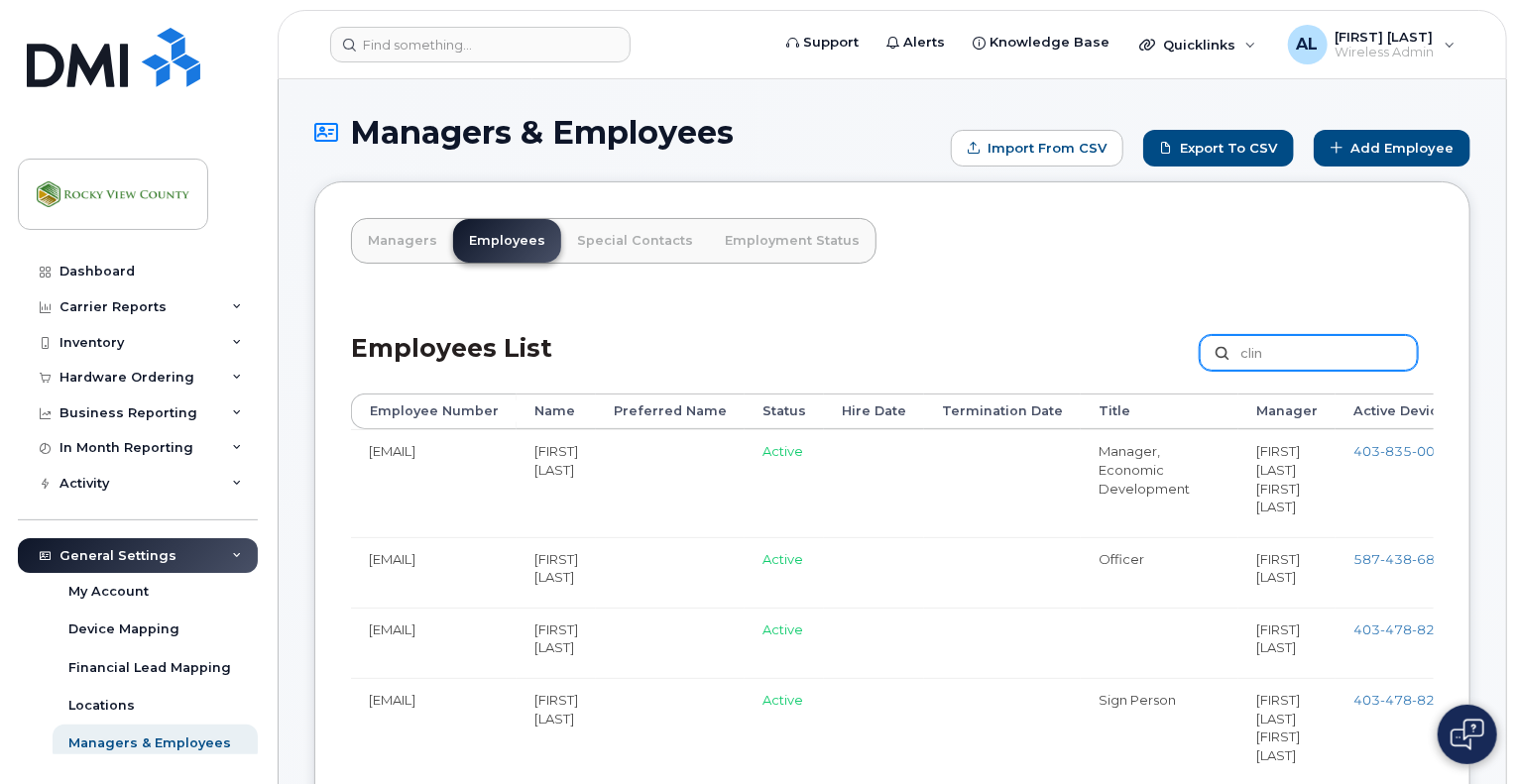type on "clin" 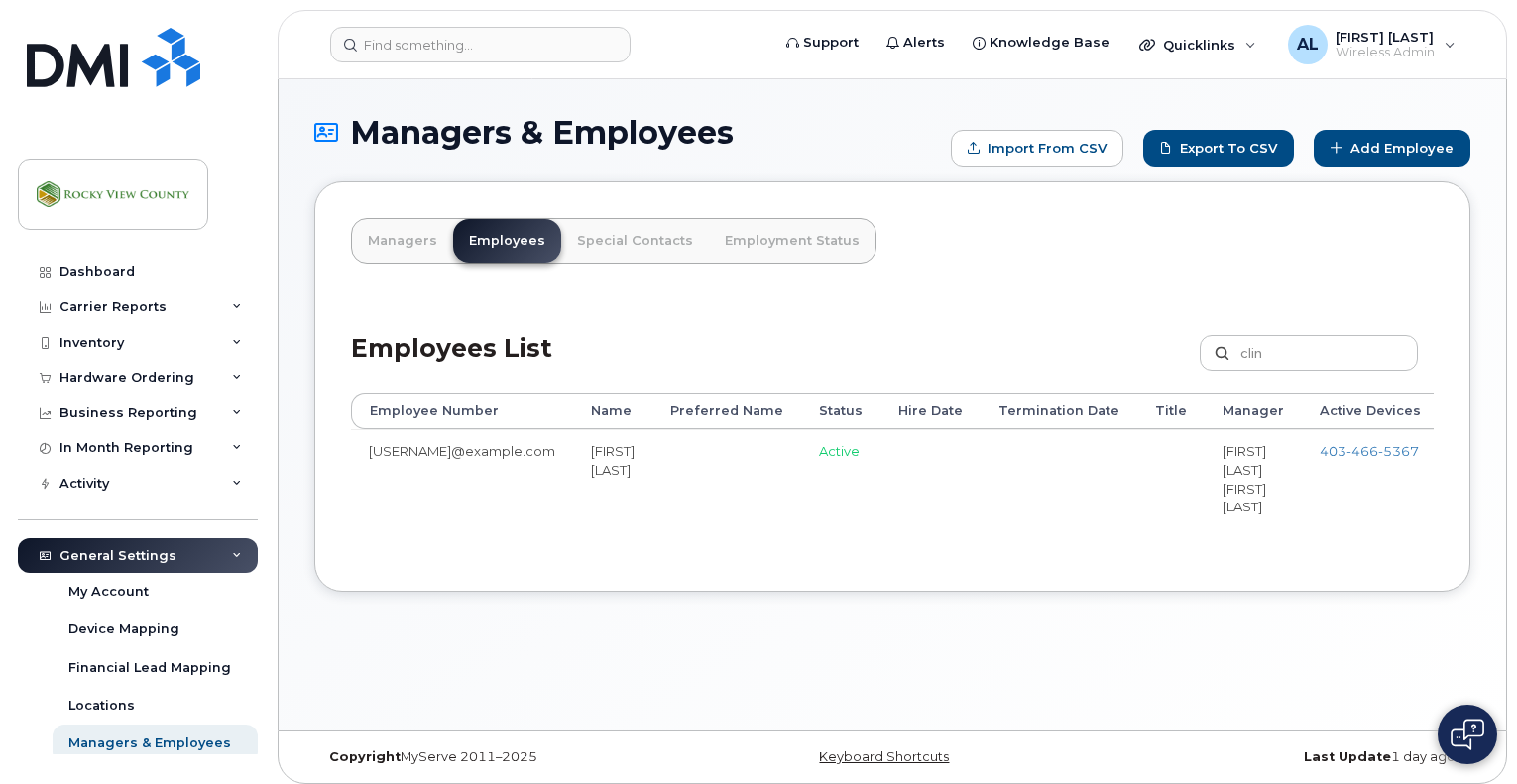 scroll, scrollTop: 0, scrollLeft: 0, axis: both 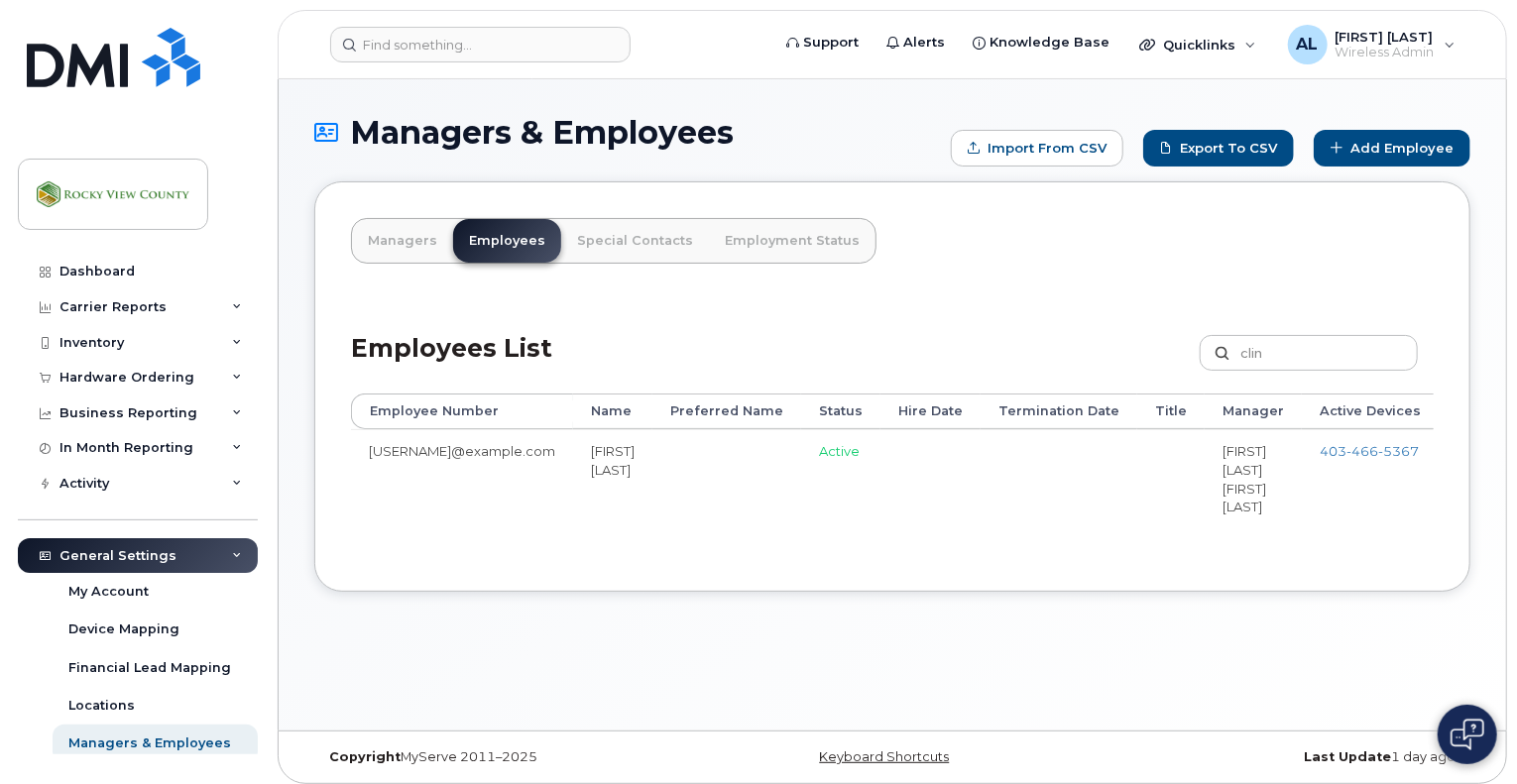 click on "[EMAIL]" at bounding box center [462, 483] 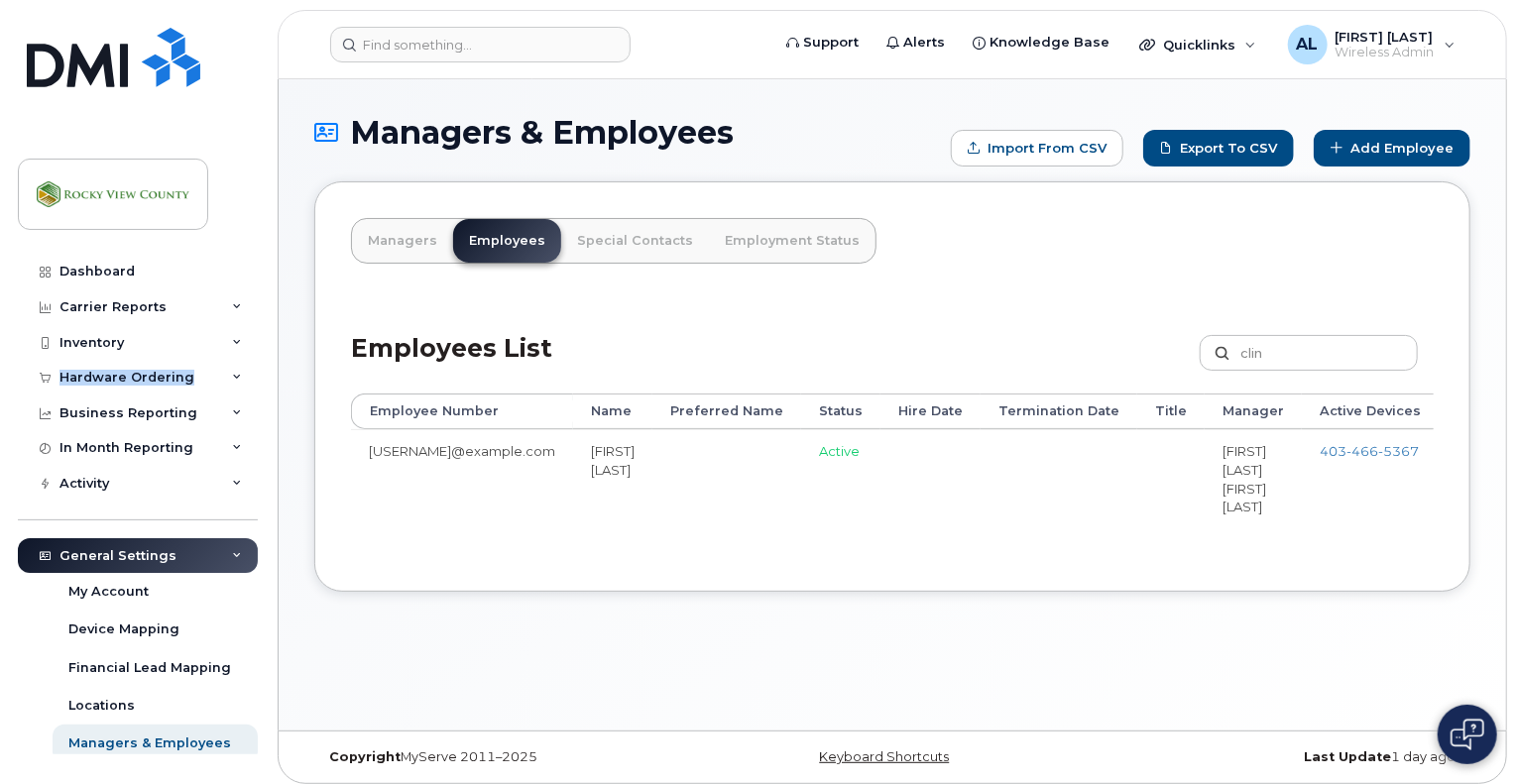 drag, startPoint x: 262, startPoint y: 358, endPoint x: 254, endPoint y: 391, distance: 33.955854 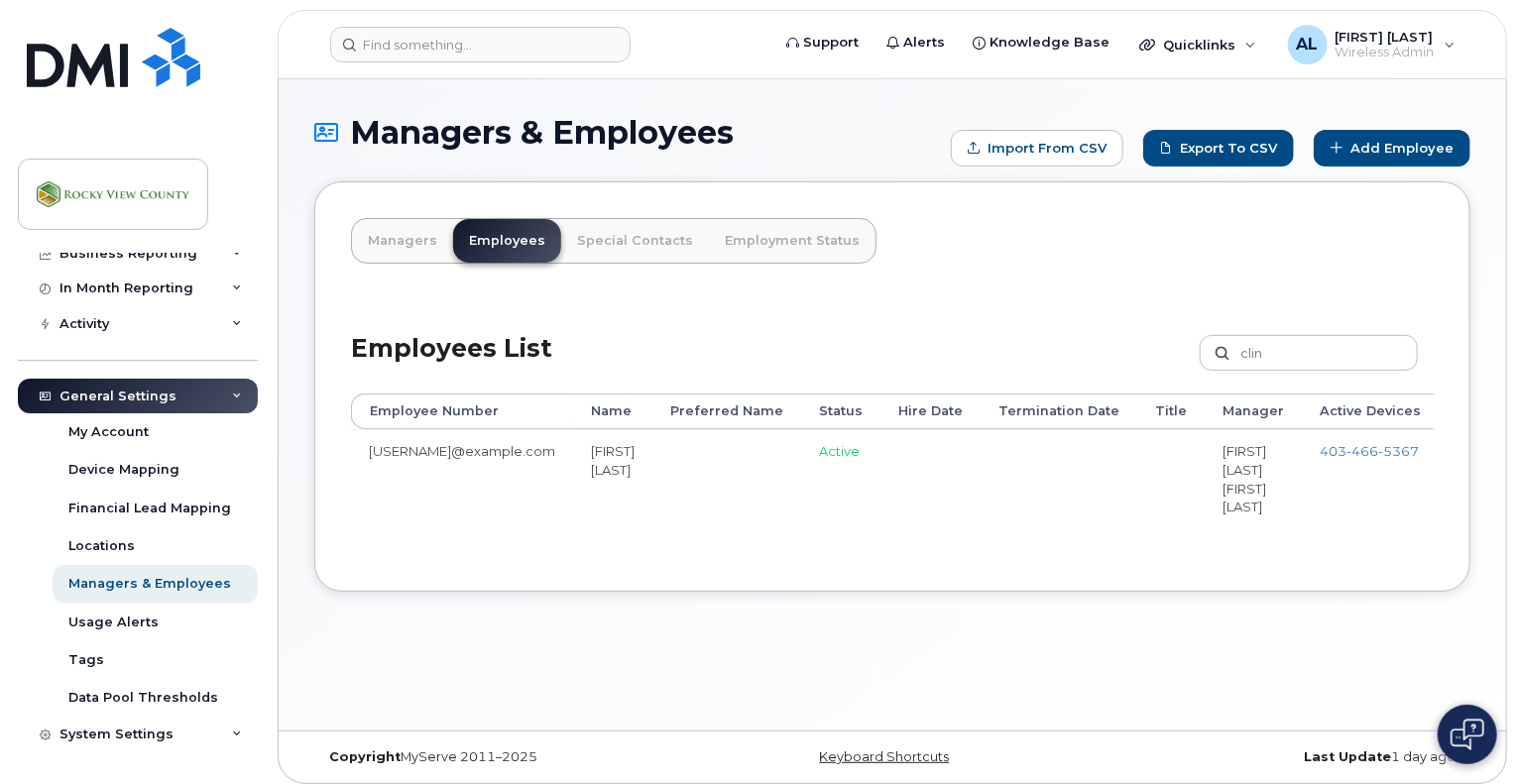 scroll, scrollTop: 191, scrollLeft: 0, axis: vertical 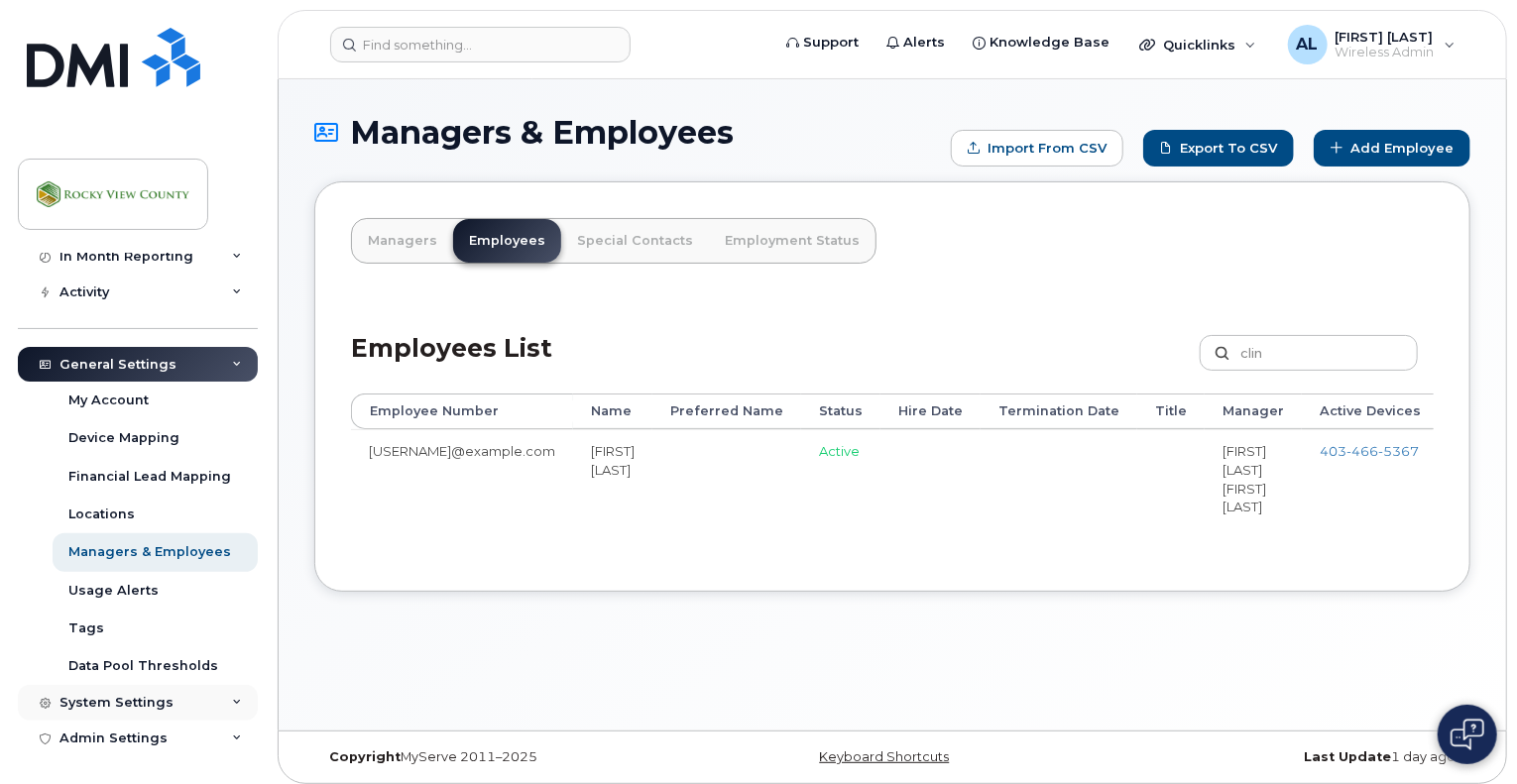 click on "System Settings" at bounding box center [138, 703] 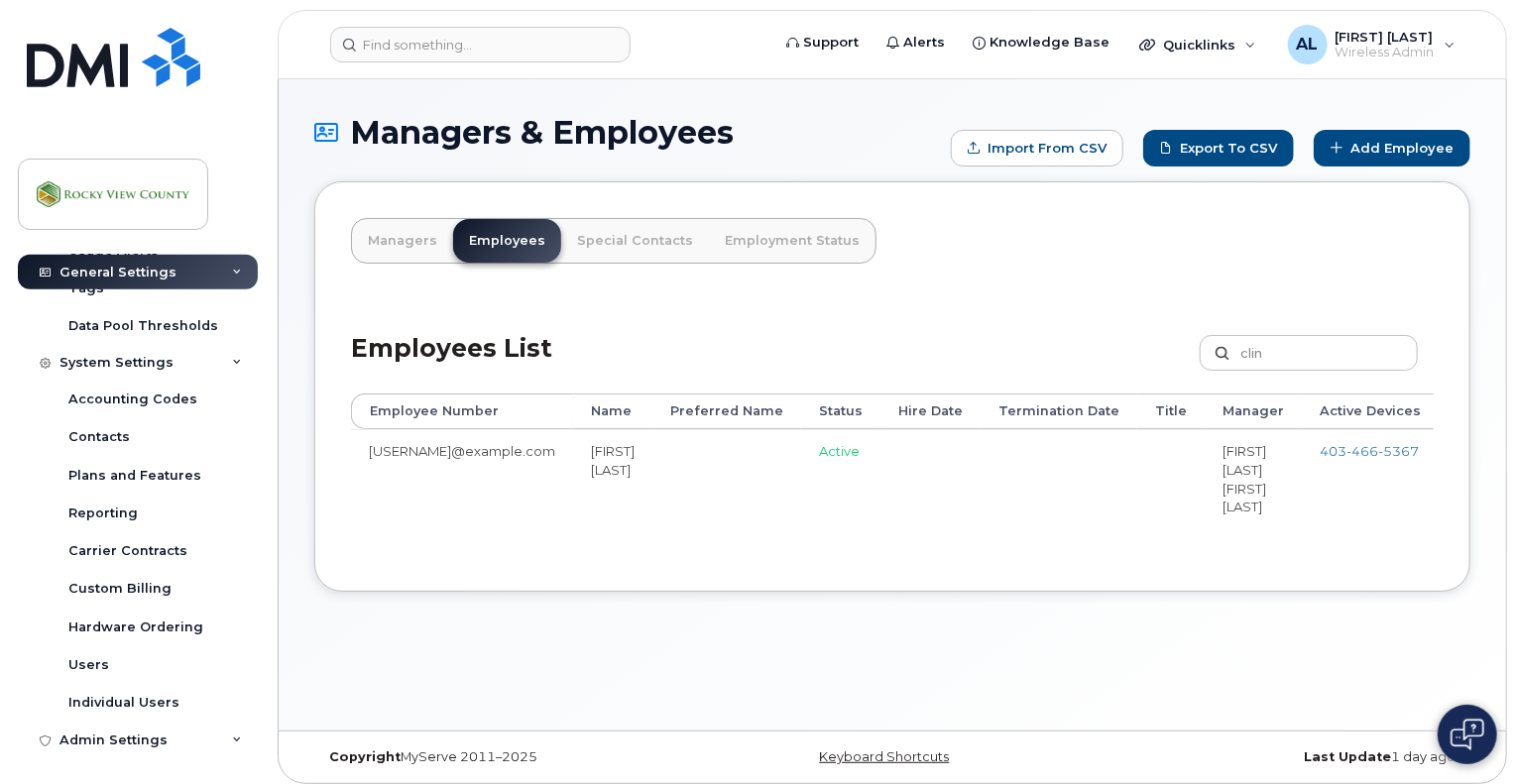 scroll, scrollTop: 533, scrollLeft: 0, axis: vertical 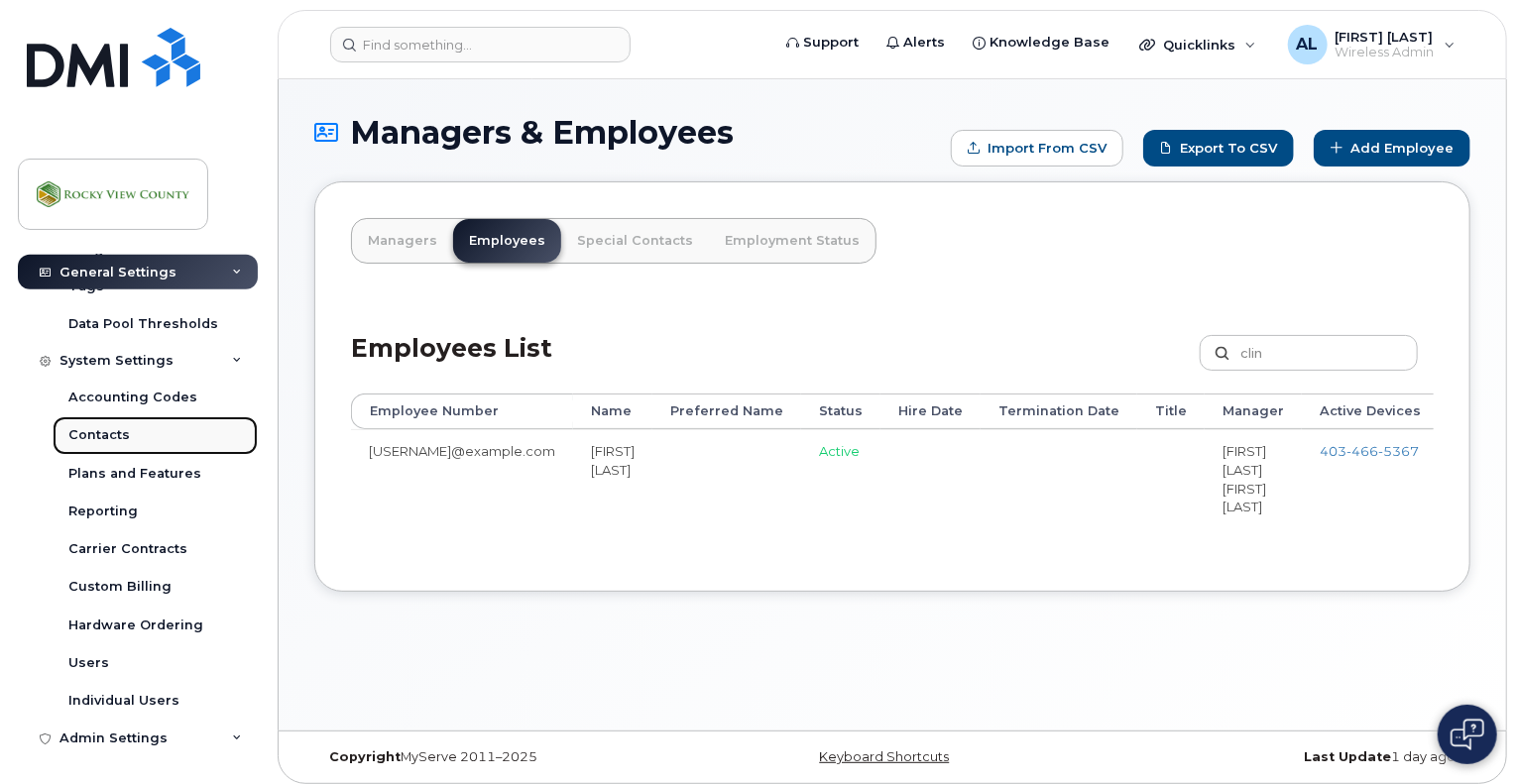 click on "Contacts" at bounding box center [155, 435] 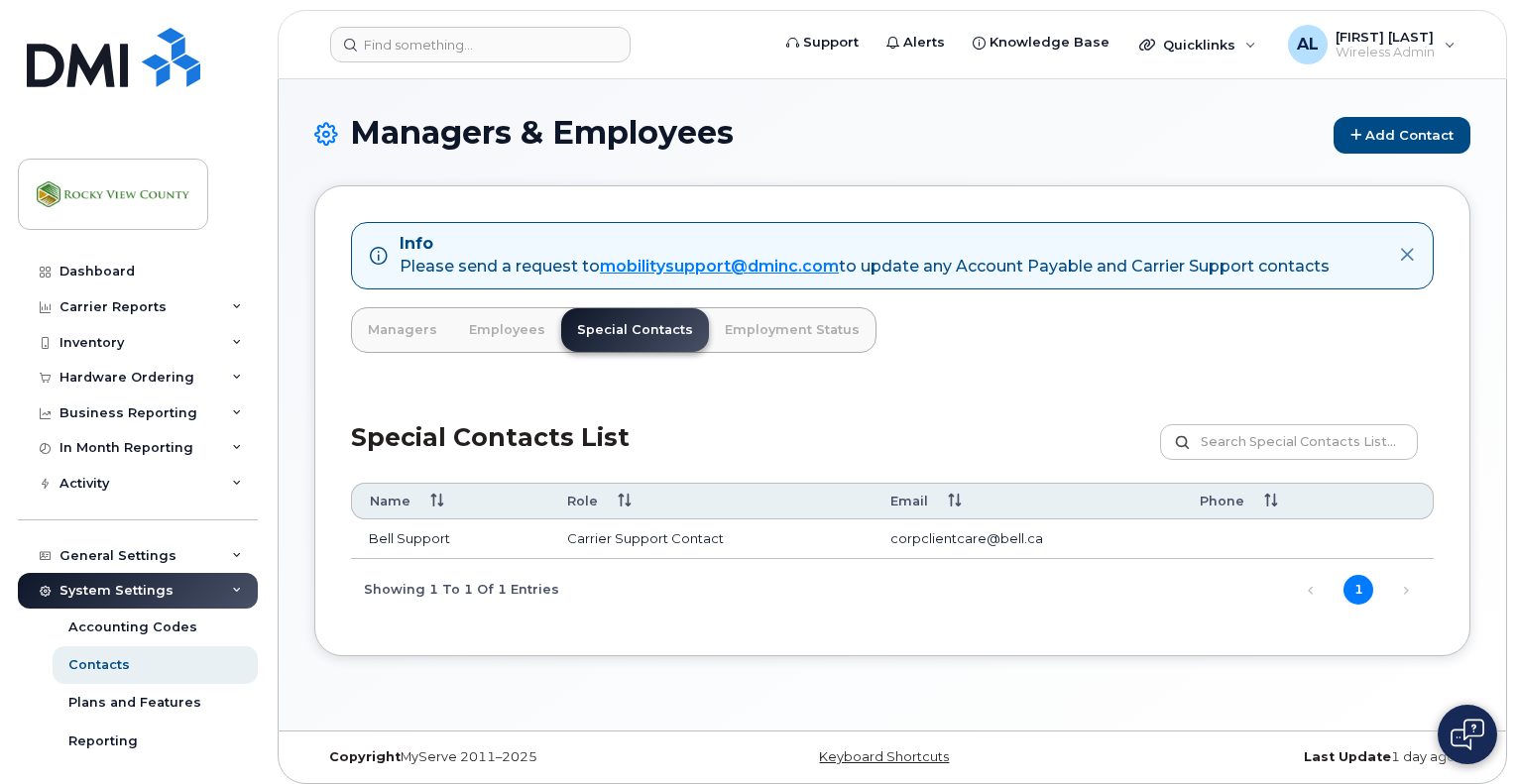 scroll, scrollTop: 0, scrollLeft: 0, axis: both 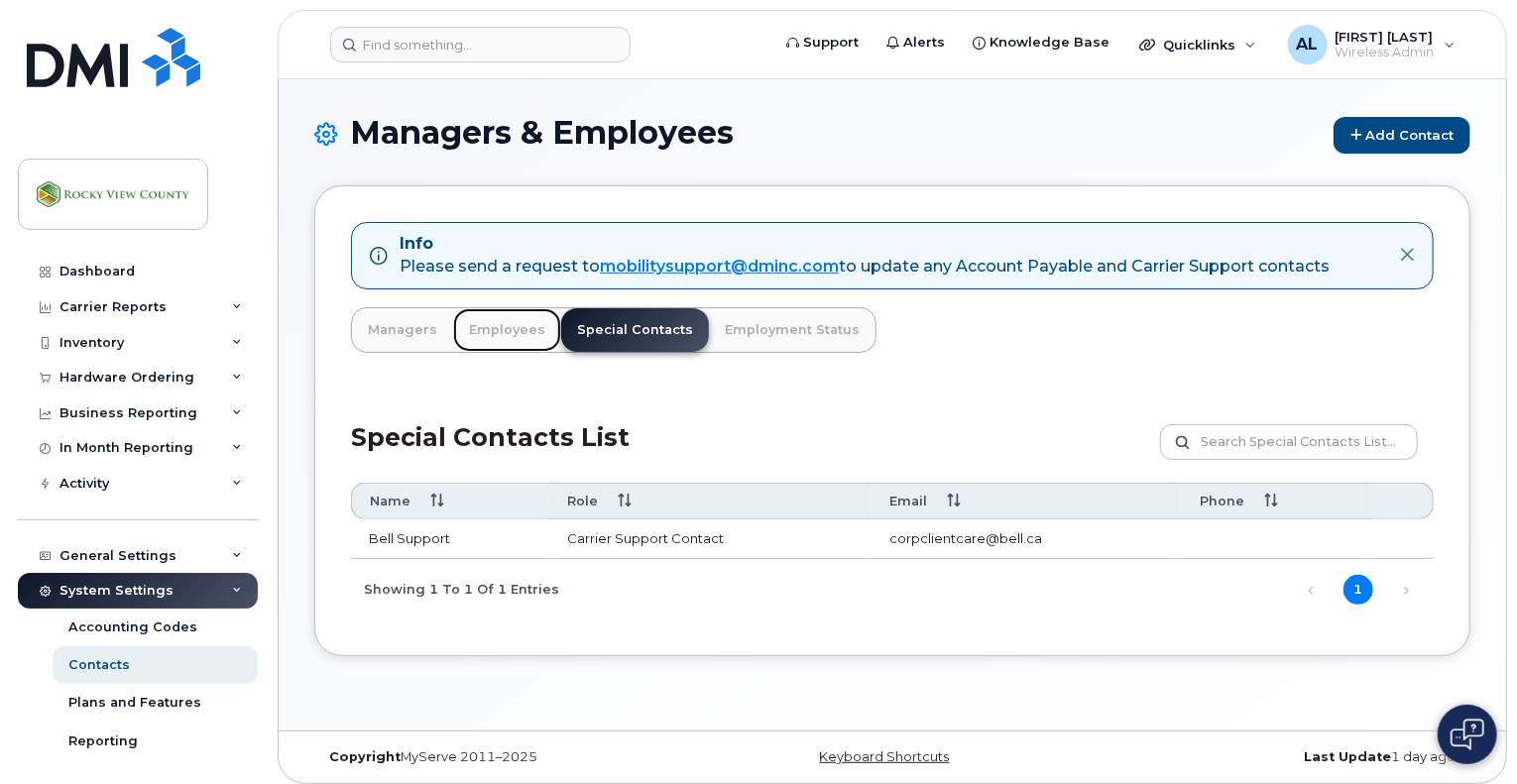 click on "Employees" at bounding box center (507, 330) 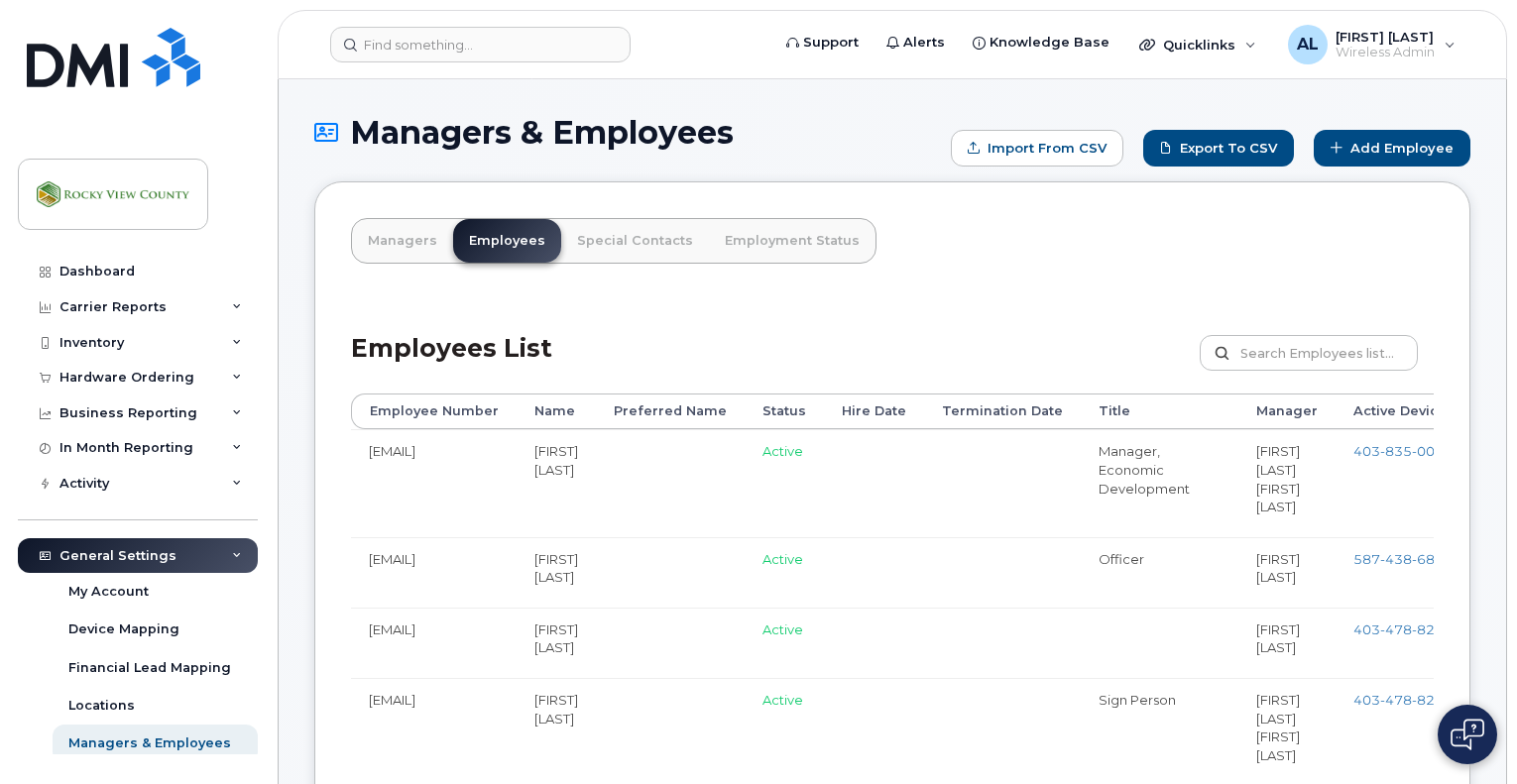 scroll, scrollTop: 0, scrollLeft: 0, axis: both 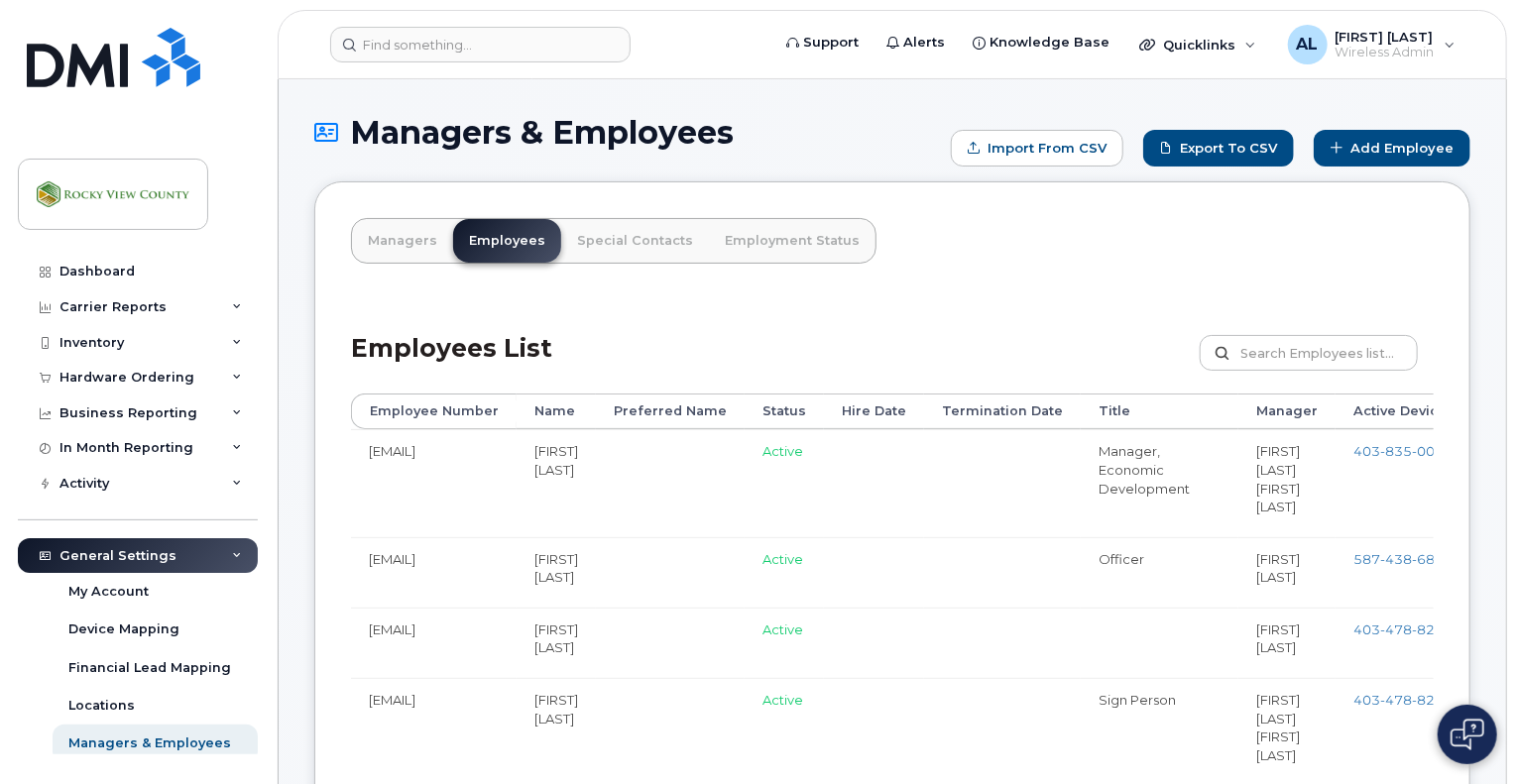 click on "Aaron Latimer" at bounding box center [556, 483] 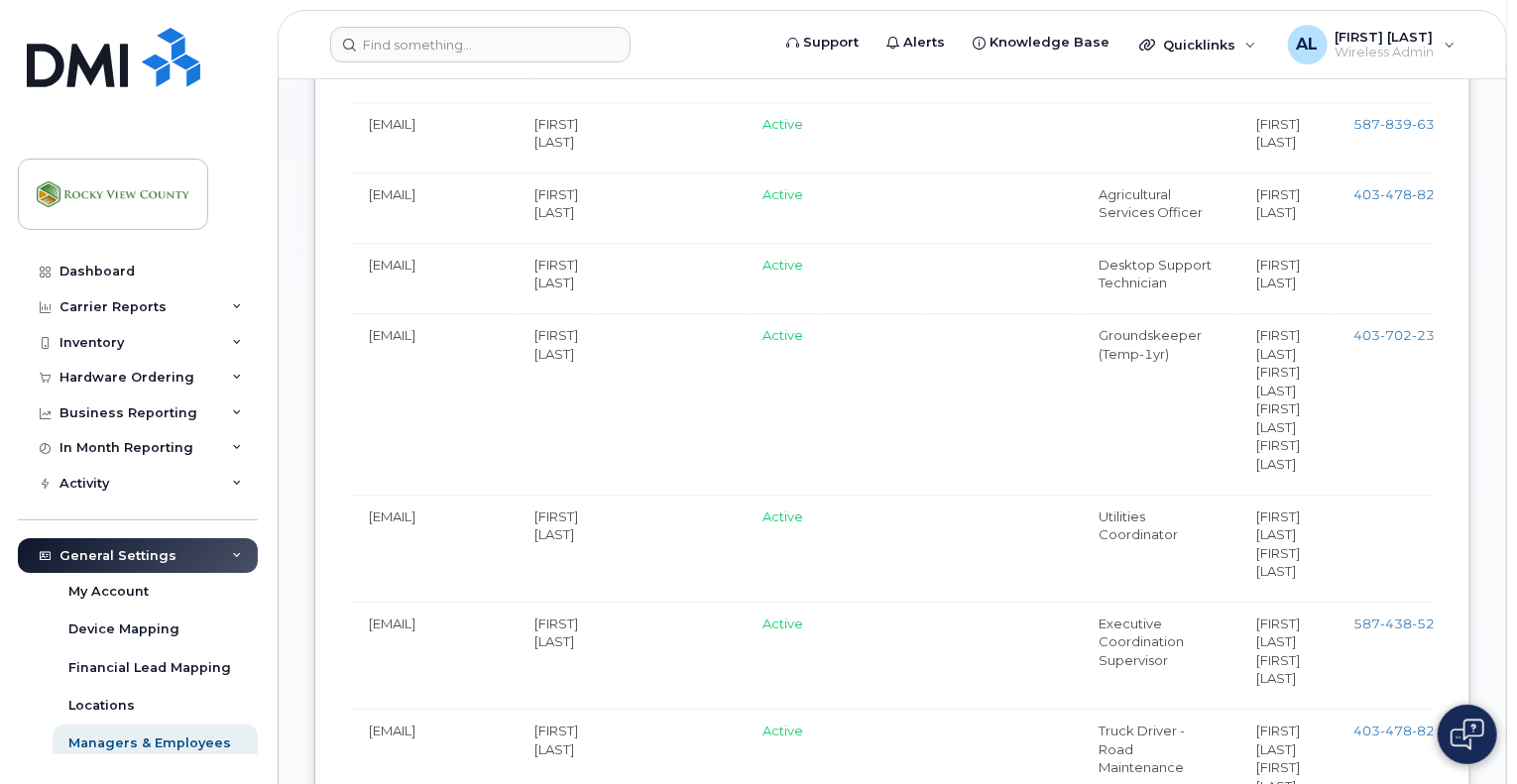 scroll, scrollTop: 2744, scrollLeft: 0, axis: vertical 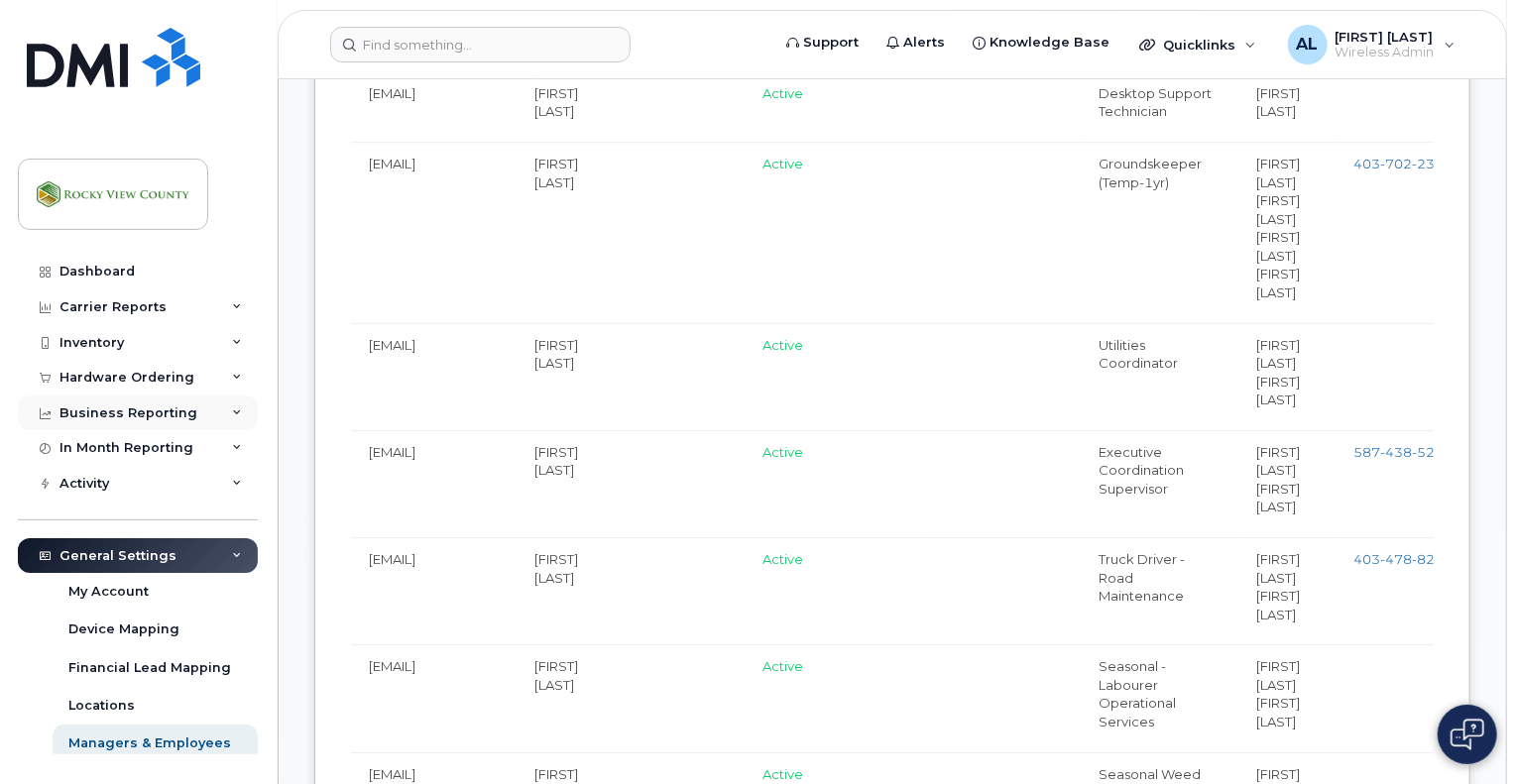 click on "Business Reporting" at bounding box center [138, 413] 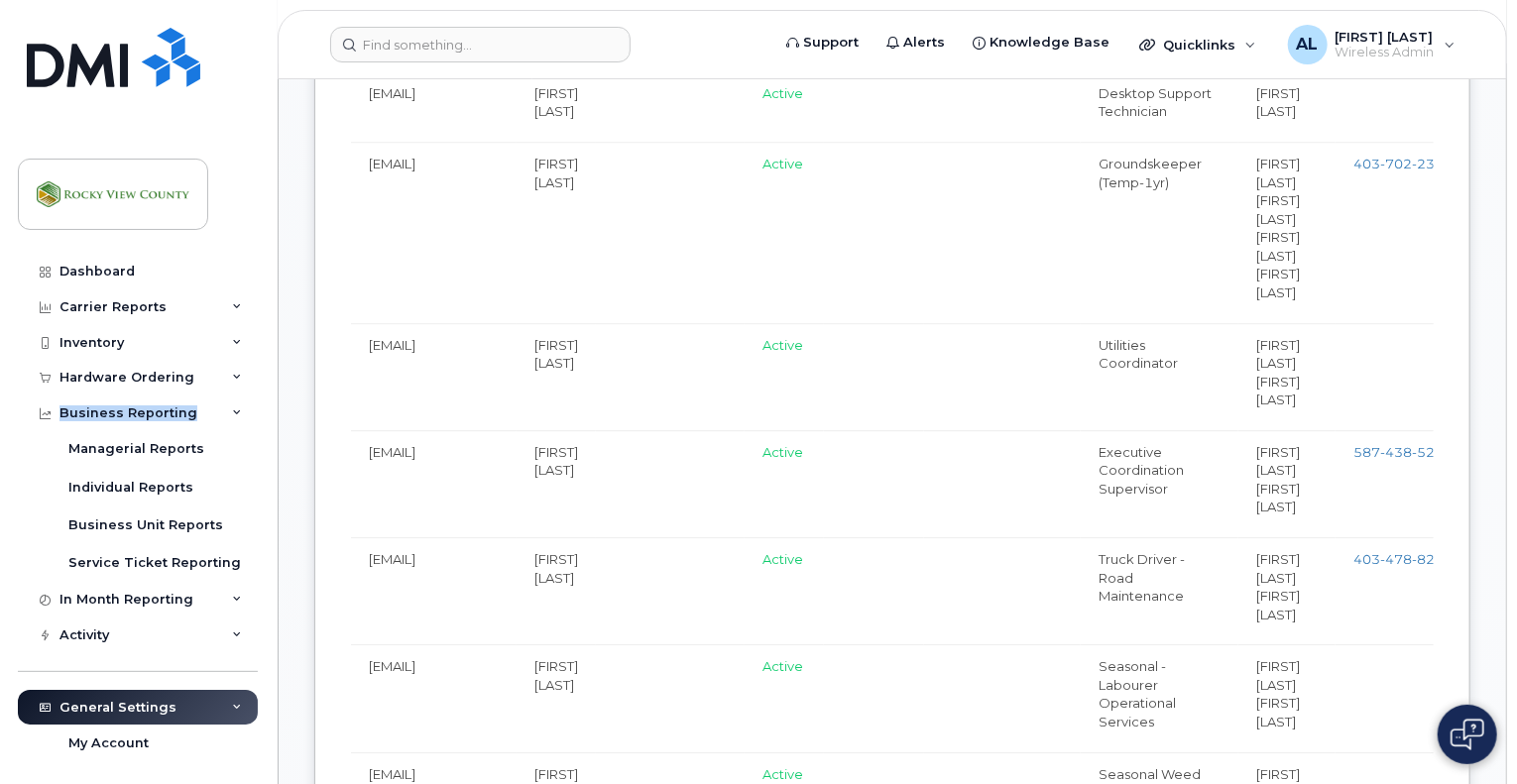 drag, startPoint x: 262, startPoint y: 360, endPoint x: 262, endPoint y: 413, distance: 53 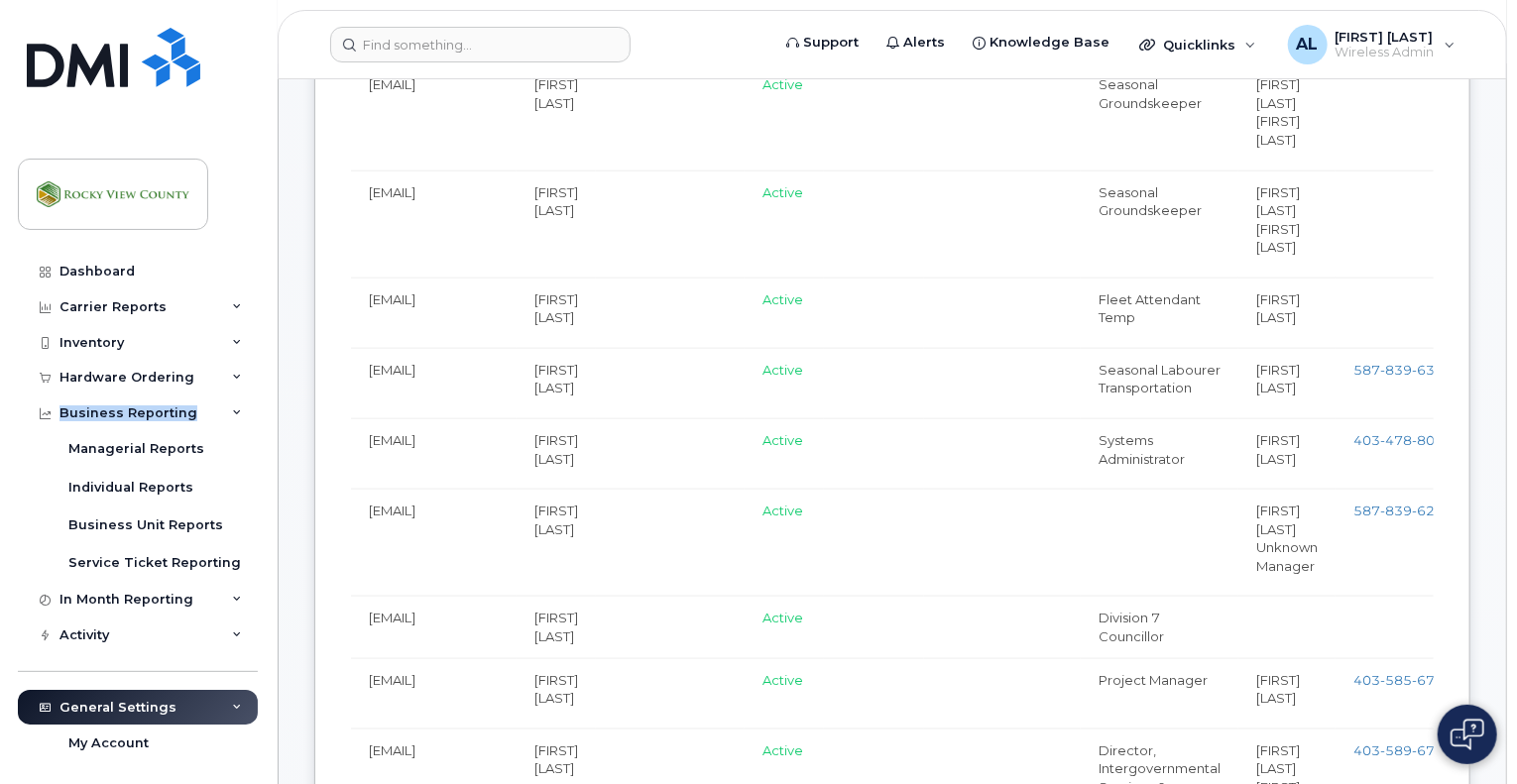scroll, scrollTop: 0, scrollLeft: 0, axis: both 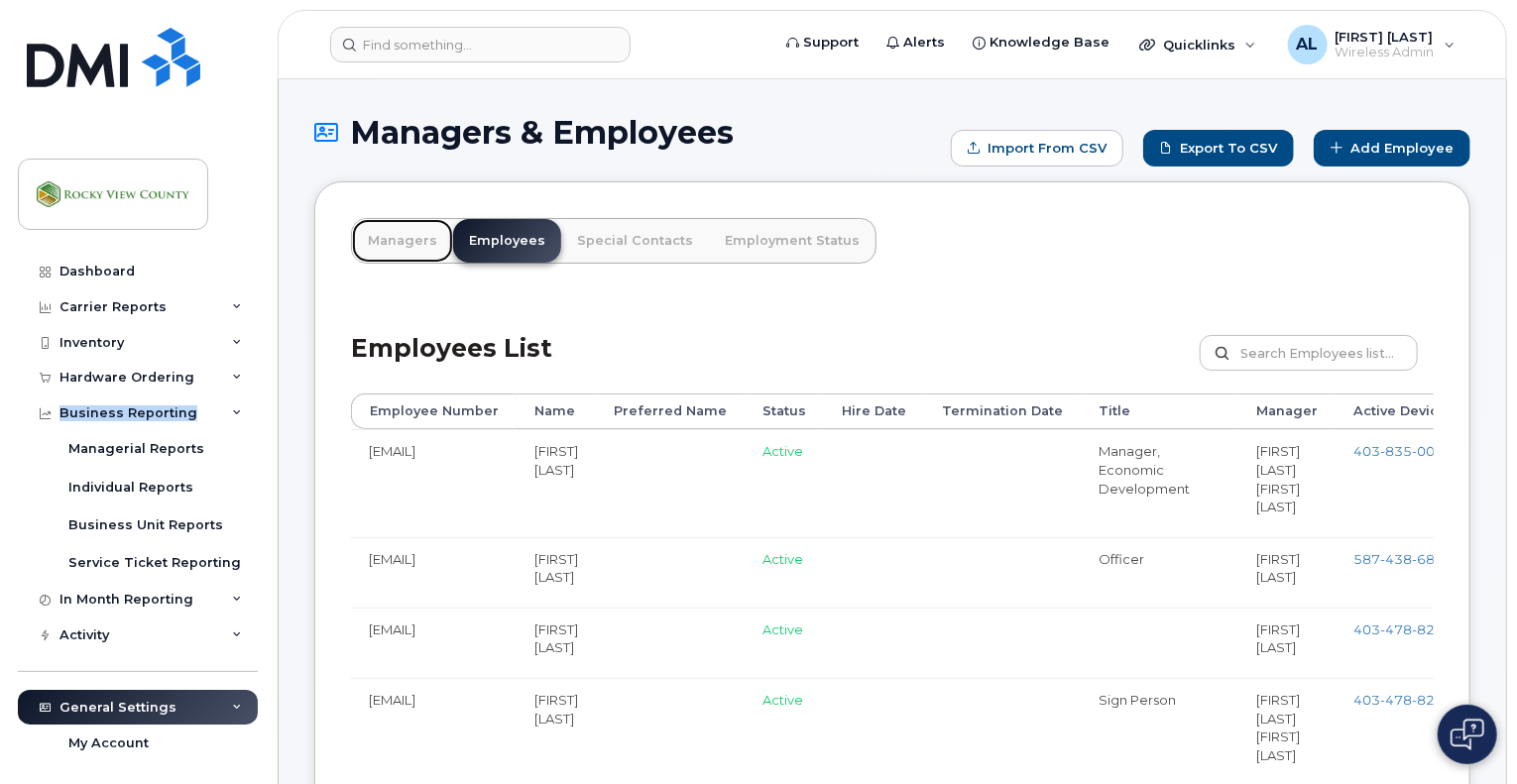 click on "Managers" at bounding box center (403, 241) 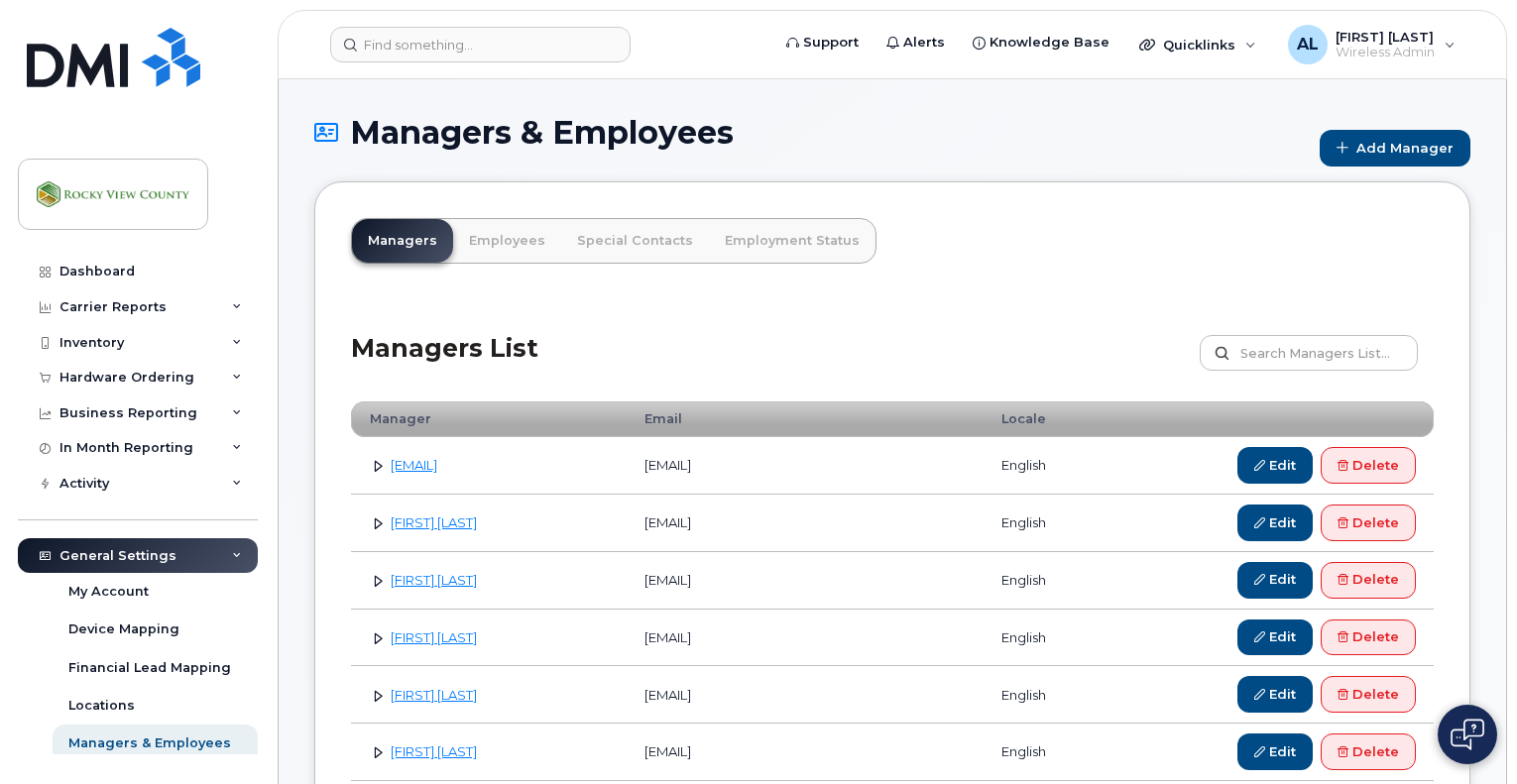 scroll, scrollTop: 0, scrollLeft: 0, axis: both 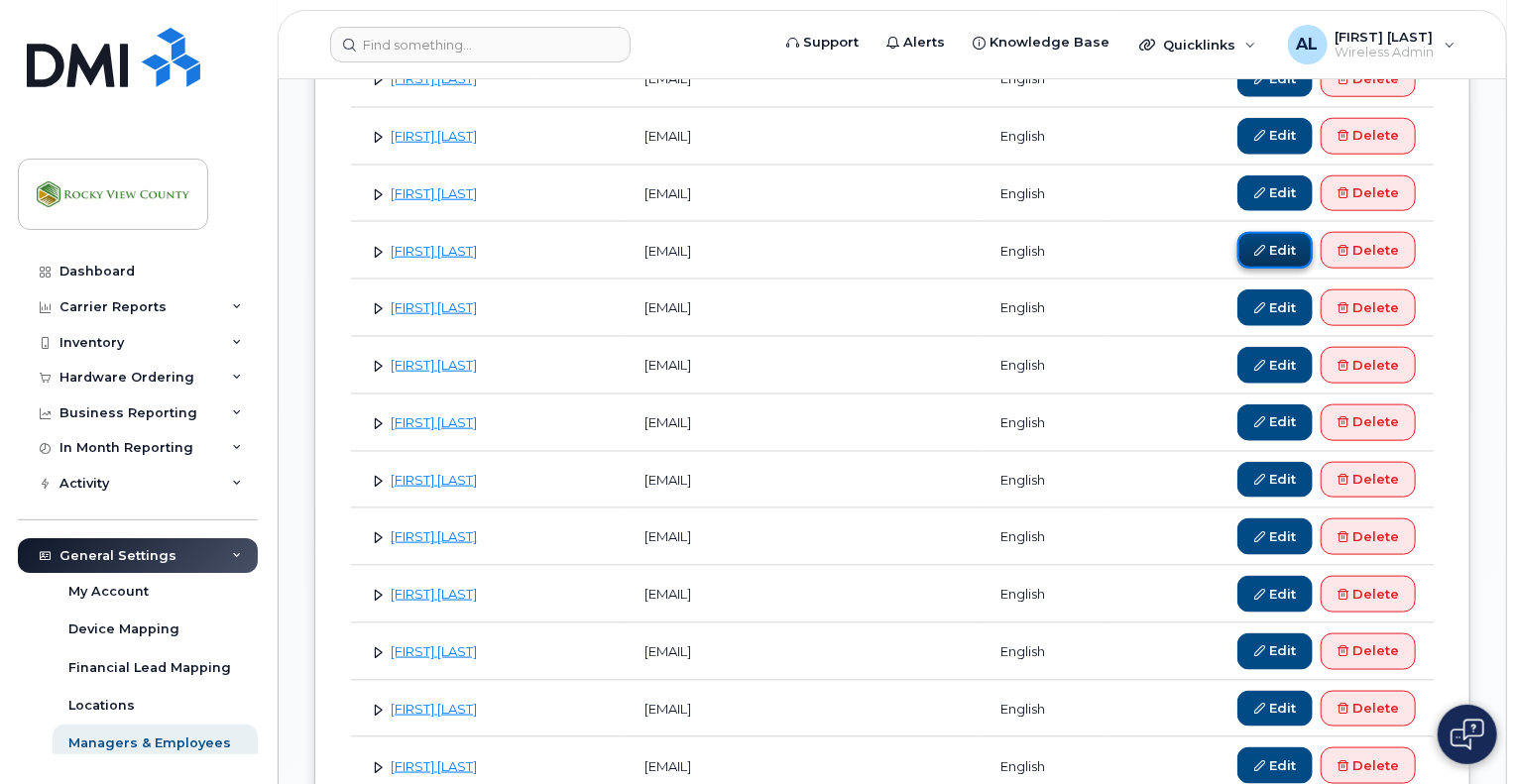 click on "Edit" at bounding box center [1275, 250] 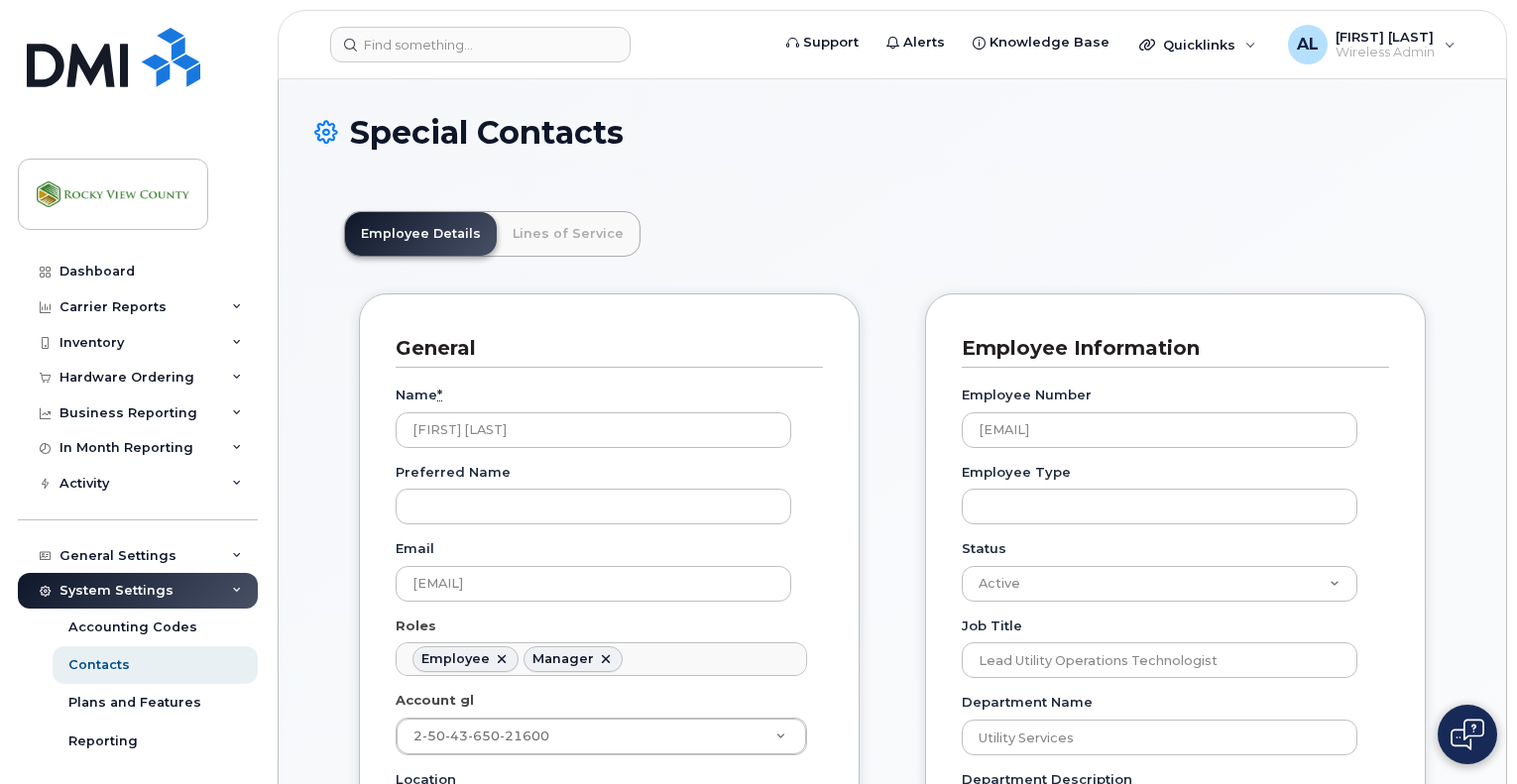 scroll, scrollTop: 0, scrollLeft: 0, axis: both 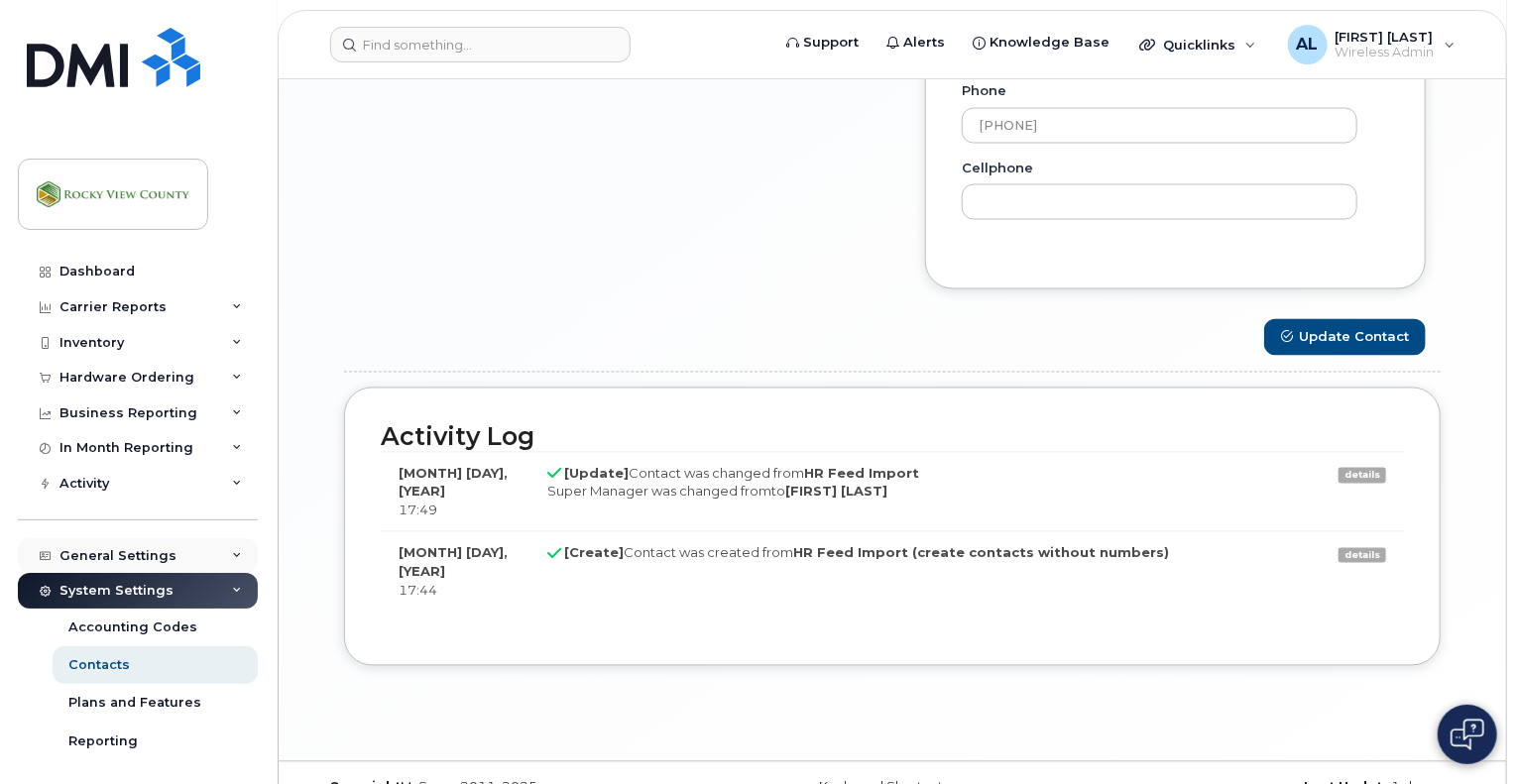 click on "General Settings" at bounding box center (138, 556) 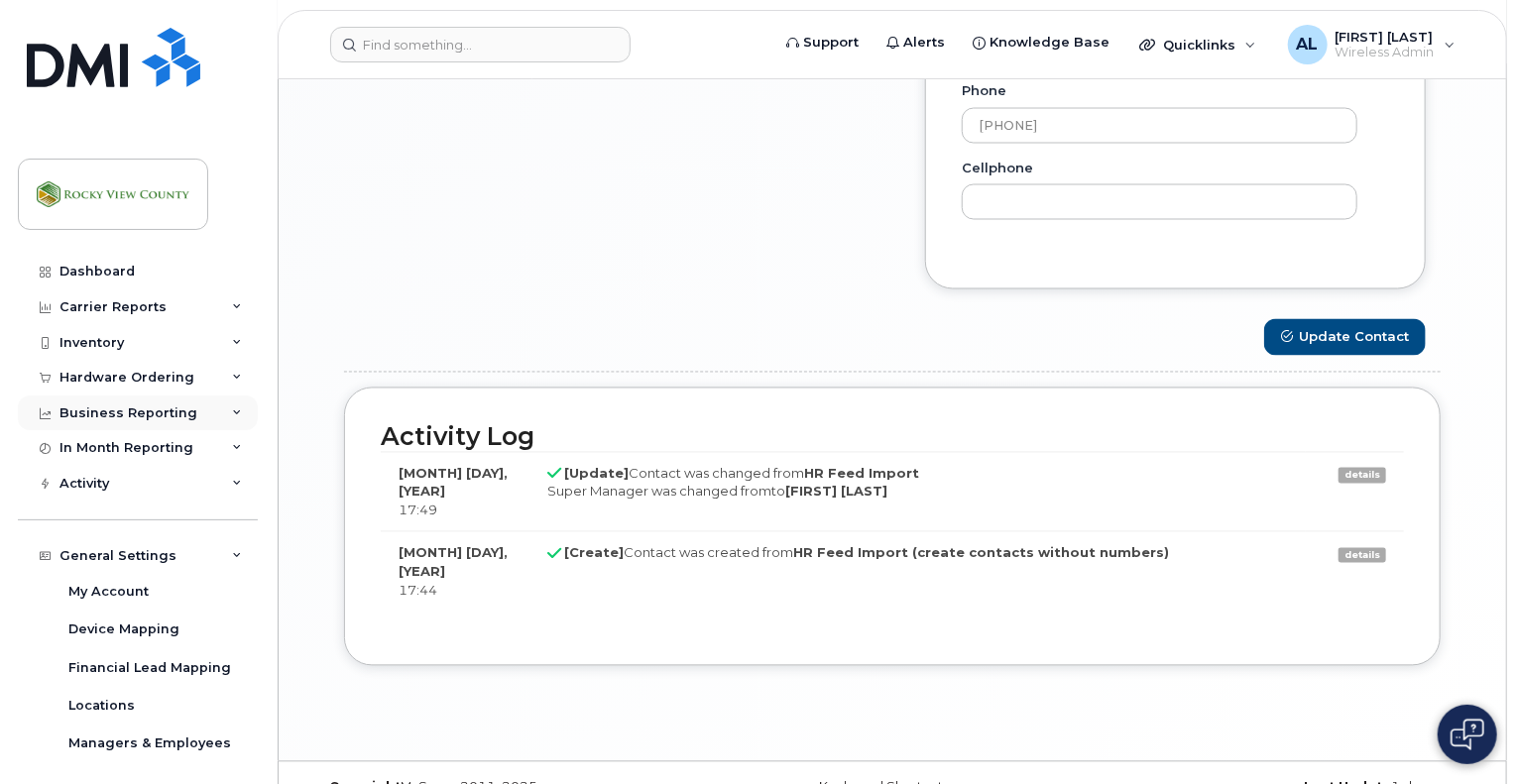 click on "Business Reporting" at bounding box center (138, 413) 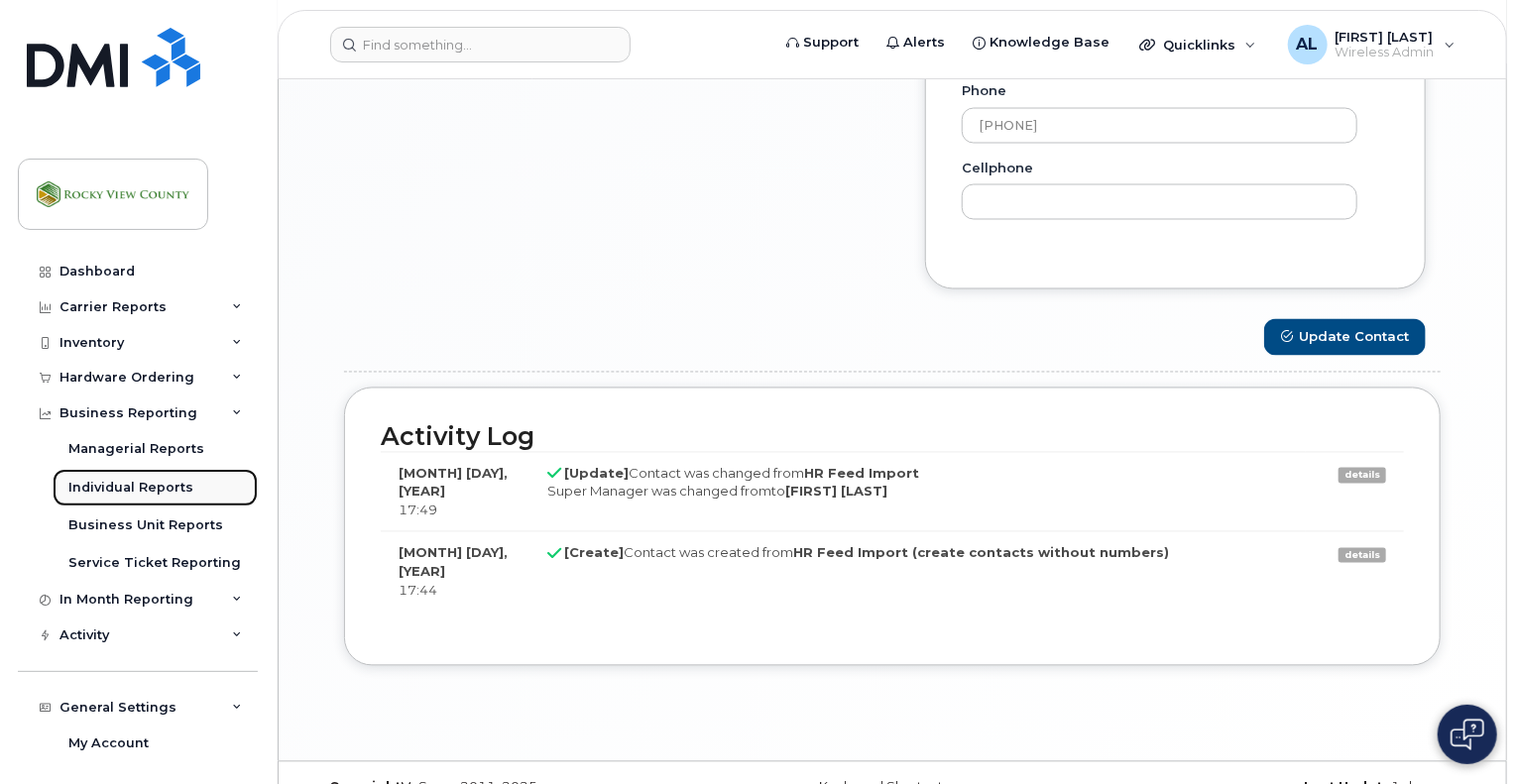 click on "Individual Reports" at bounding box center [131, 488] 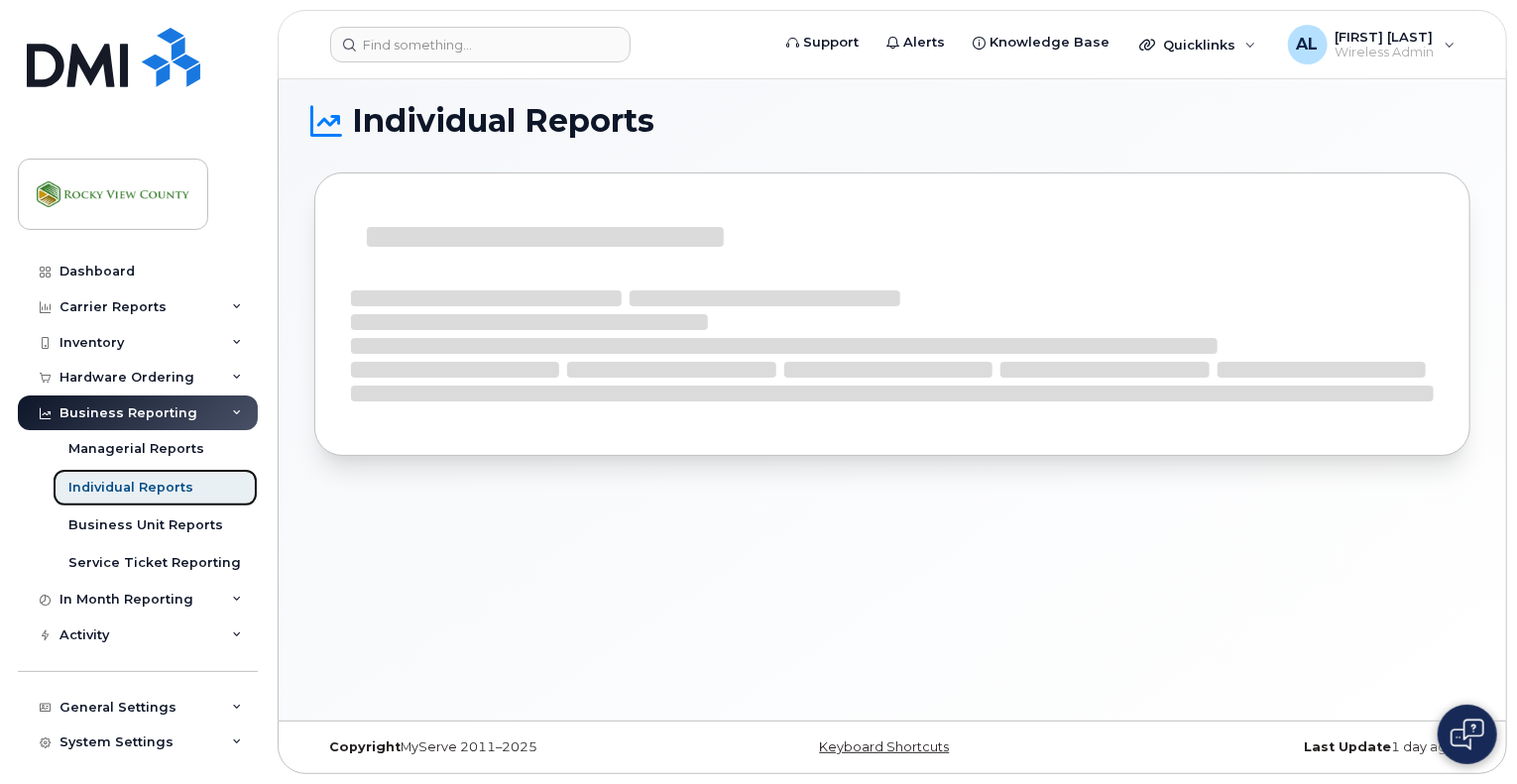 scroll, scrollTop: 0, scrollLeft: 0, axis: both 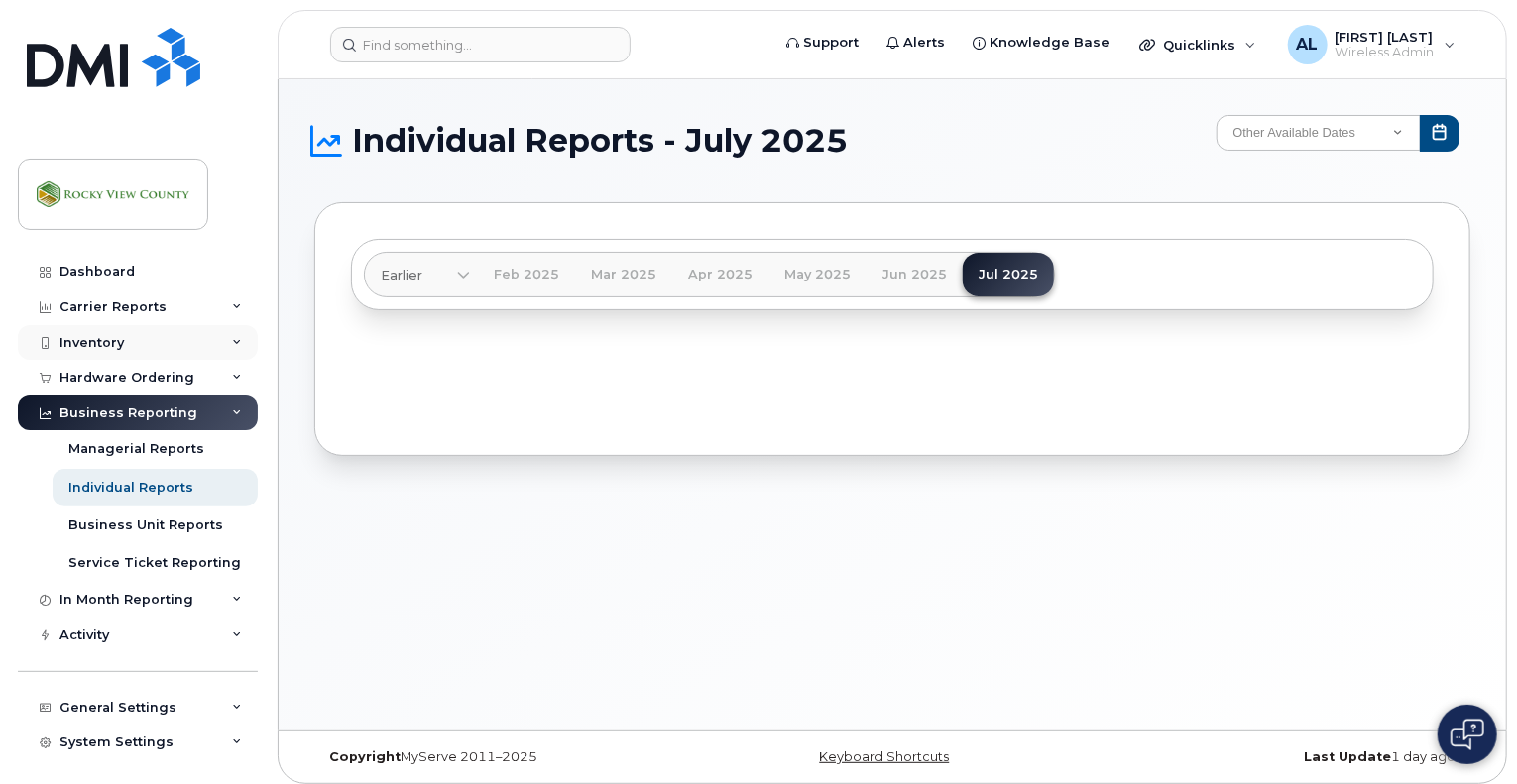 click on "Inventory" at bounding box center (138, 343) 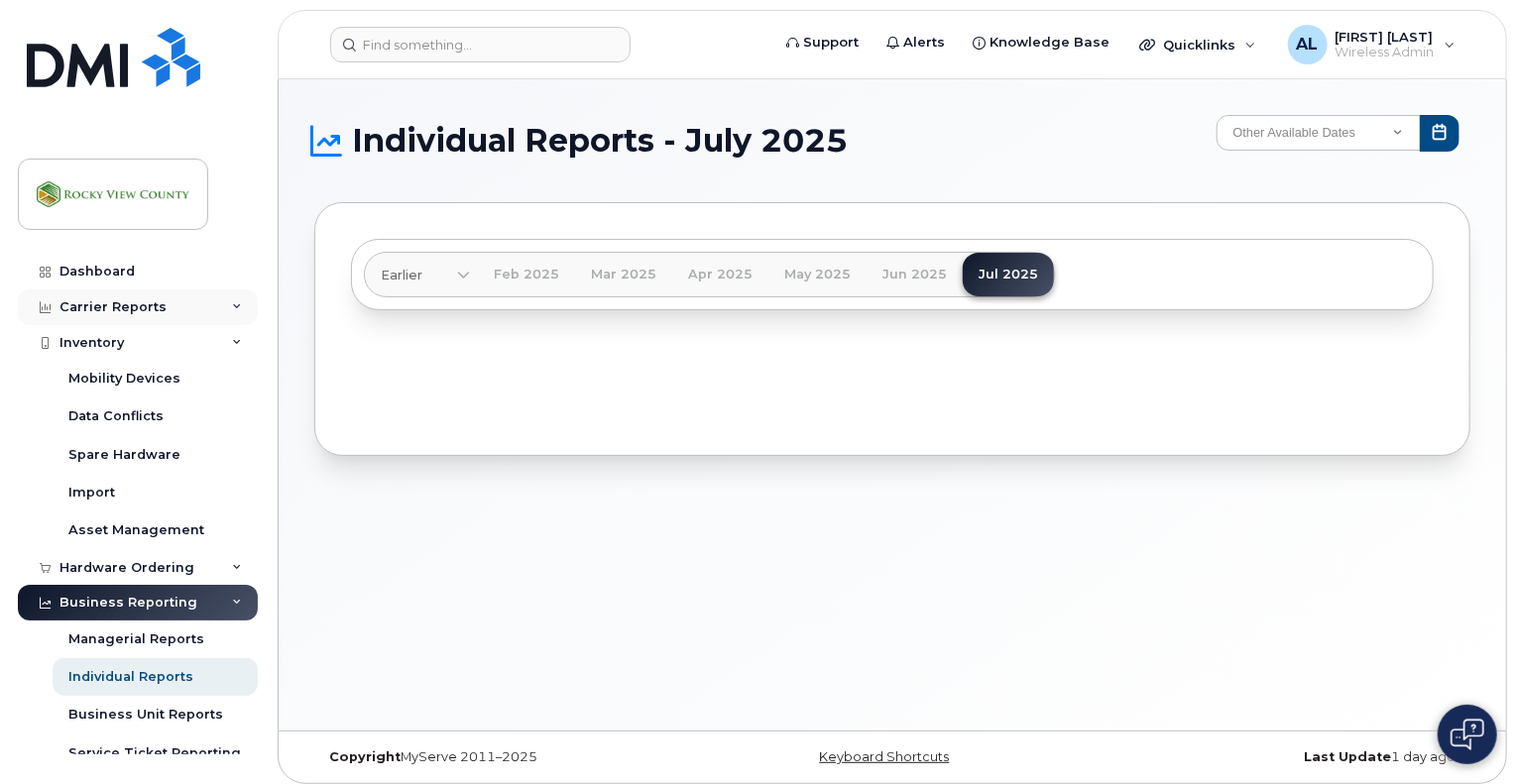 click on "Carrier Reports" at bounding box center (138, 307) 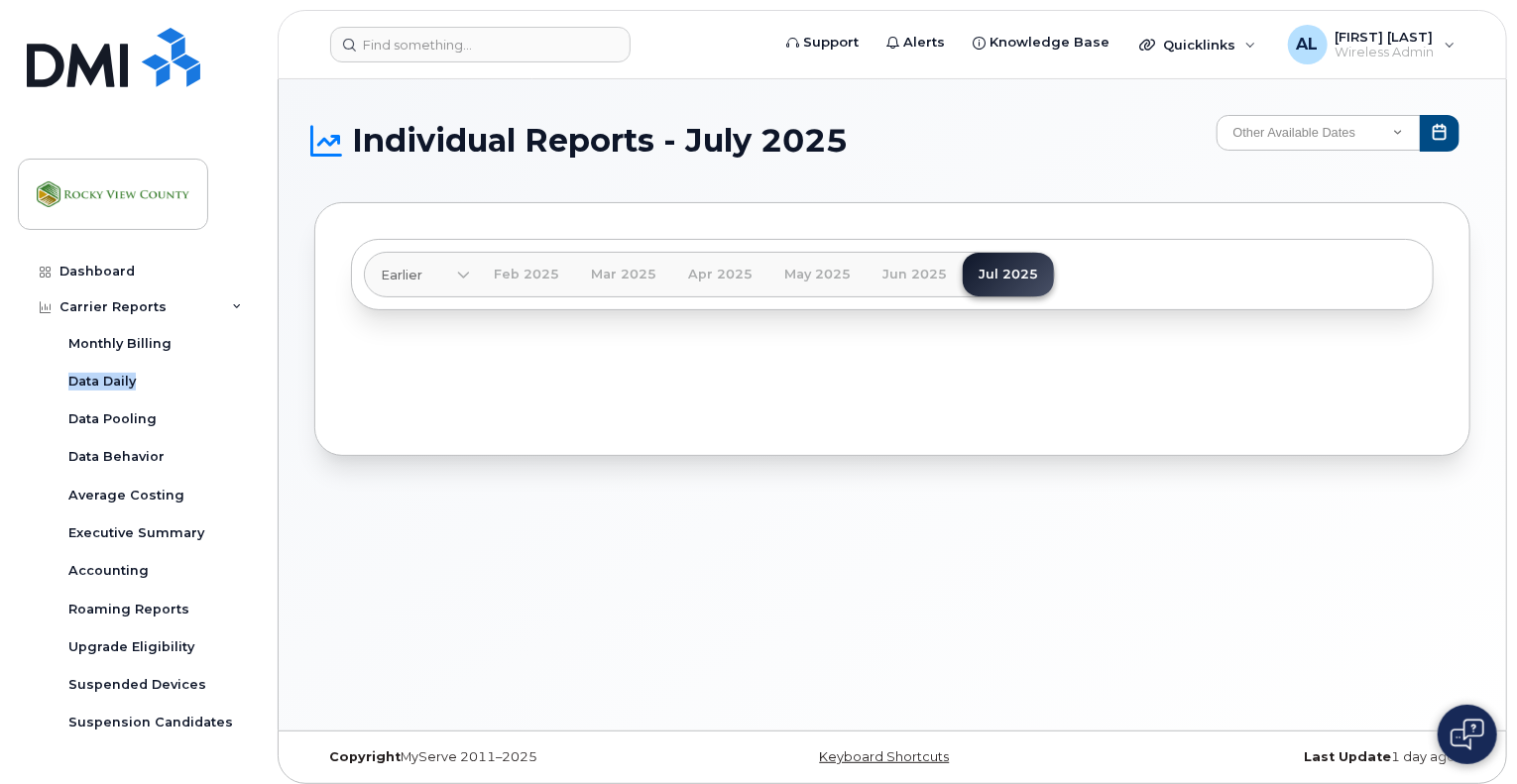 drag, startPoint x: 264, startPoint y: 340, endPoint x: 264, endPoint y: 383, distance: 43 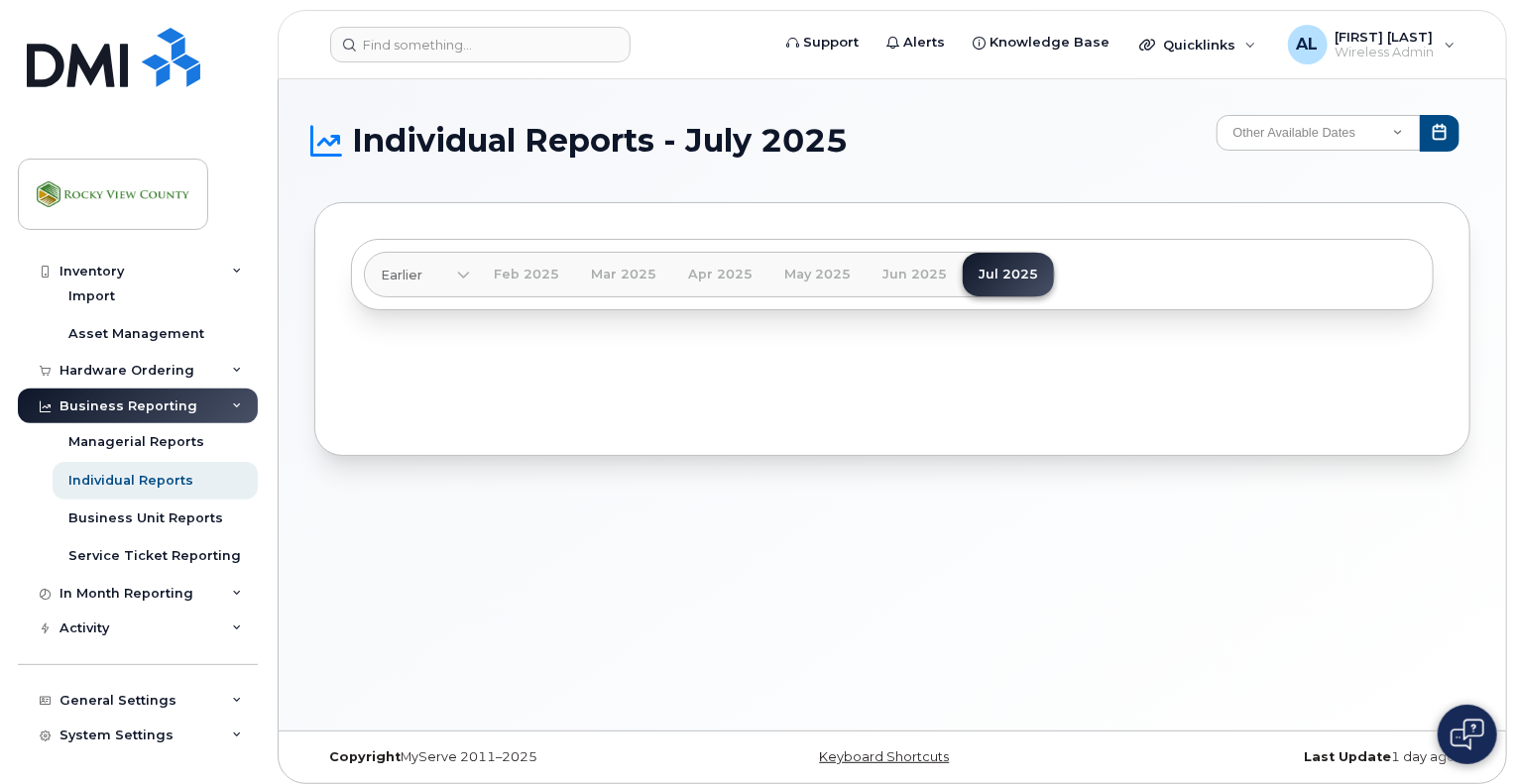 scroll, scrollTop: 723, scrollLeft: 0, axis: vertical 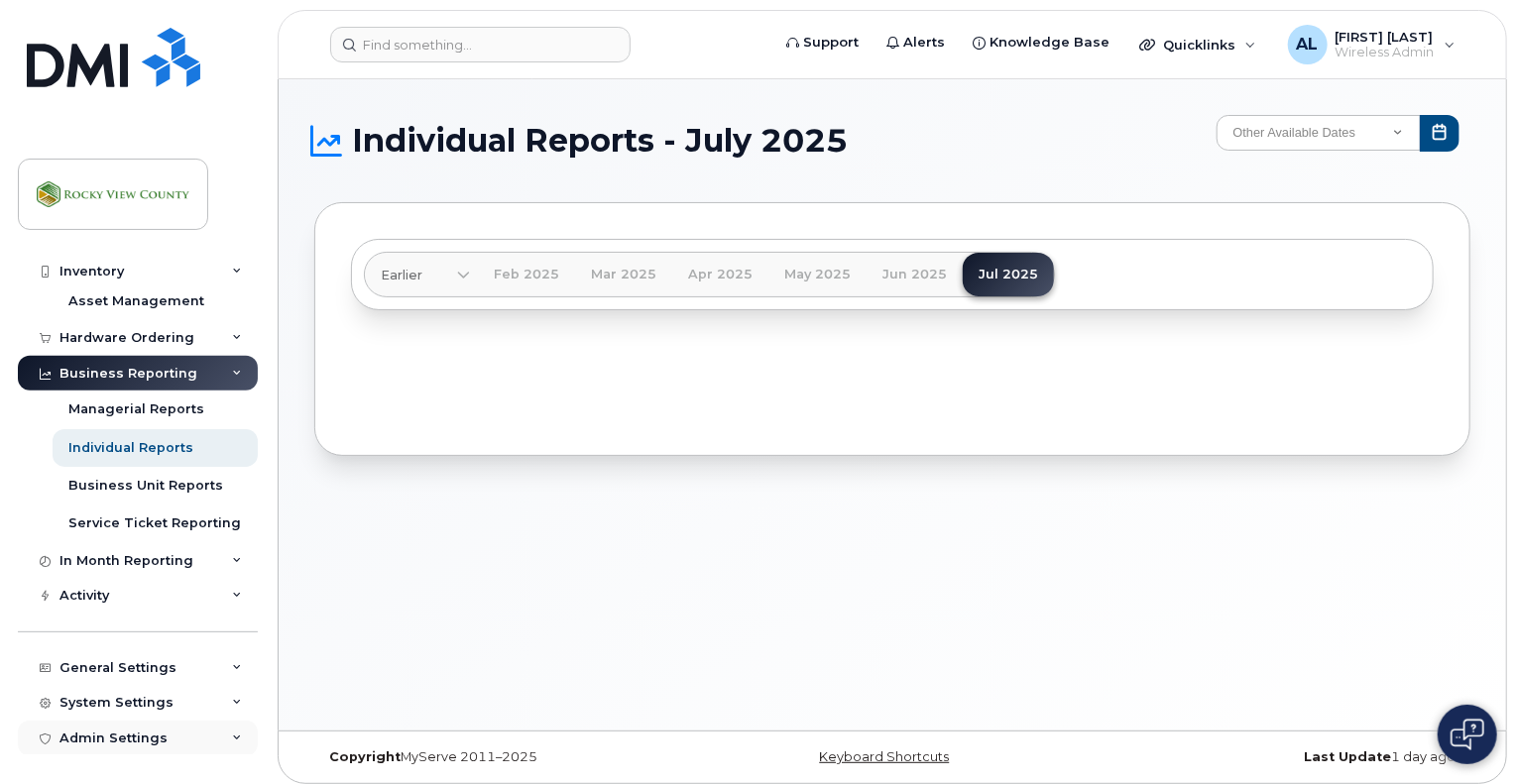 click at bounding box center [237, 738] 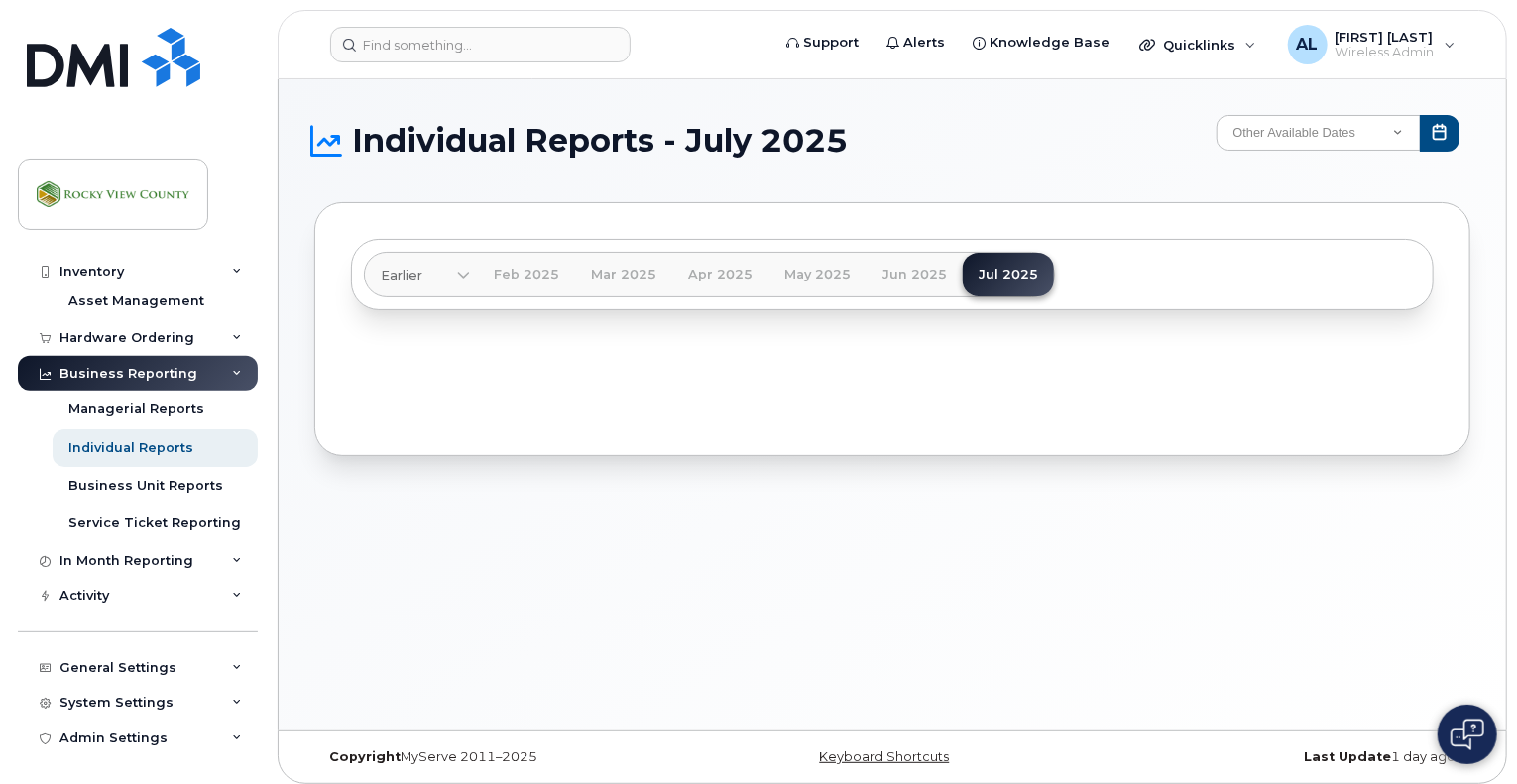scroll, scrollTop: 837, scrollLeft: 0, axis: vertical 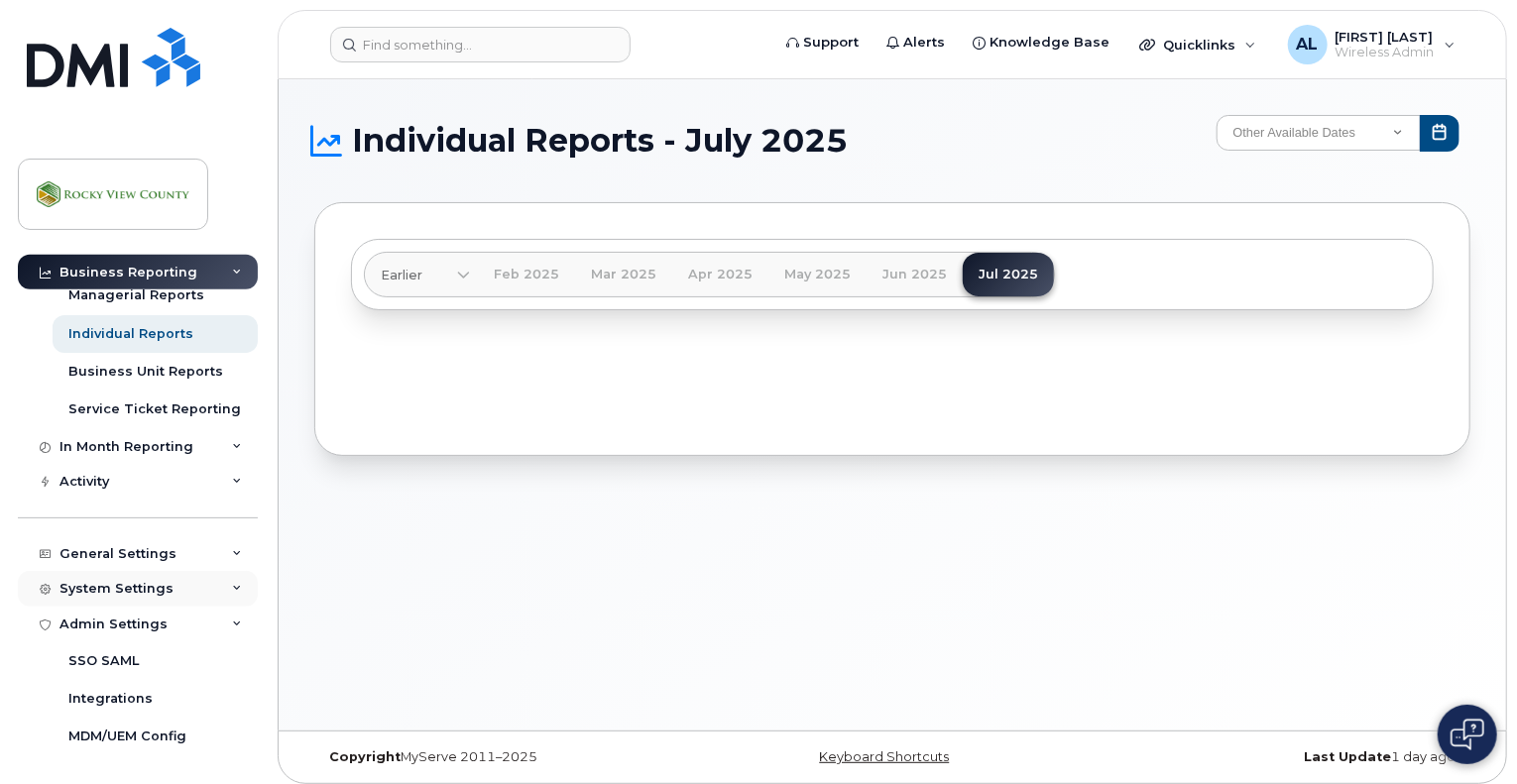 click on "System Settings" at bounding box center [138, 589] 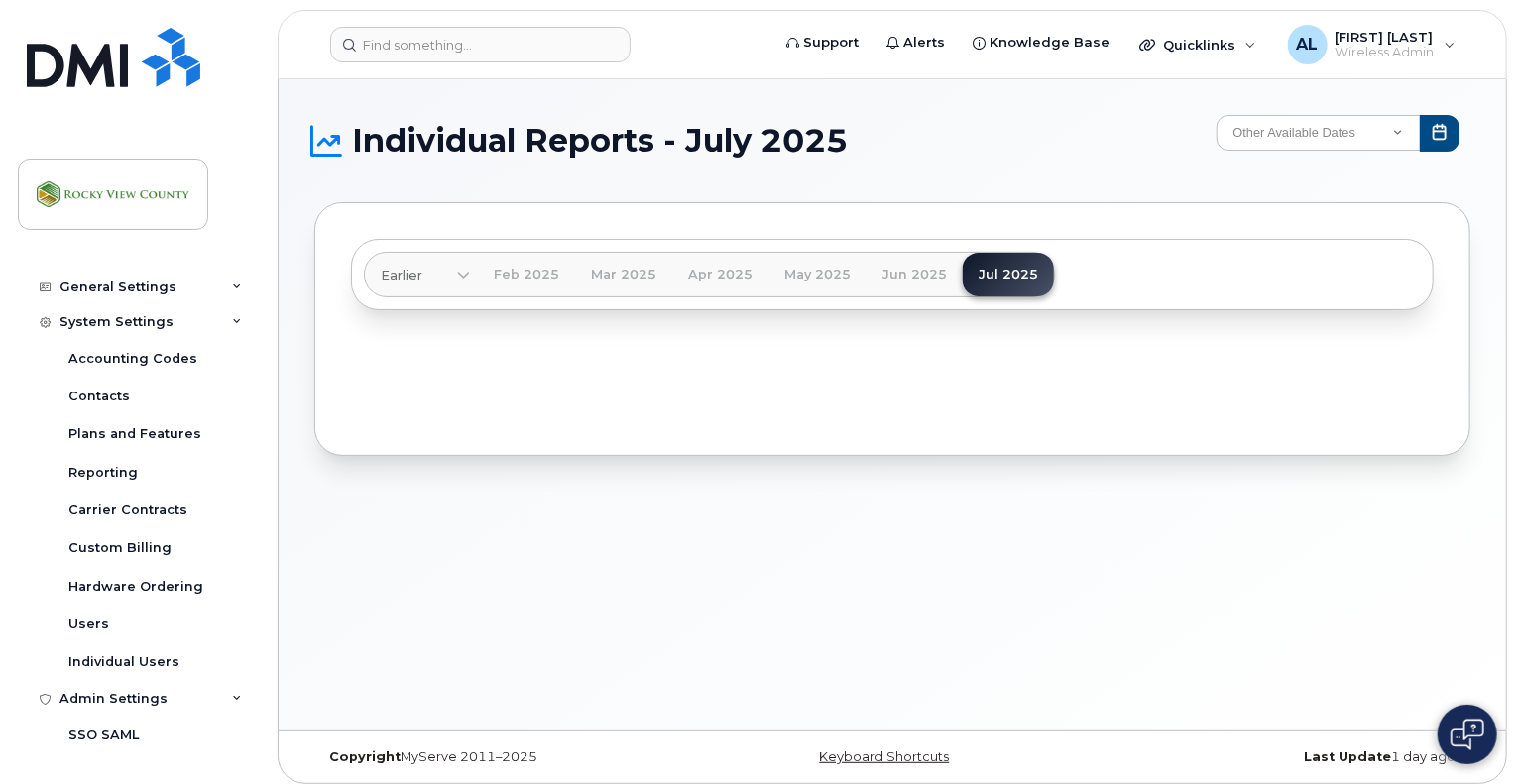 scroll, scrollTop: 1106, scrollLeft: 0, axis: vertical 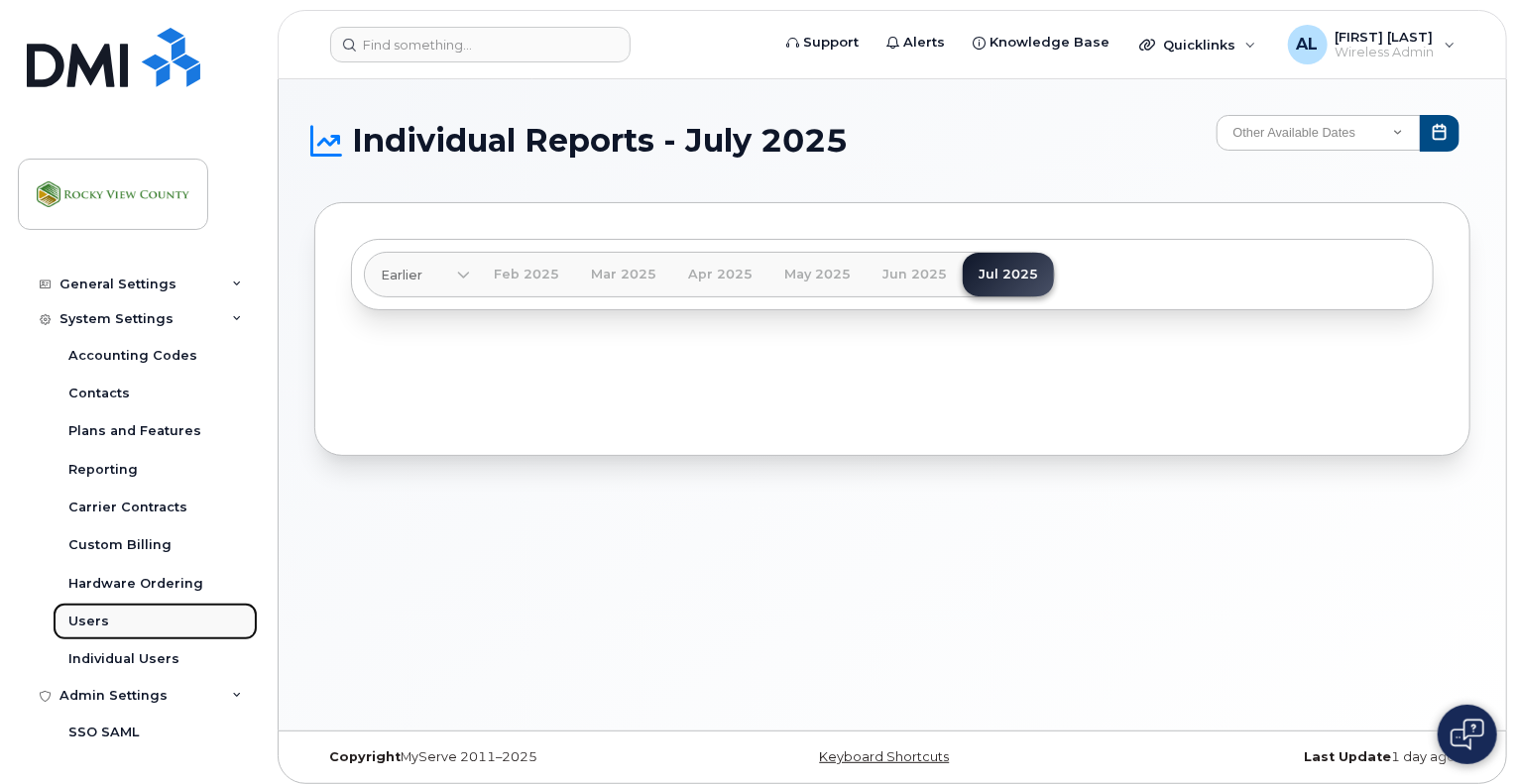 click on "Users" at bounding box center (155, 621) 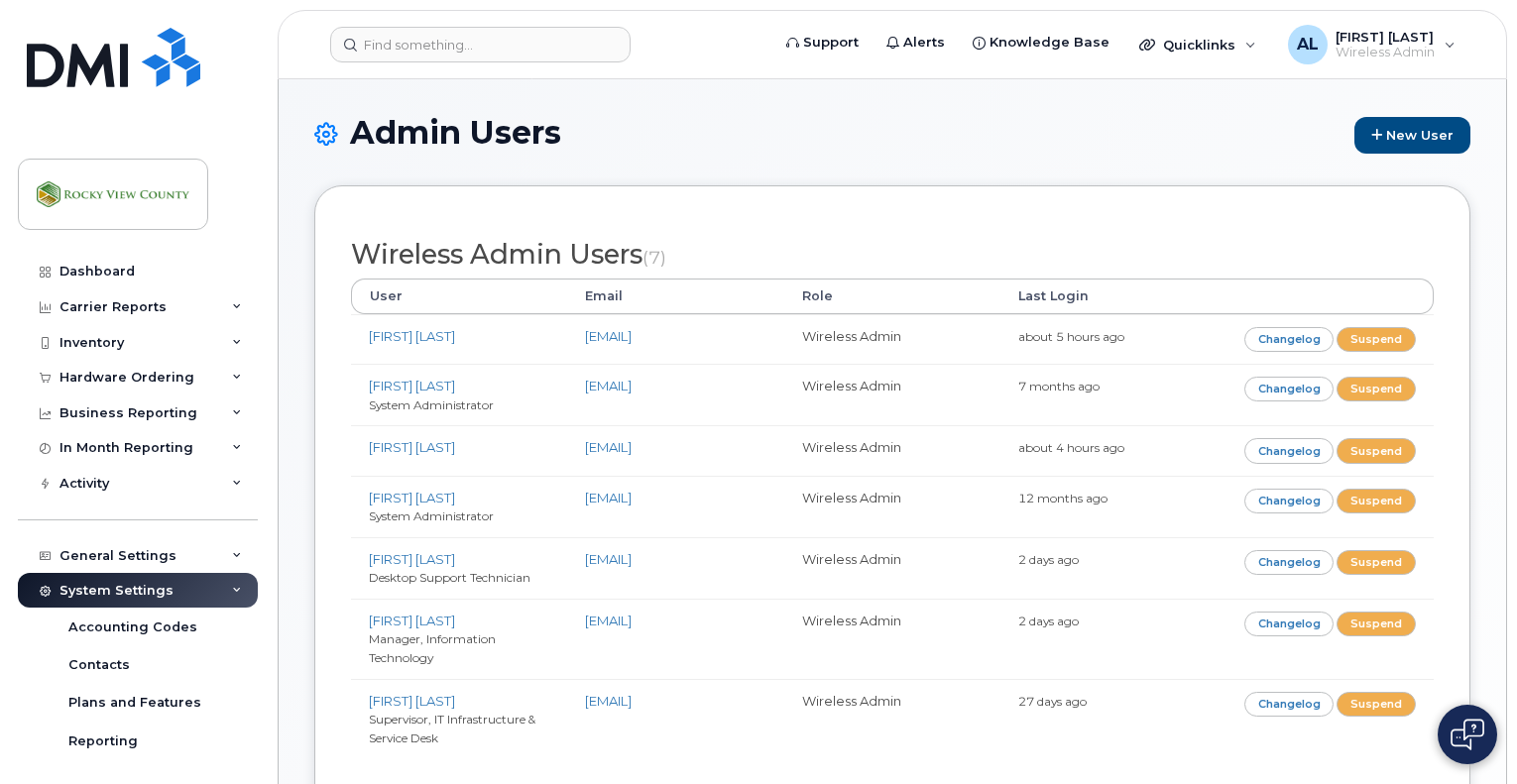 scroll, scrollTop: 0, scrollLeft: 0, axis: both 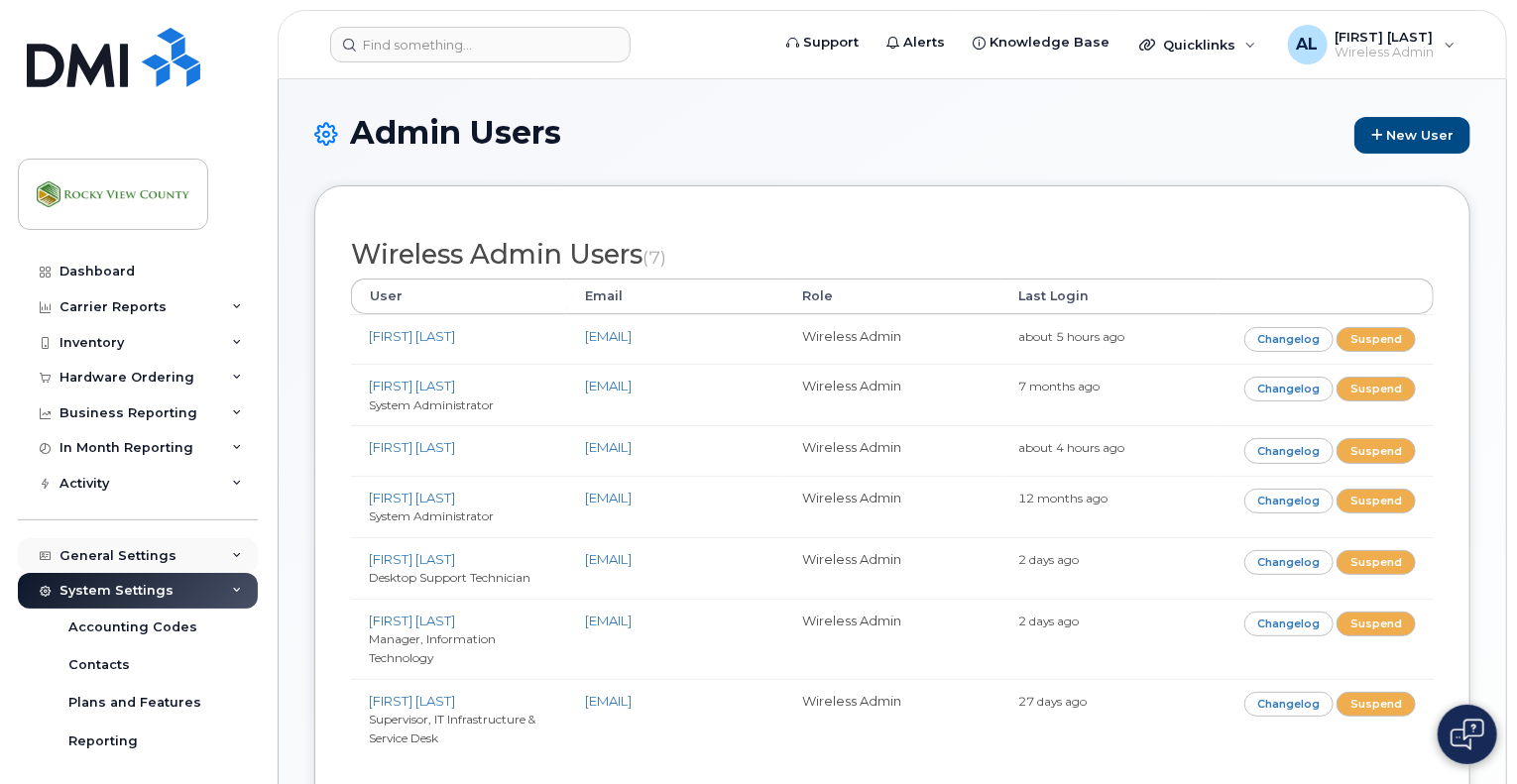 click on "General Settings" at bounding box center (118, 556) 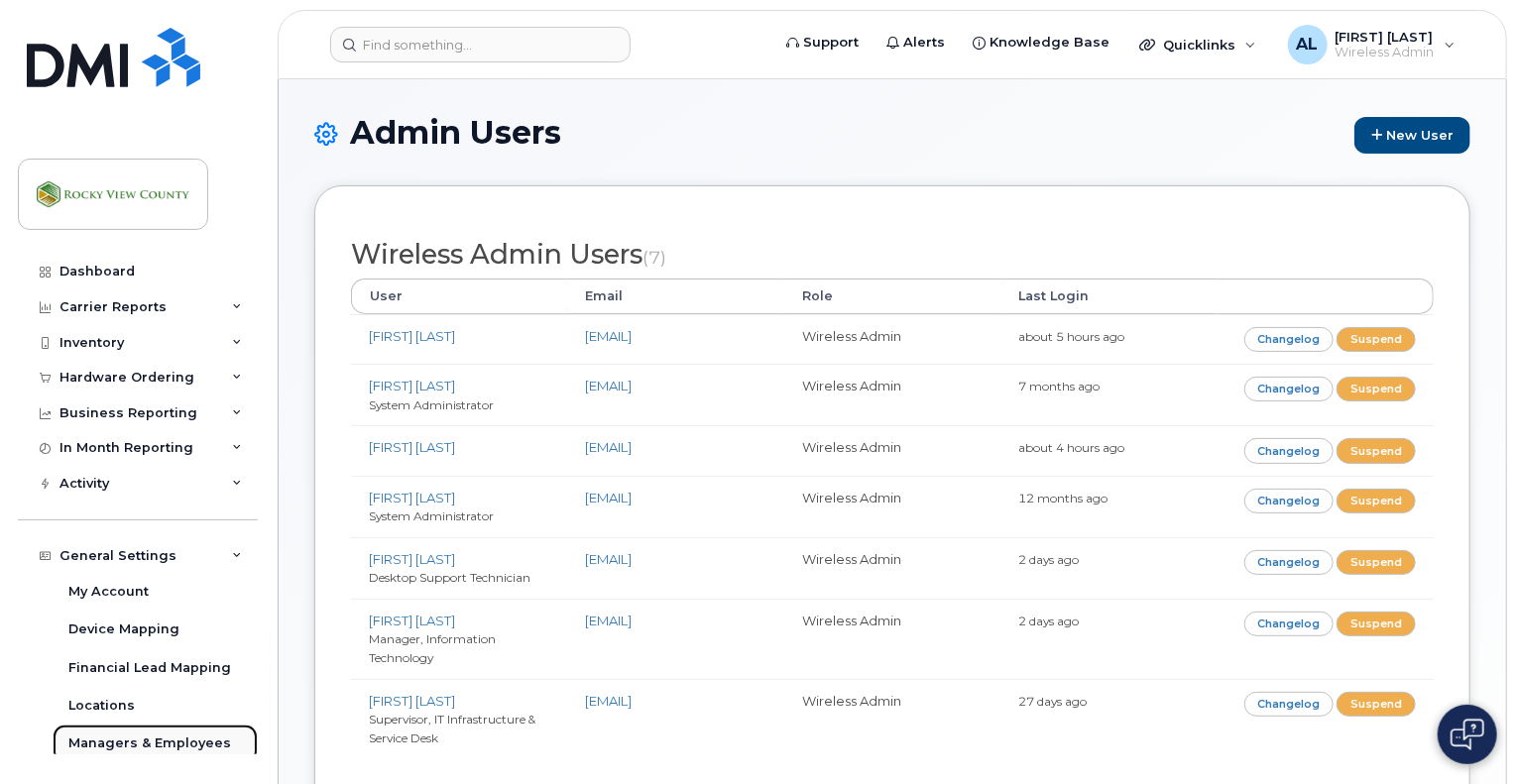 click on "Managers & Employees" at bounding box center (150, 743) 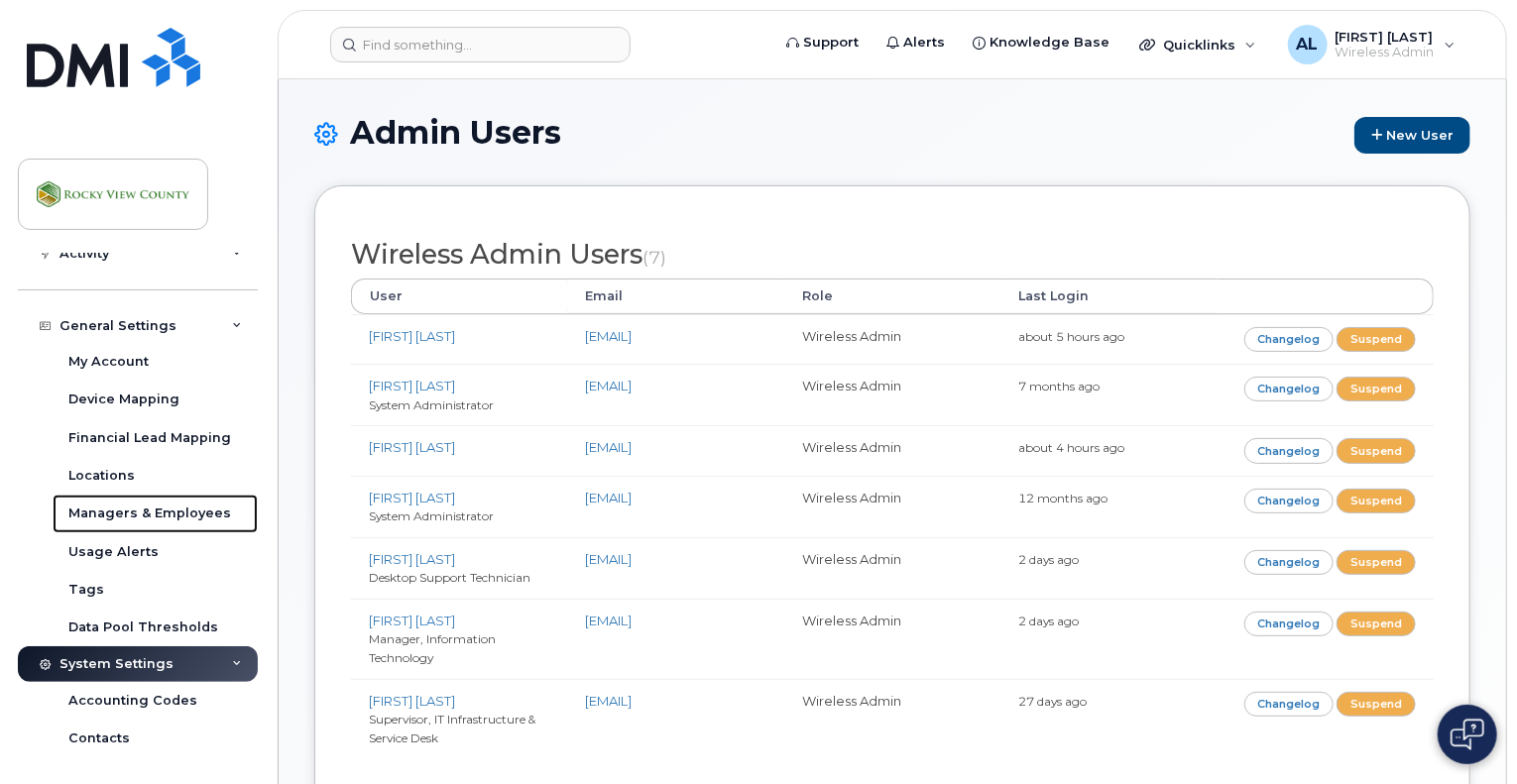 scroll, scrollTop: 232, scrollLeft: 0, axis: vertical 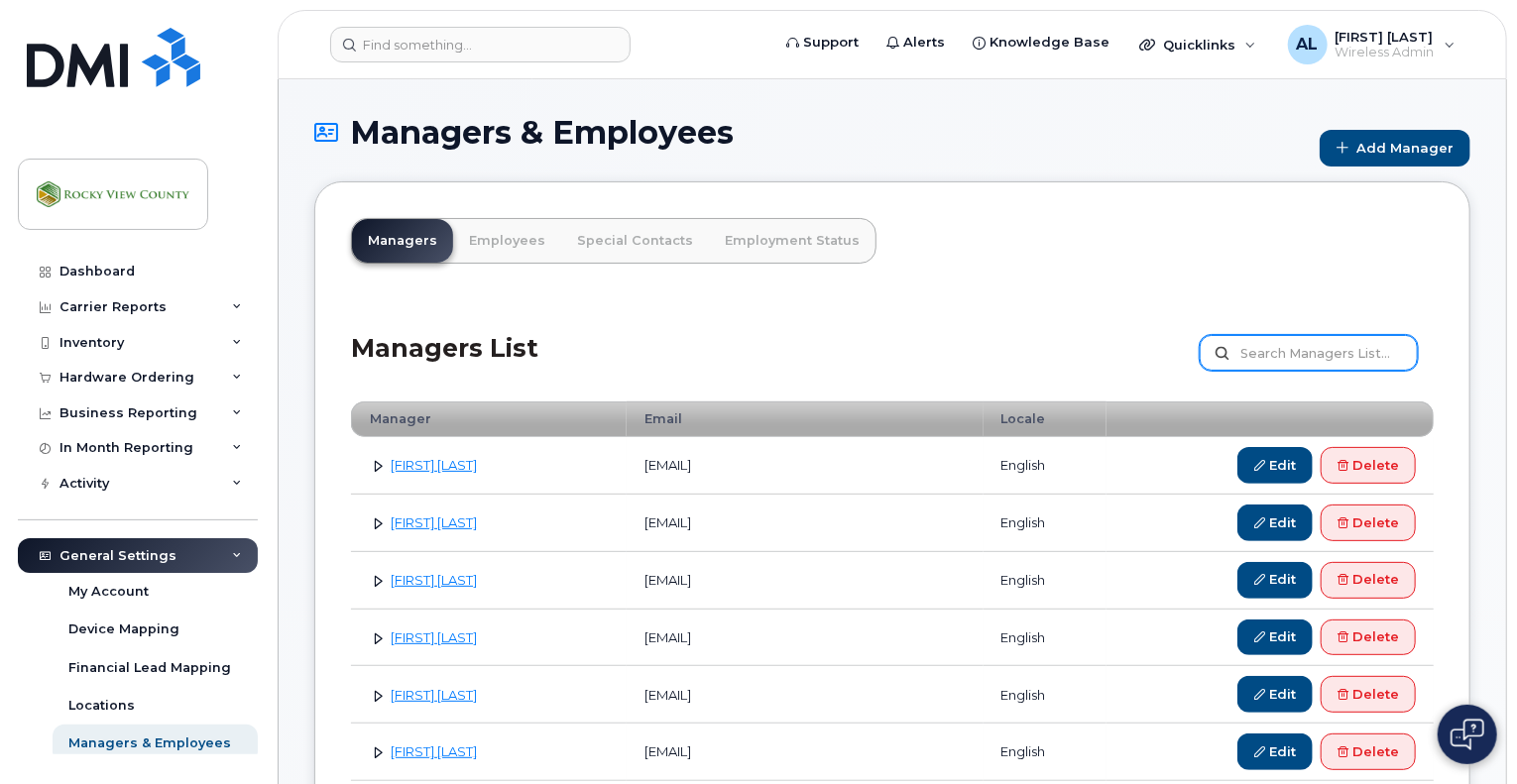 click at bounding box center (1309, 353) 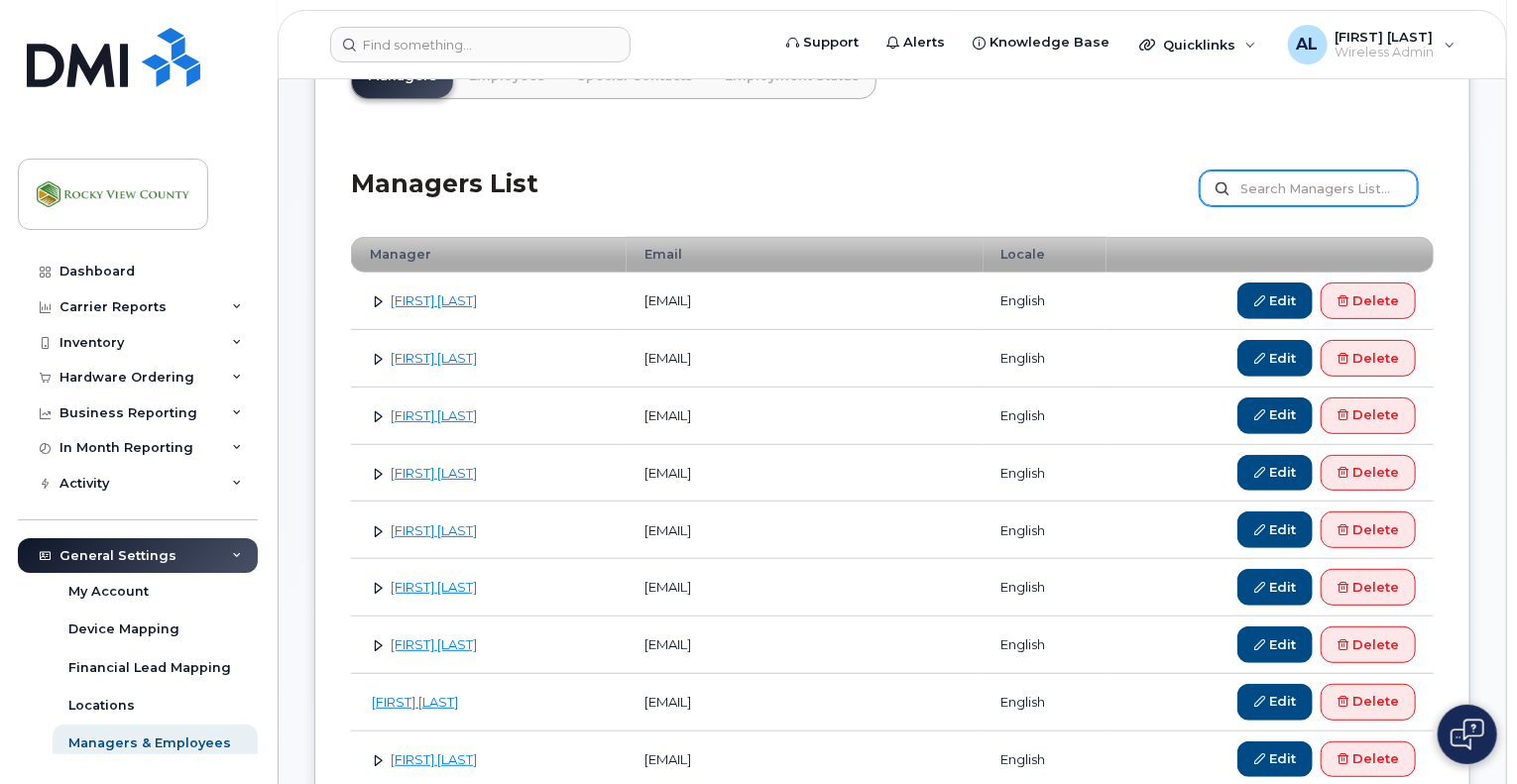 scroll, scrollTop: 148, scrollLeft: 0, axis: vertical 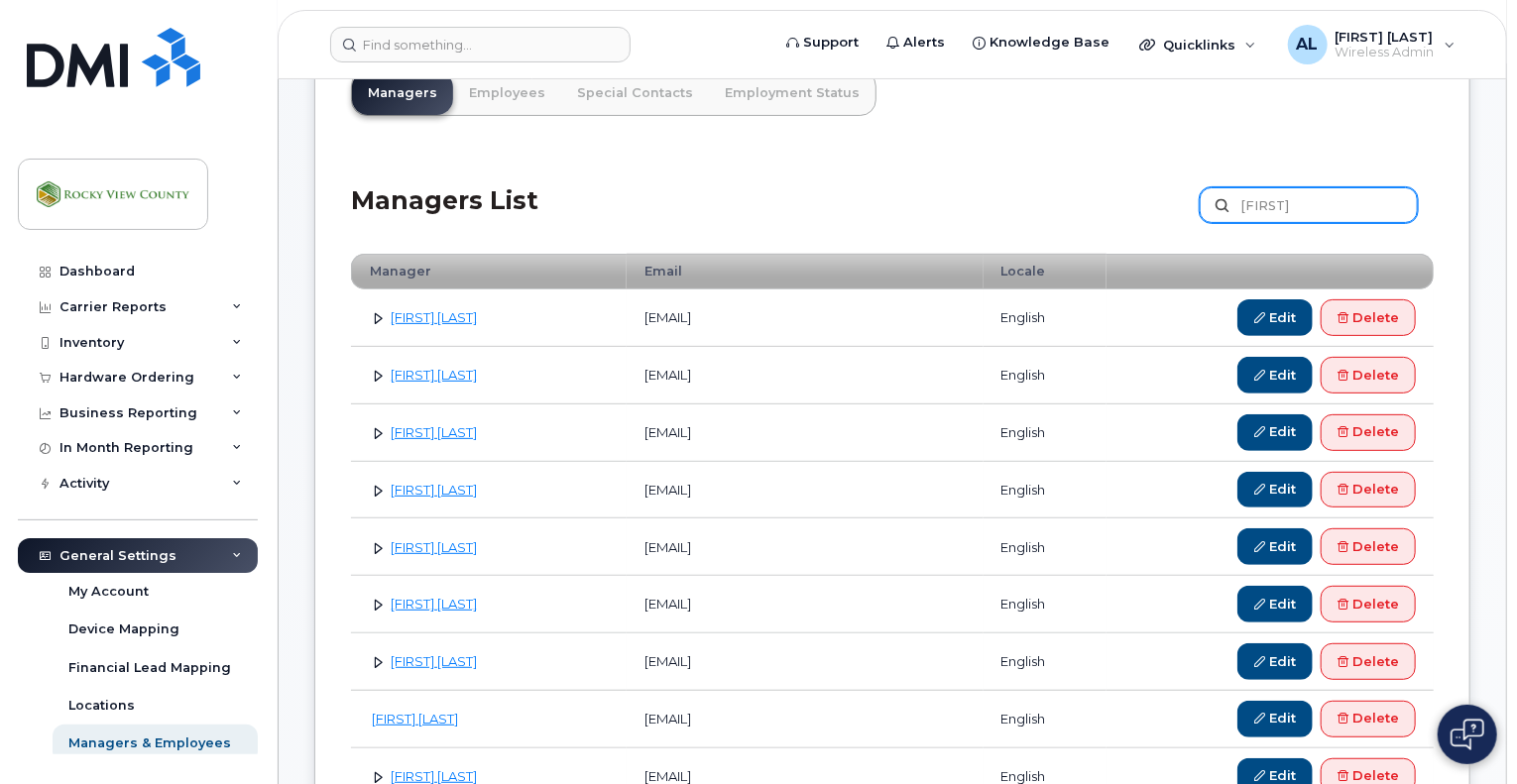 type on "[FIRST]" 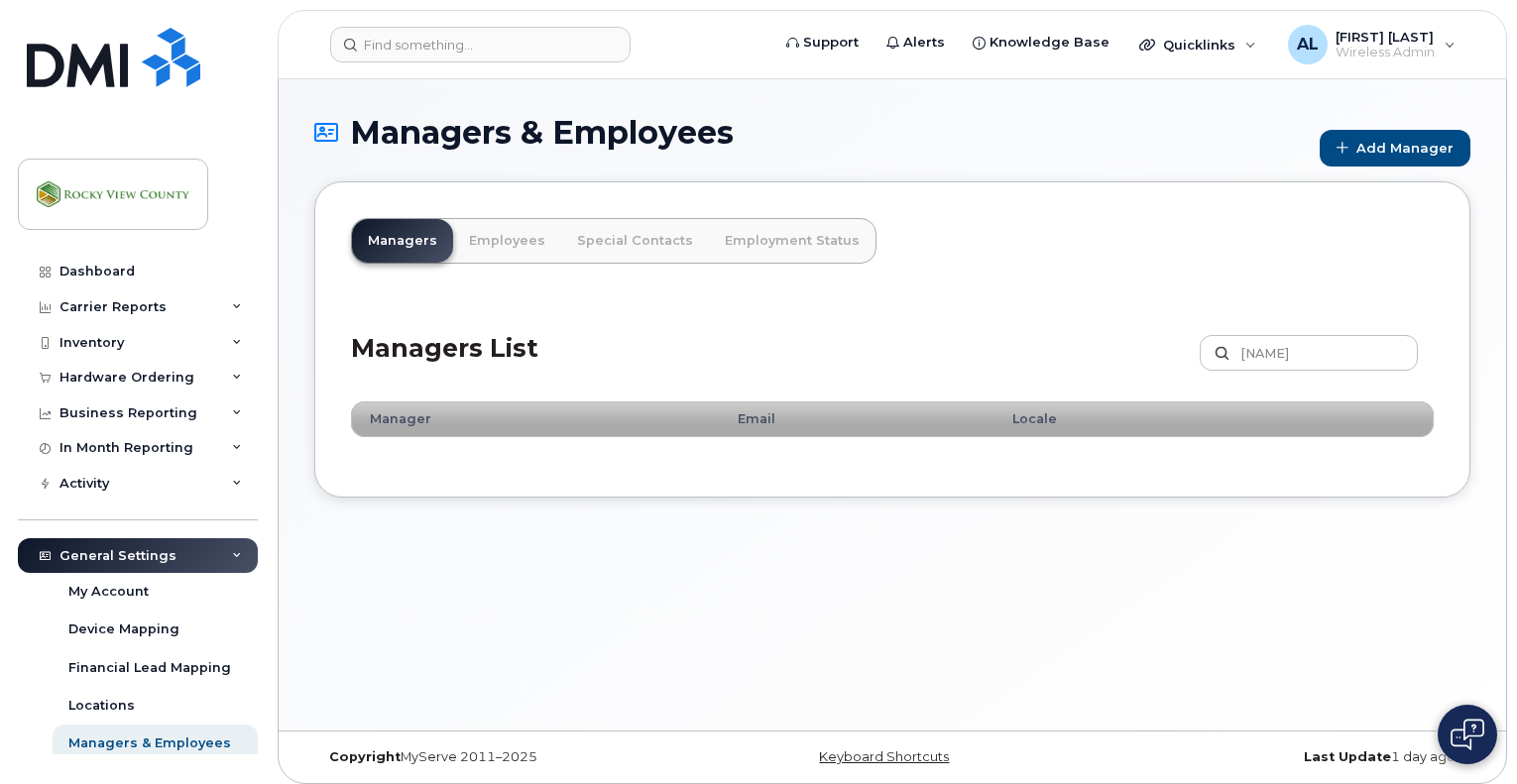 scroll, scrollTop: 0, scrollLeft: 0, axis: both 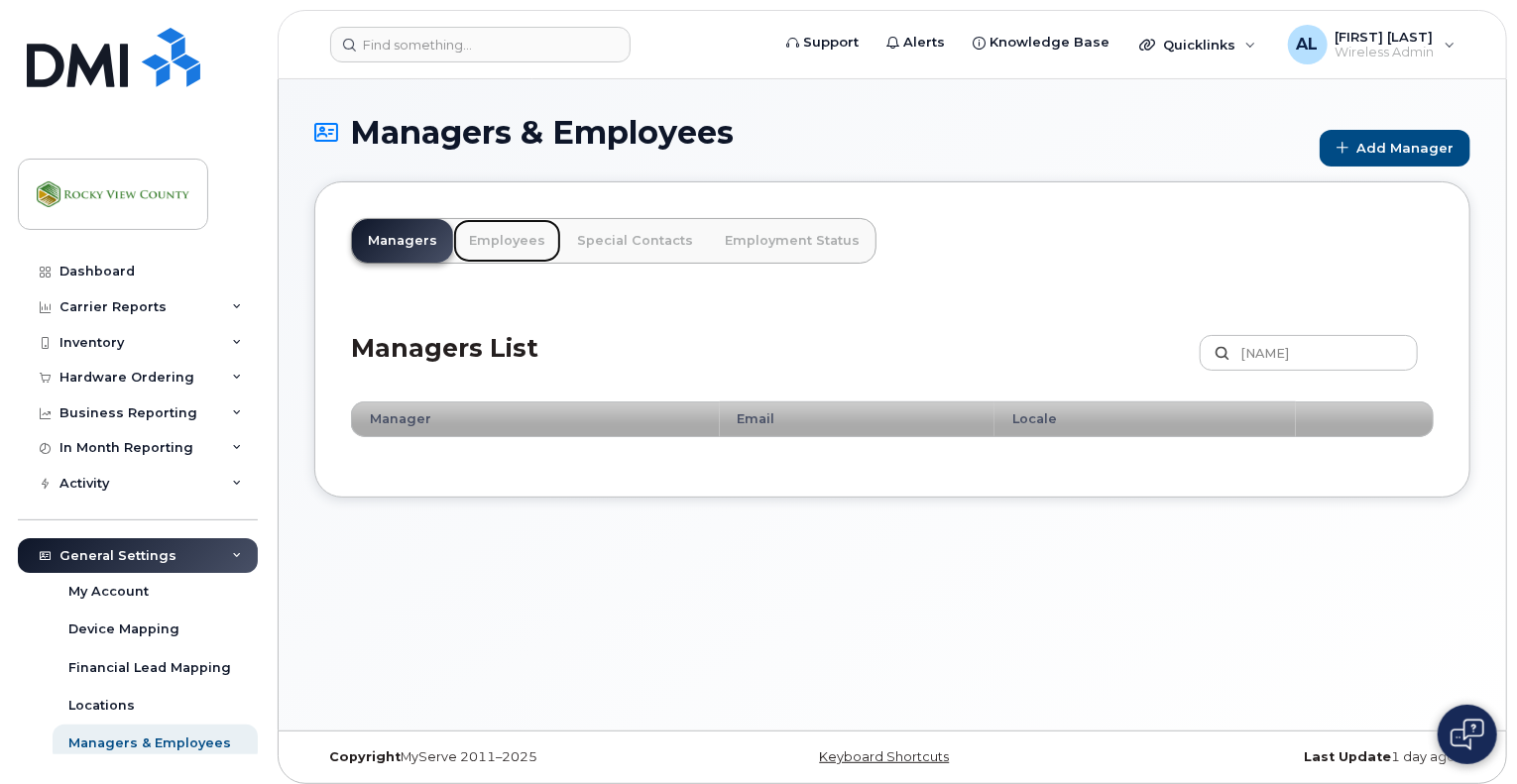 click on "Employees" at bounding box center (507, 241) 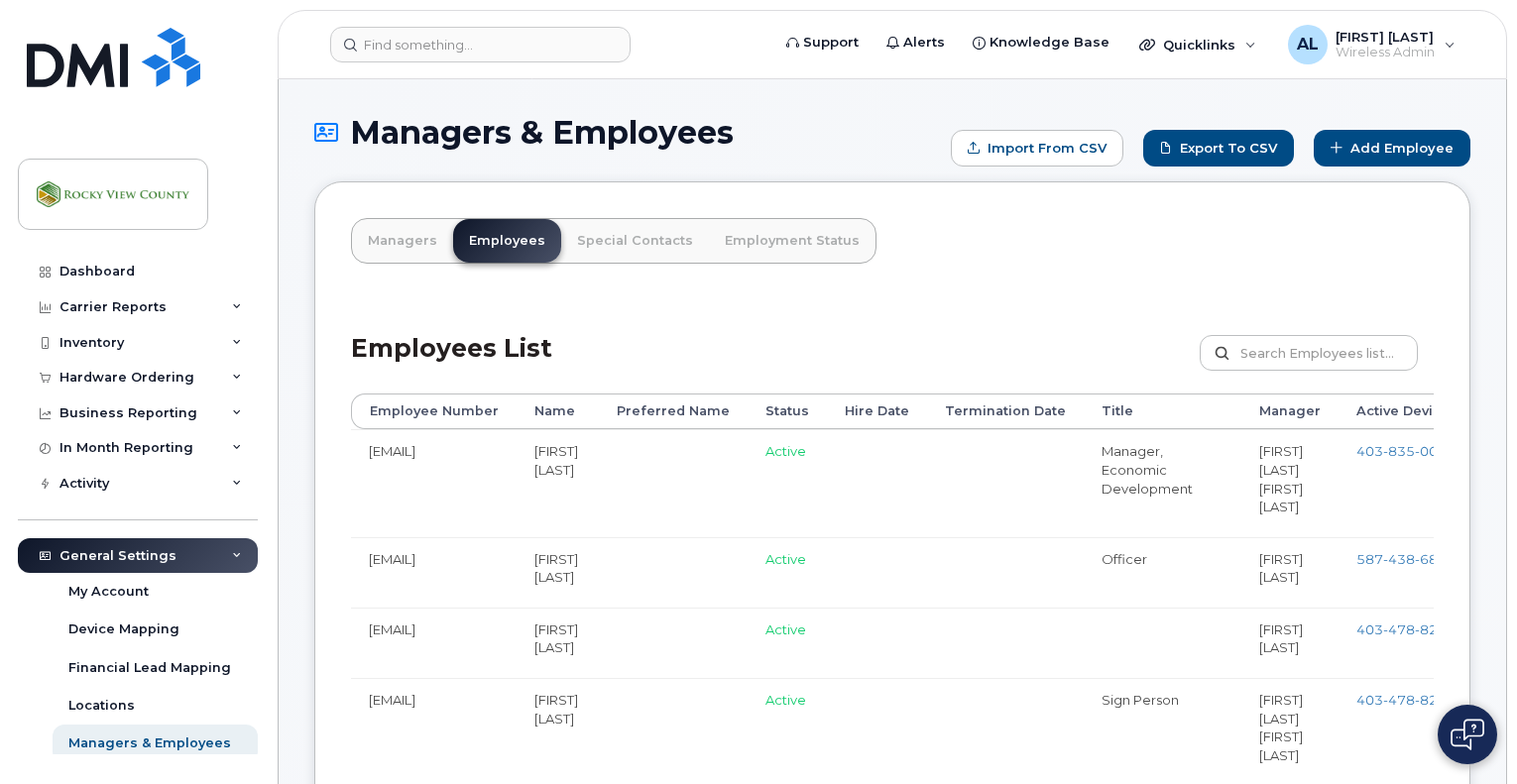 scroll, scrollTop: 0, scrollLeft: 0, axis: both 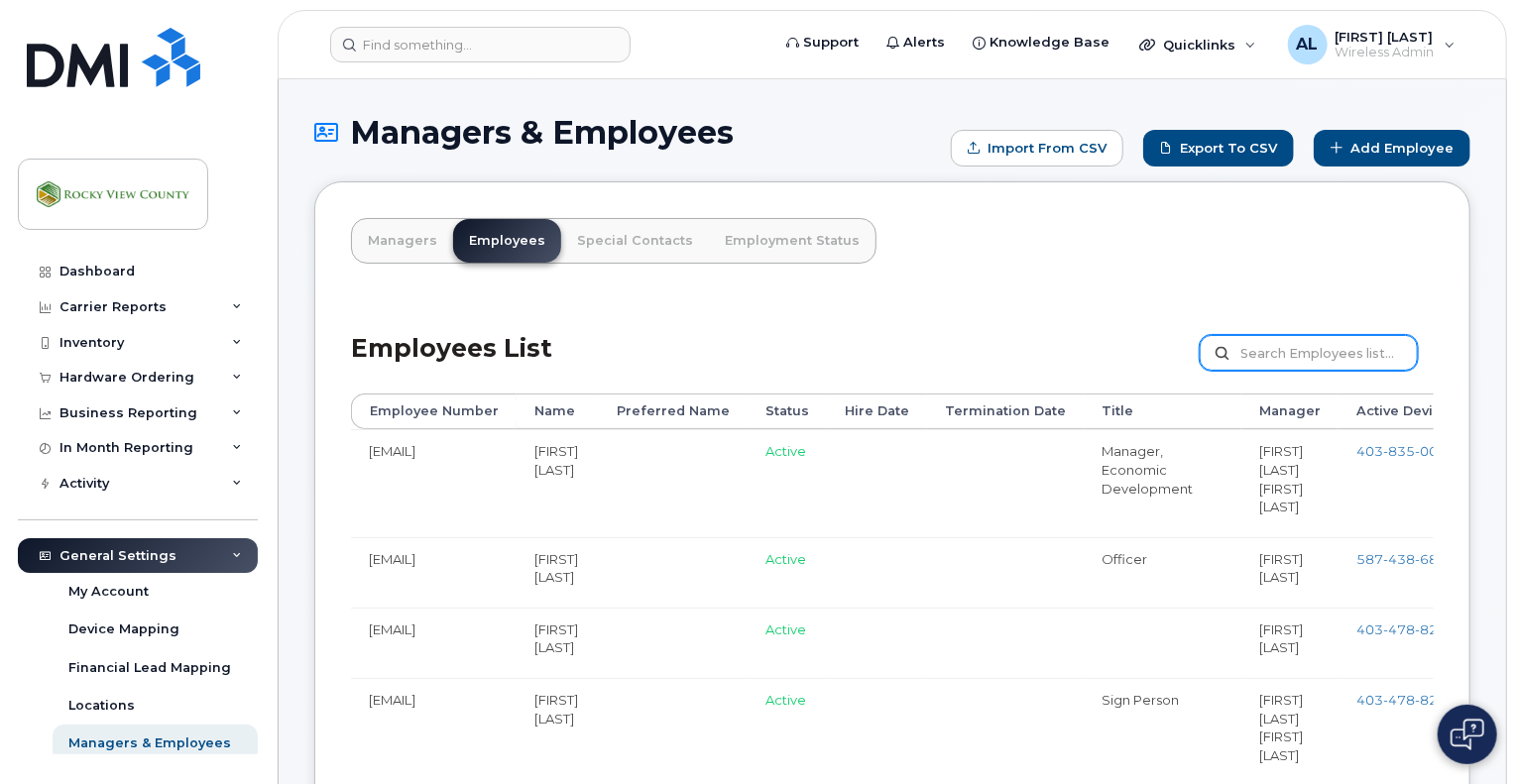 click at bounding box center [1309, 353] 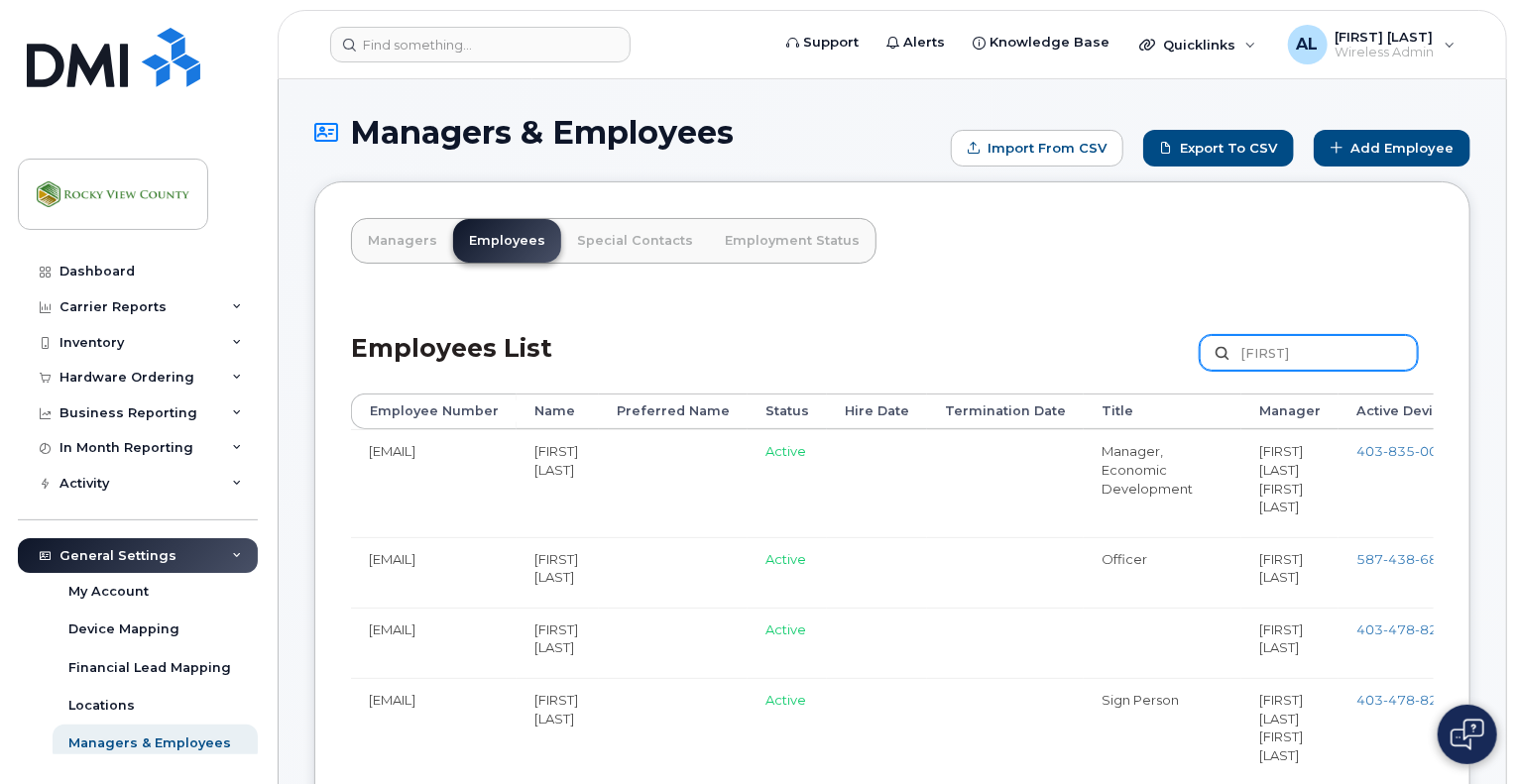type on "[FIRST]" 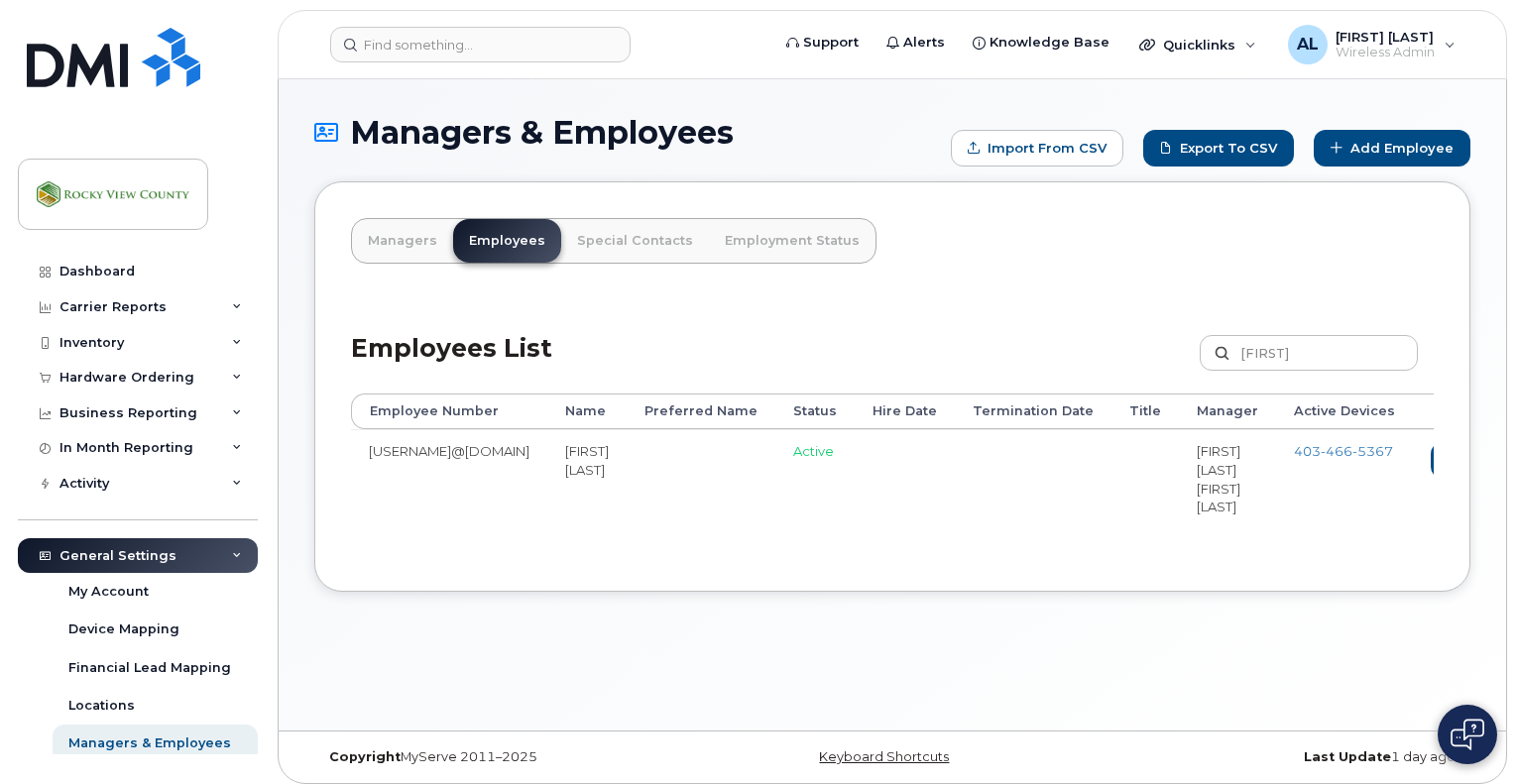 scroll, scrollTop: 0, scrollLeft: 0, axis: both 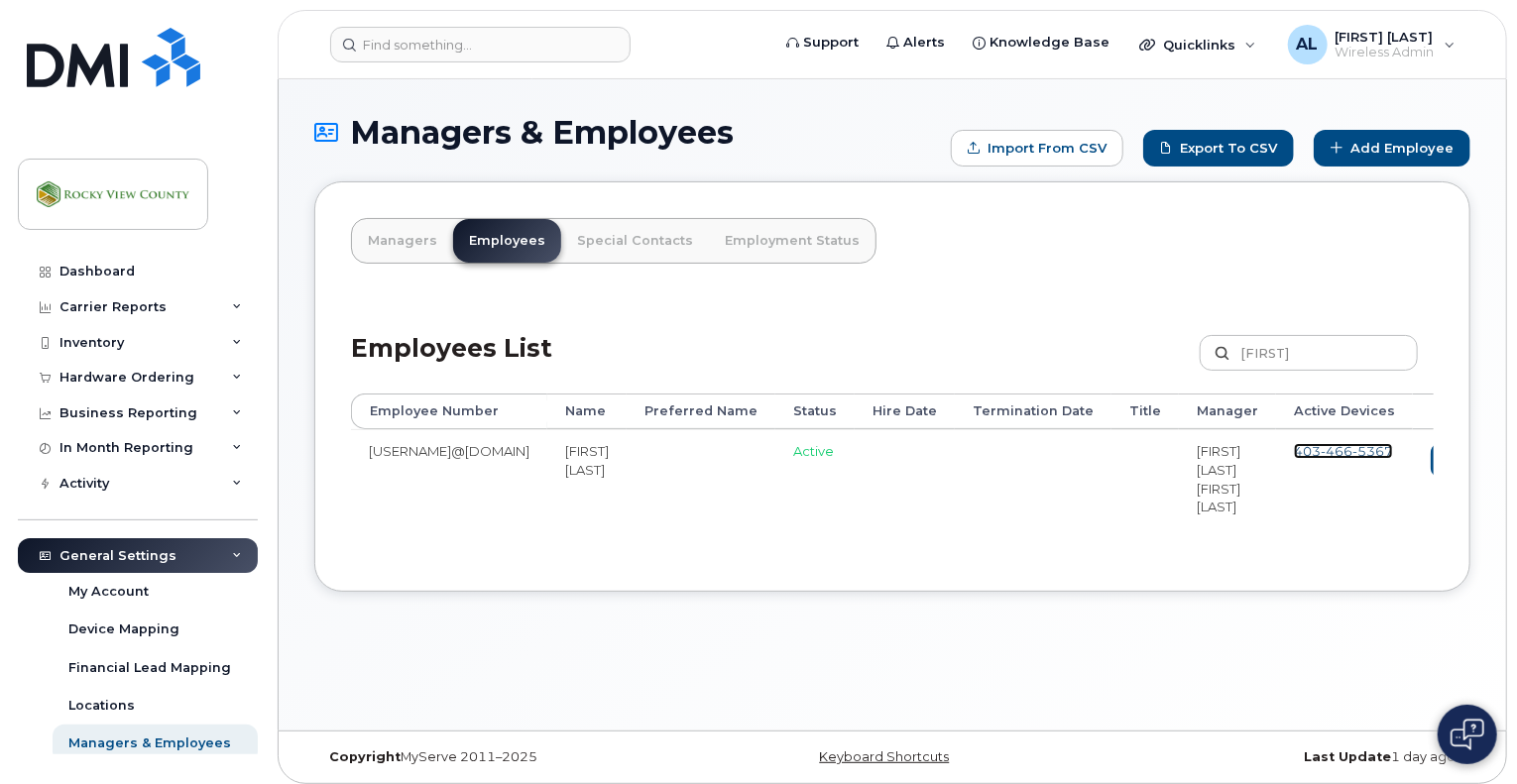 click on "466" at bounding box center (1337, 451) 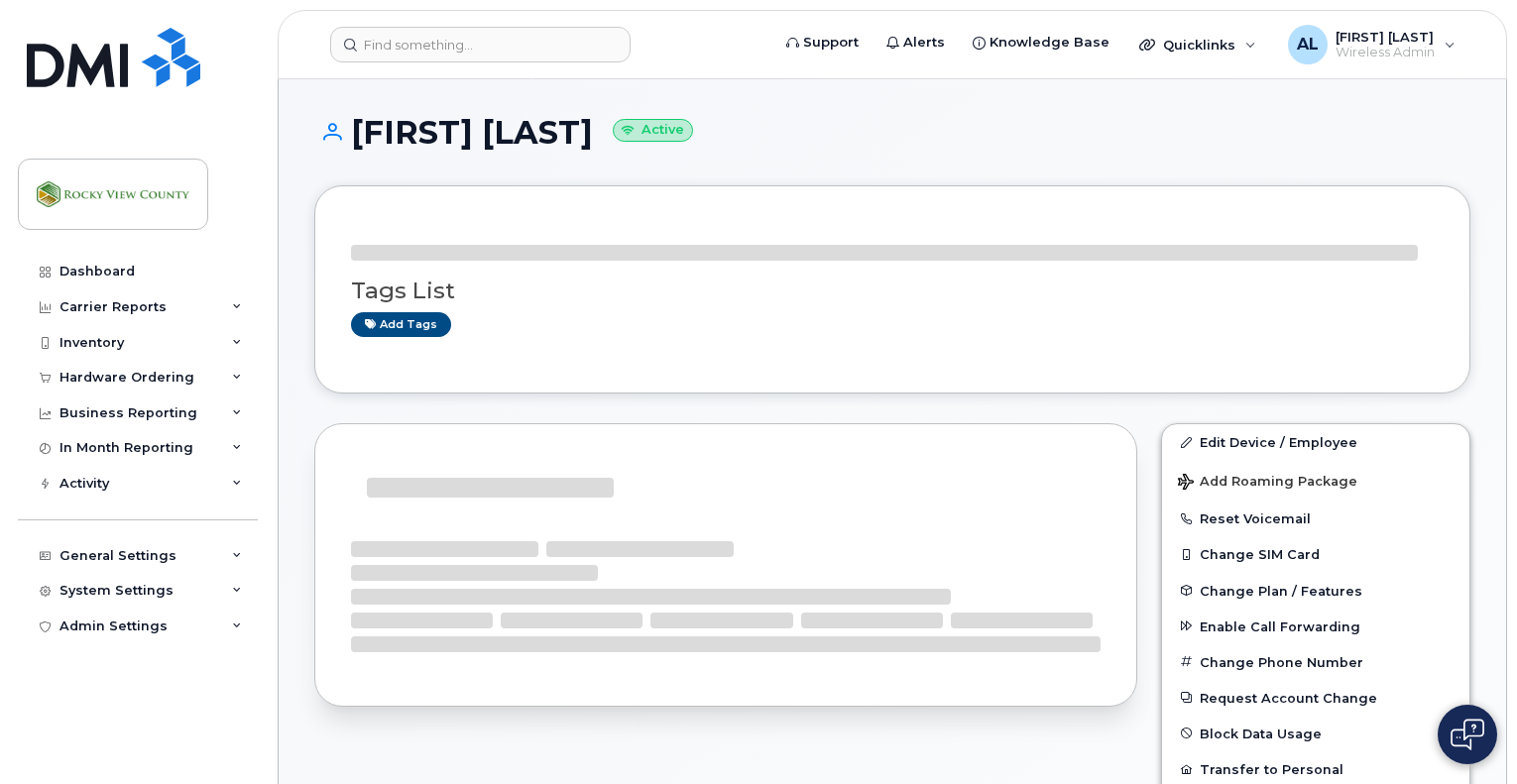 scroll, scrollTop: 0, scrollLeft: 0, axis: both 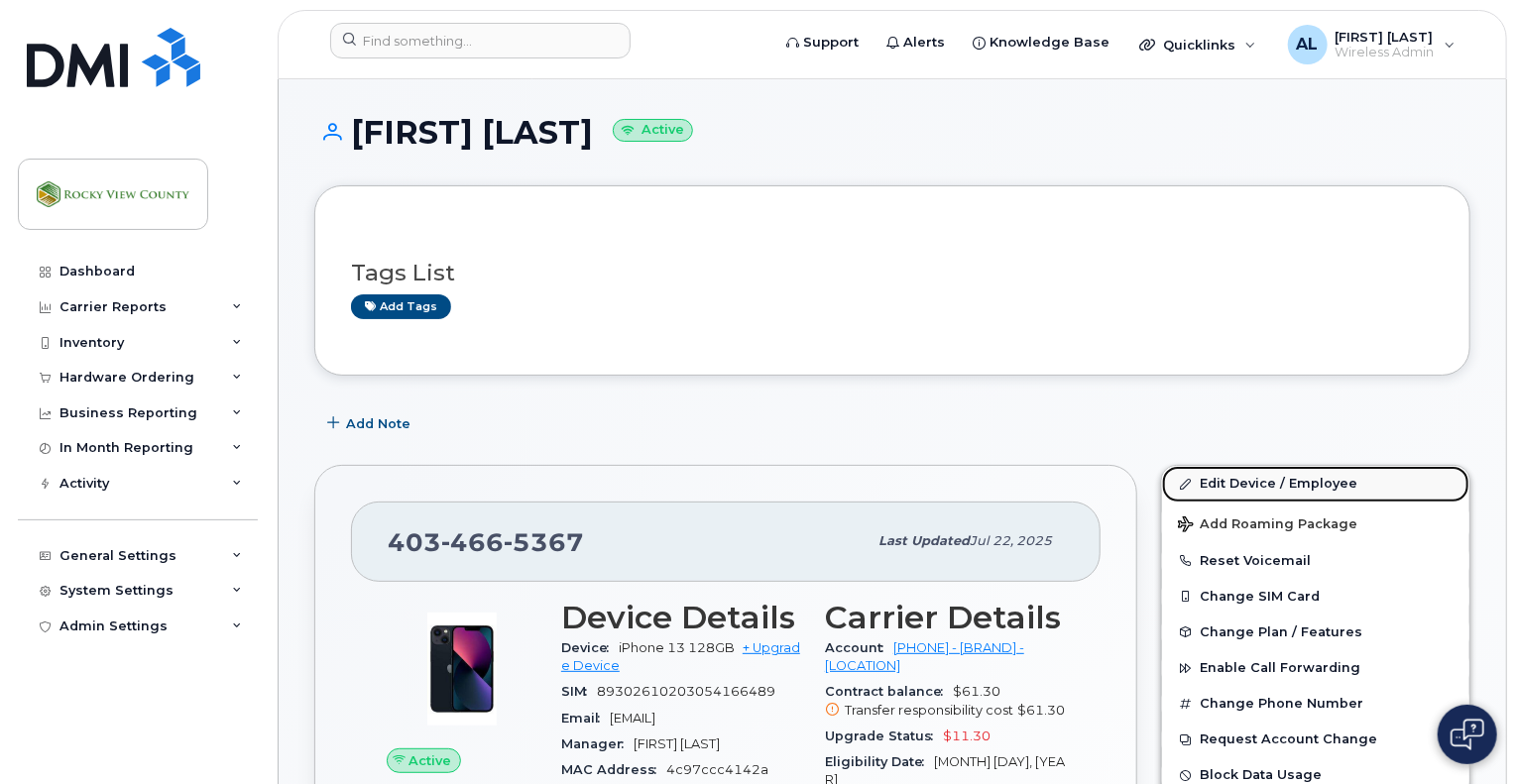click on "Edit Device / Employee" at bounding box center (1316, 484) 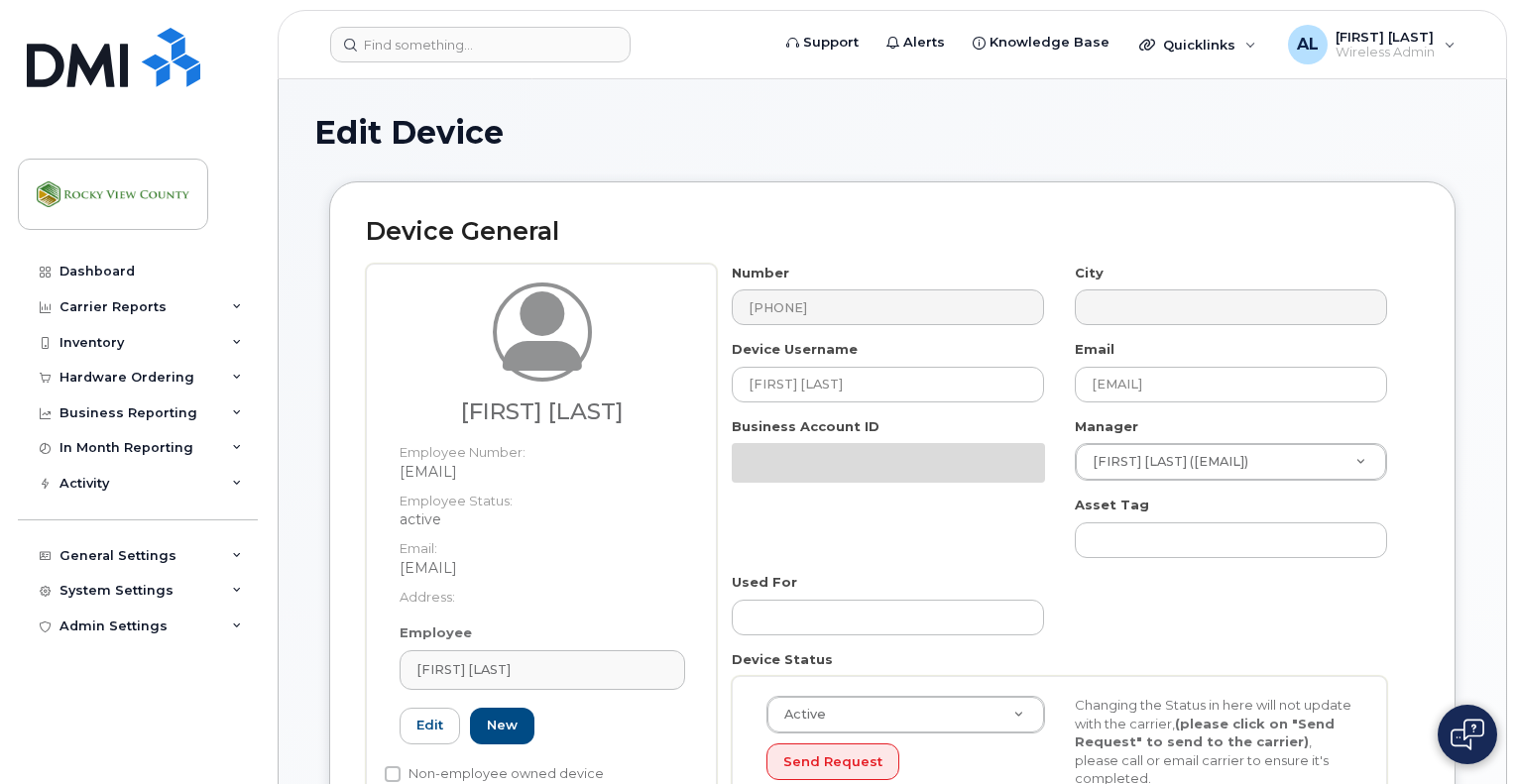 select on "29629352" 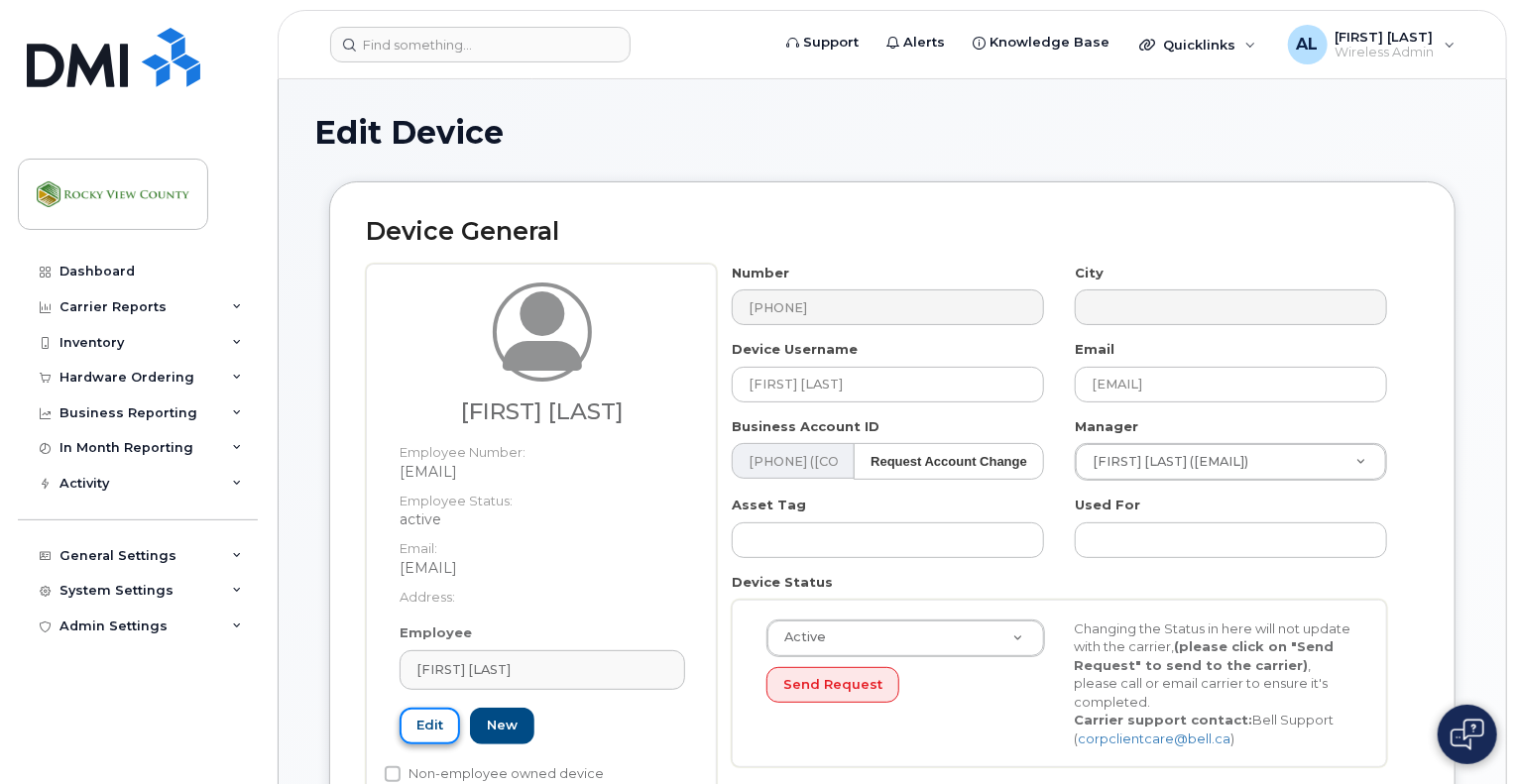 click on "Edit" at bounding box center (429, 726) 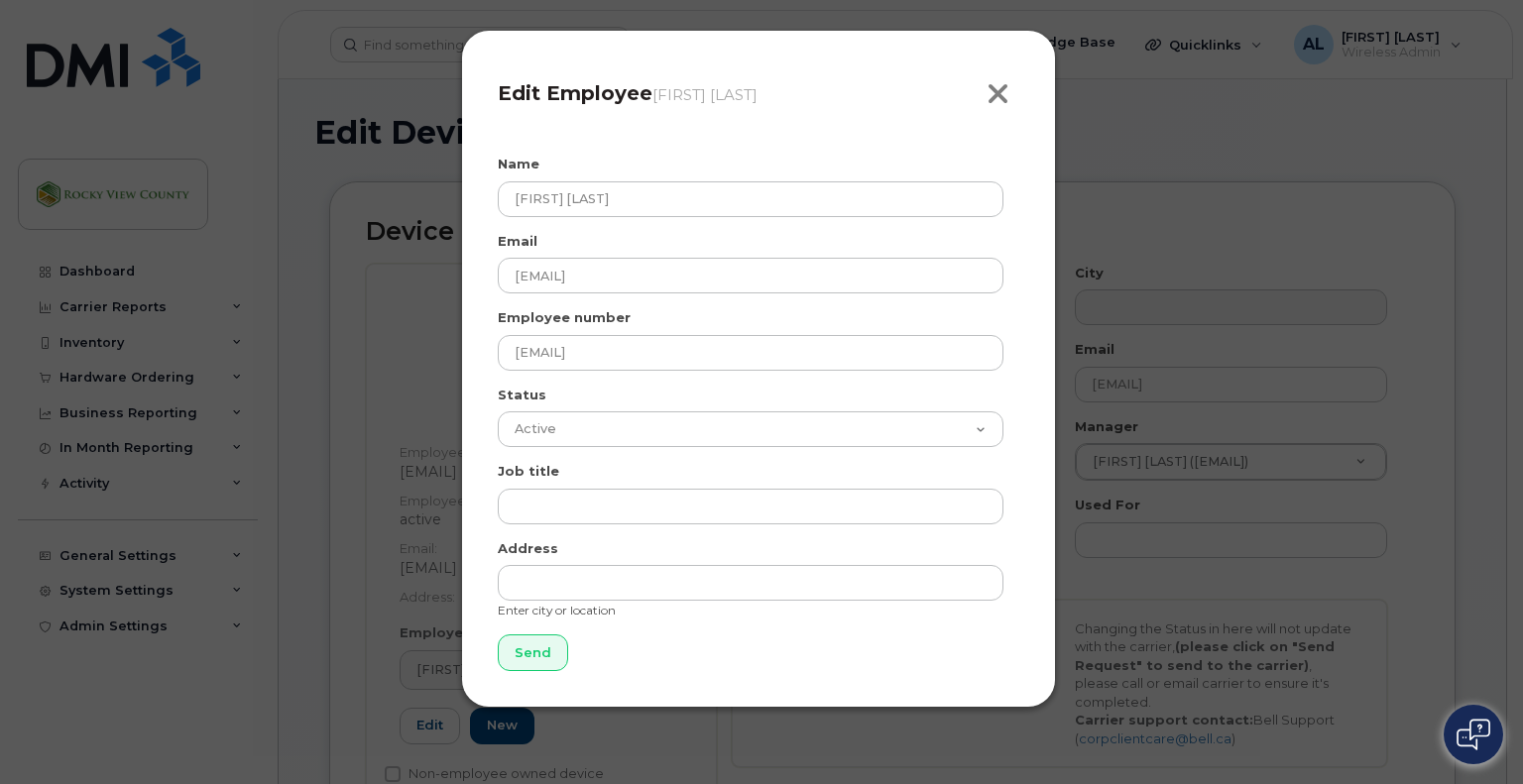 click at bounding box center (997, 94) 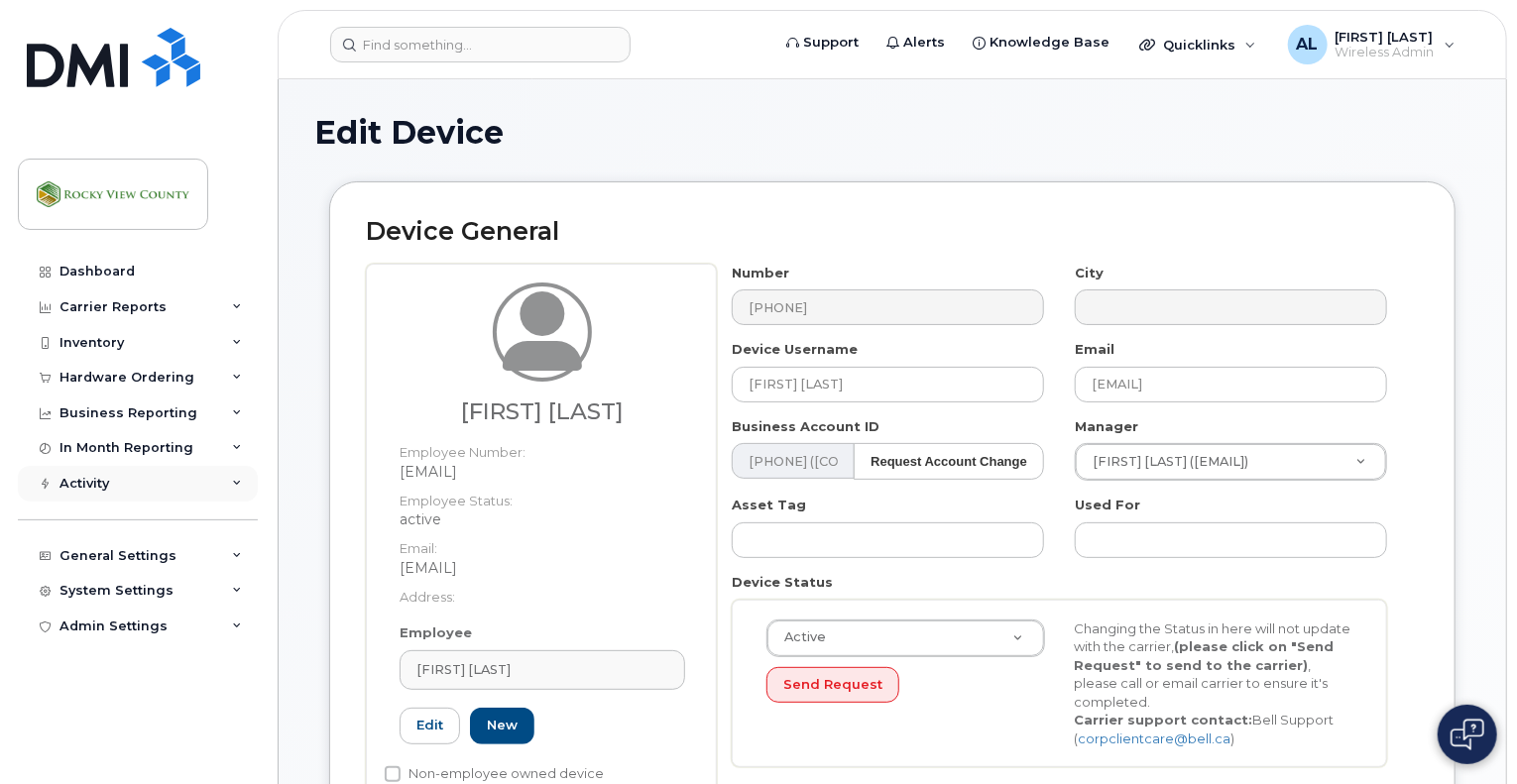 click on "Activity" at bounding box center (138, 484) 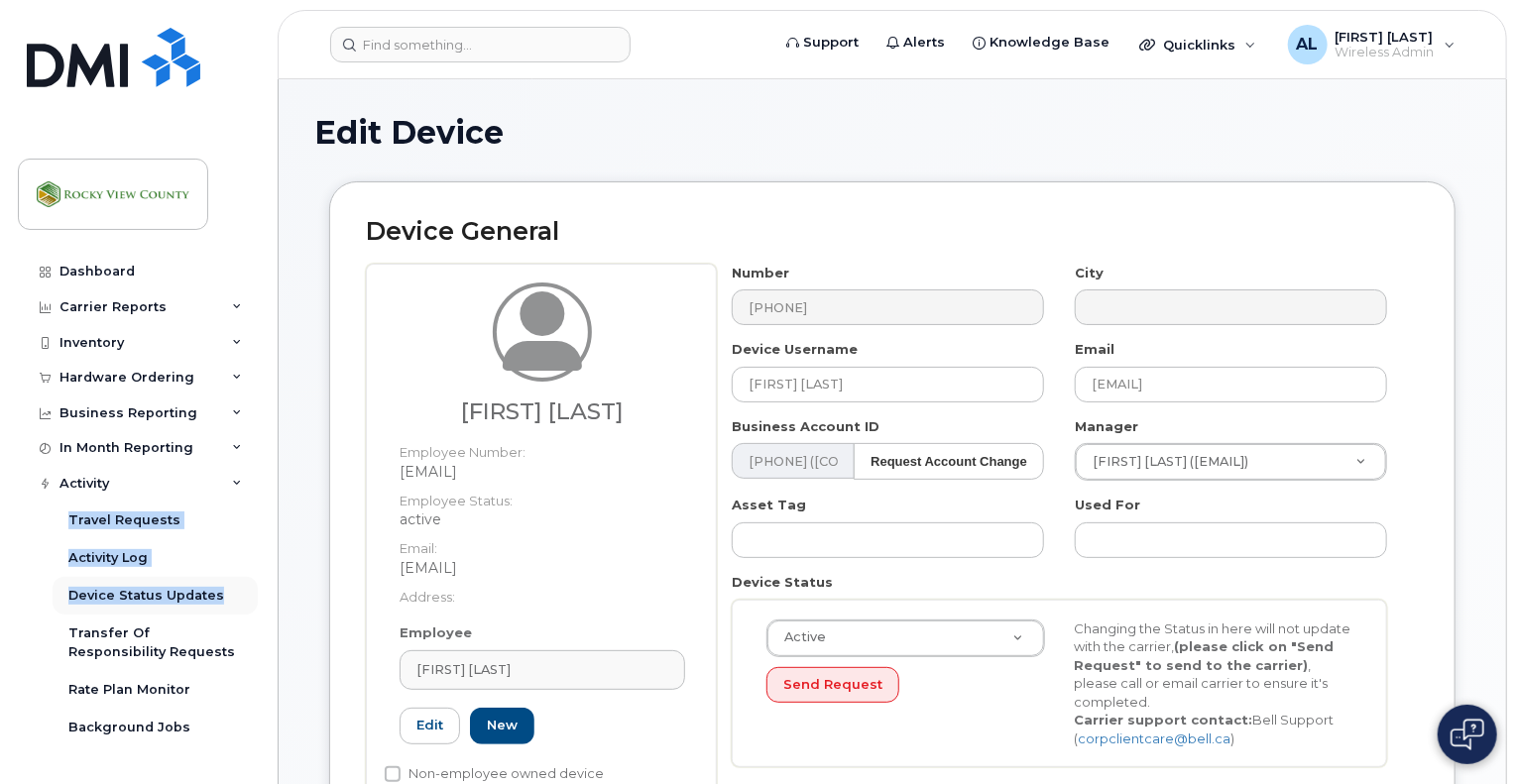 drag, startPoint x: 262, startPoint y: 466, endPoint x: 246, endPoint y: 599, distance: 133.95895 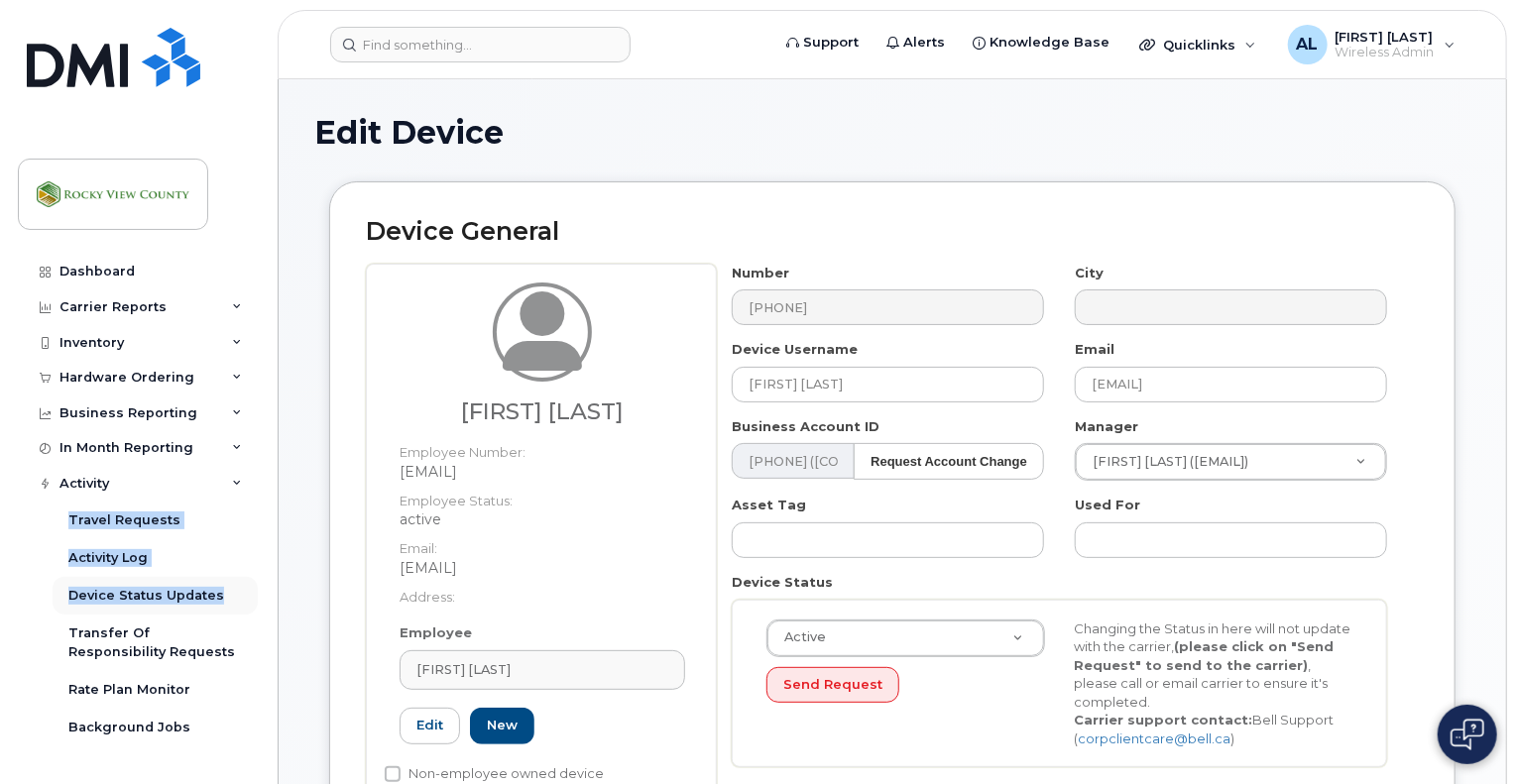 click on "Dashboard Carrier Reports Monthly Billing Data Daily Data Pooling Data Behavior Average Costing Executive Summary Accounting Roaming Reports Upgrade Eligibility Suspended Devices Suspension Candidates Custom Report Cost Variance Inventory Mobility Devices Data Conflicts Spare Hardware Import Asset Management Hardware Ordering Overview Orders Orders Reporting Business Reporting Business Reporting Managerial Reports Individual Reports Business Unit Reports Service Ticket Reporting In Month Reporting Data Usage Data Pooling Data Blocks Activity Travel Requests Activity Log Device Status Updates Transfer Of Responsibility Requests Rate Plan Monitor Background Jobs General Settings My Account Device Mapping Financial Lead Mapping Locations Managers & Employees Usage Alerts Tags Data Pool Thresholds System Settings Accounting Codes Contacts Plans and Features Reporting Carrier Contracts Custom Billing Hardware Ordering Users Individual Users Admin Settings SSO SAML Integrations MDM/UEM Config" at bounding box center (140, 504) 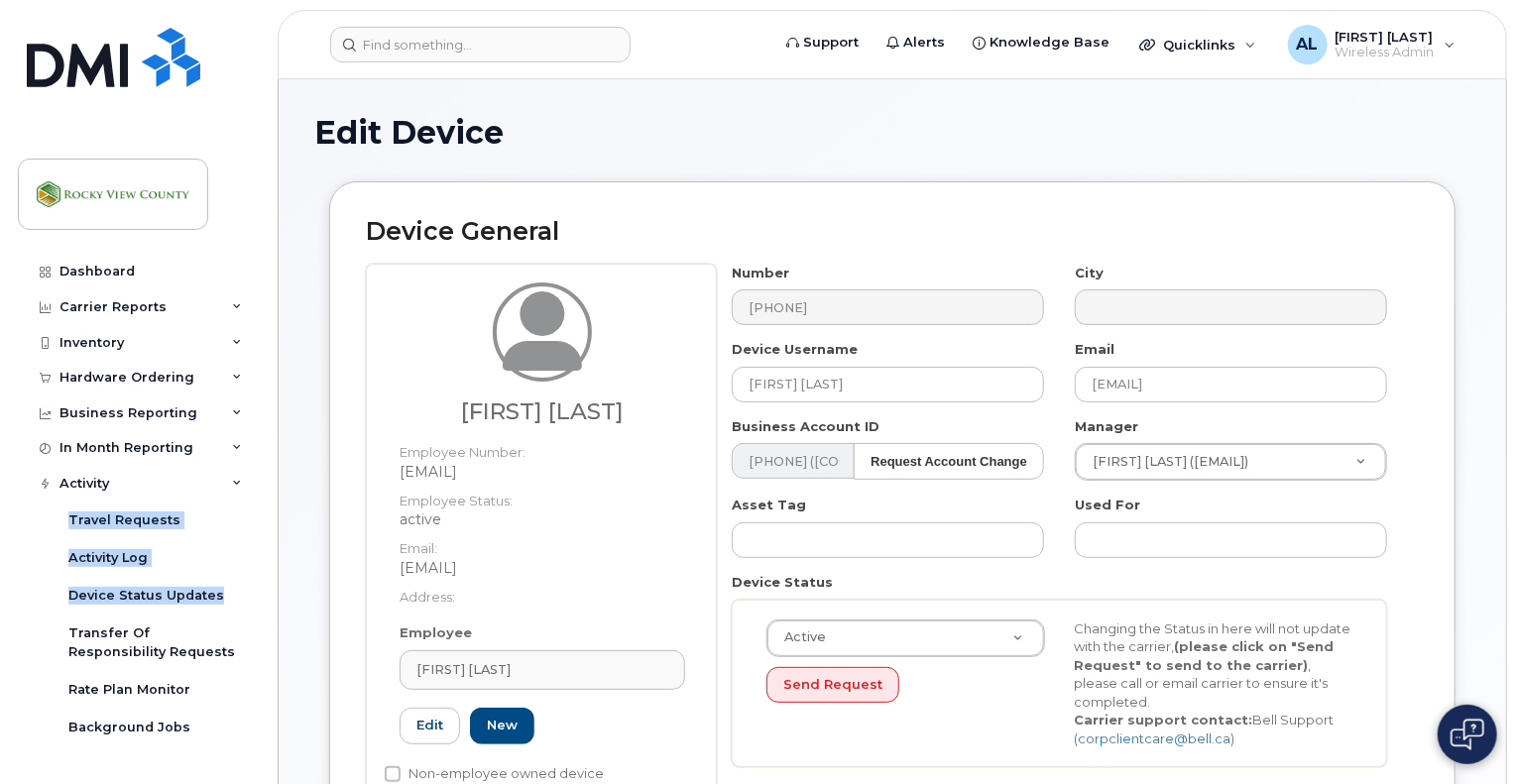click on "Dashboard Carrier Reports Monthly Billing Data Daily Data Pooling Data Behavior Average Costing Executive Summary Accounting Roaming Reports Upgrade Eligibility Suspended Devices Suspension Candidates Custom Report Cost Variance Inventory Mobility Devices Data Conflicts Spare Hardware Import Asset Management Hardware Ordering Overview Orders Orders Reporting Business Reporting Business Reporting Managerial Reports Individual Reports Business Unit Reports Service Ticket Reporting In Month Reporting Data Usage Data Pooling Data Blocks Activity Travel Requests Activity Log Device Status Updates Transfer Of Responsibility Requests Rate Plan Monitor Background Jobs General Settings My Account Device Mapping Financial Lead Mapping Locations Managers & Employees Usage Alerts Tags Data Pool Thresholds System Settings Accounting Codes Contacts Plans and Features Reporting Carrier Contracts Custom Billing Hardware Ordering Users Individual Users Admin Settings SSO SAML Integrations MDM/UEM Config" at bounding box center (140, 504) 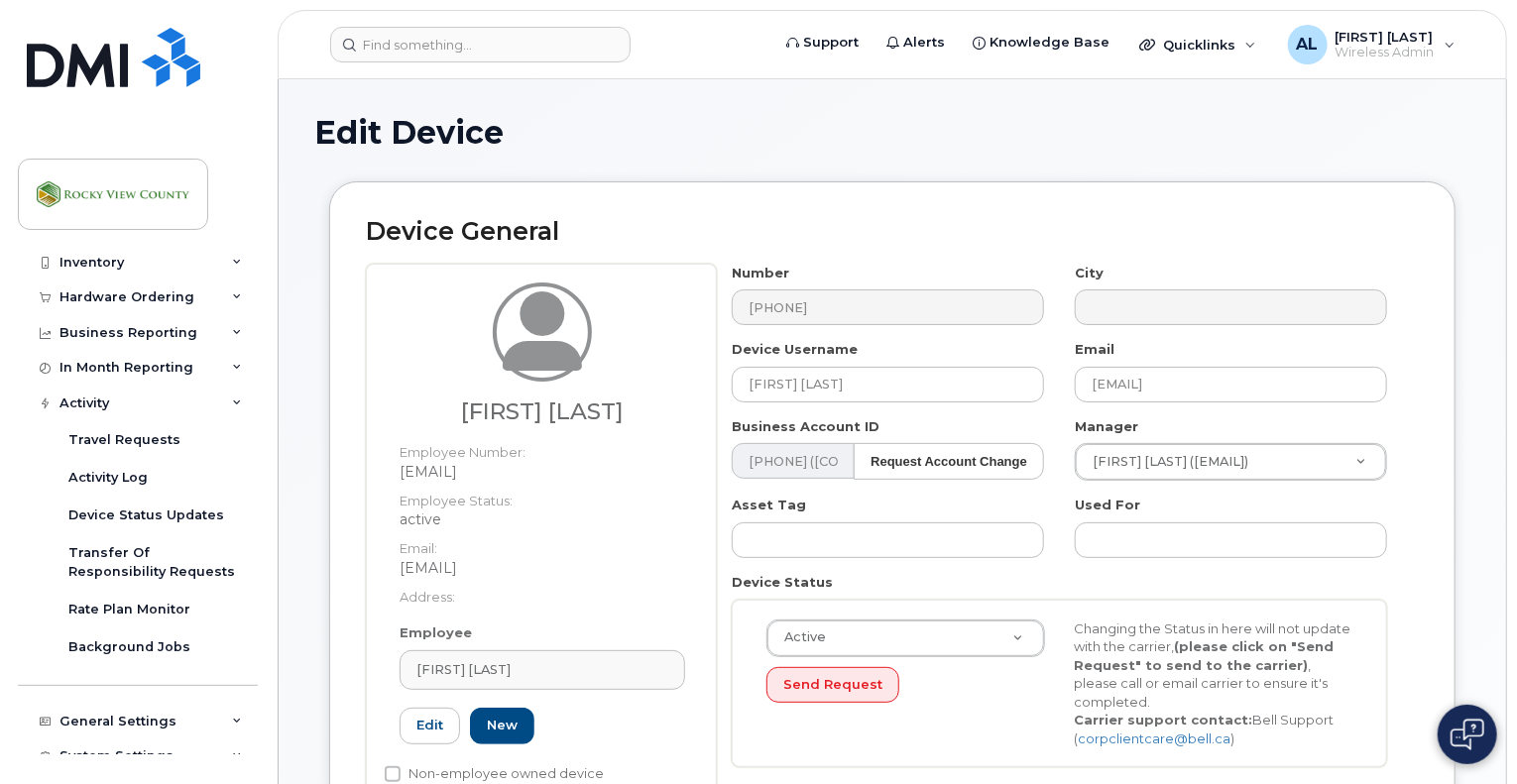 scroll, scrollTop: 134, scrollLeft: 0, axis: vertical 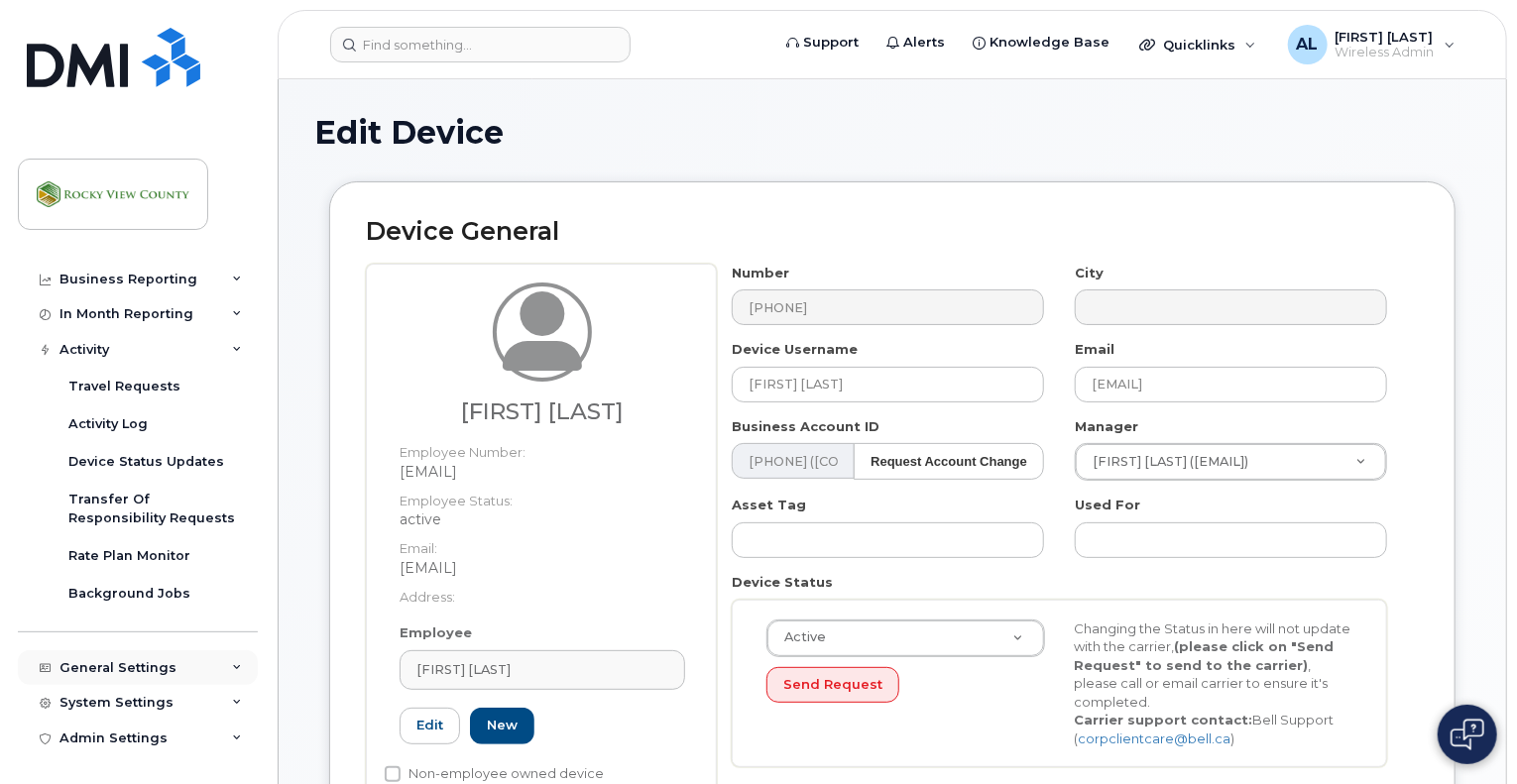 click on "General Settings" at bounding box center [138, 668] 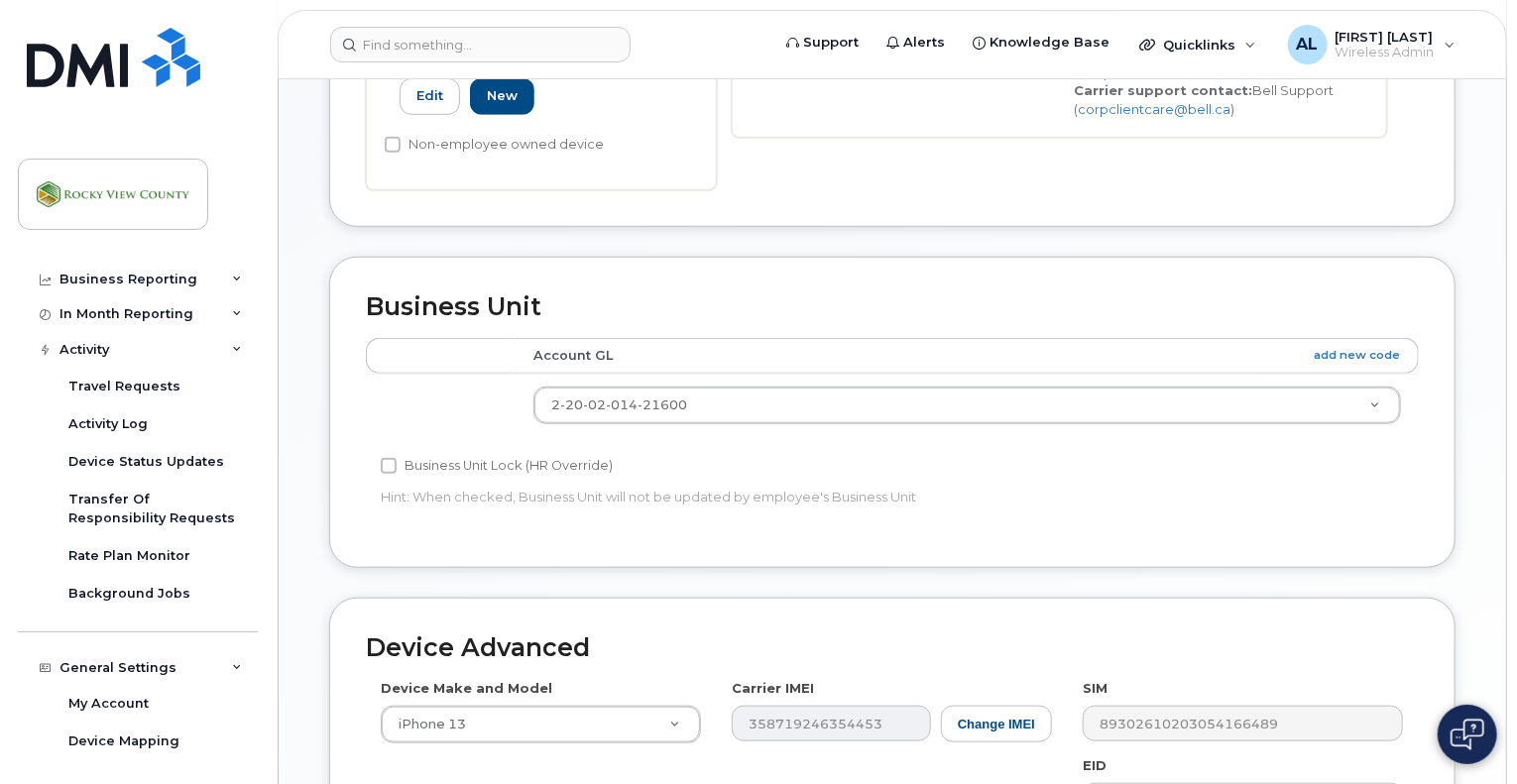 scroll, scrollTop: 1030, scrollLeft: 0, axis: vertical 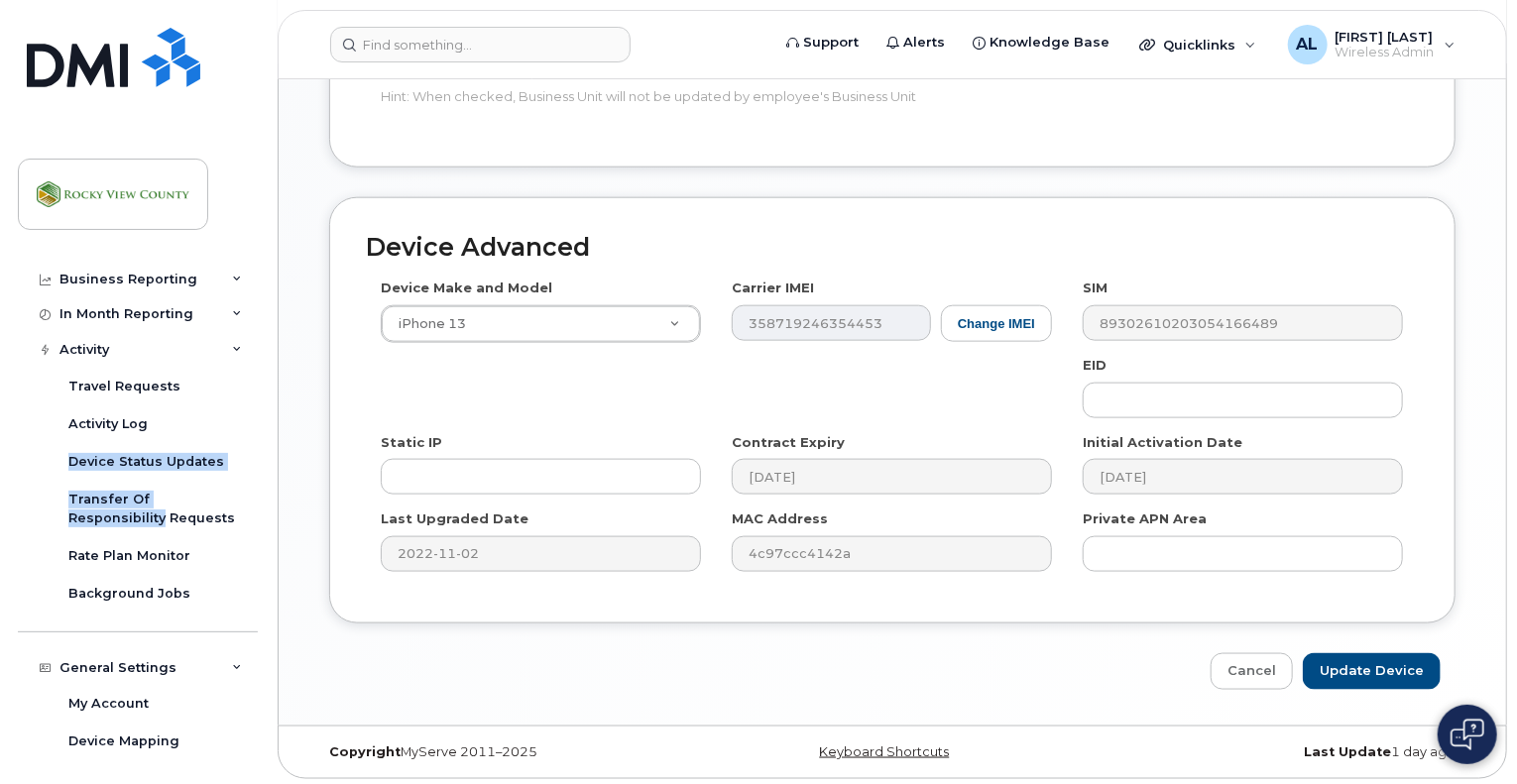 drag, startPoint x: 253, startPoint y: 427, endPoint x: 258, endPoint y: 489, distance: 62.201286 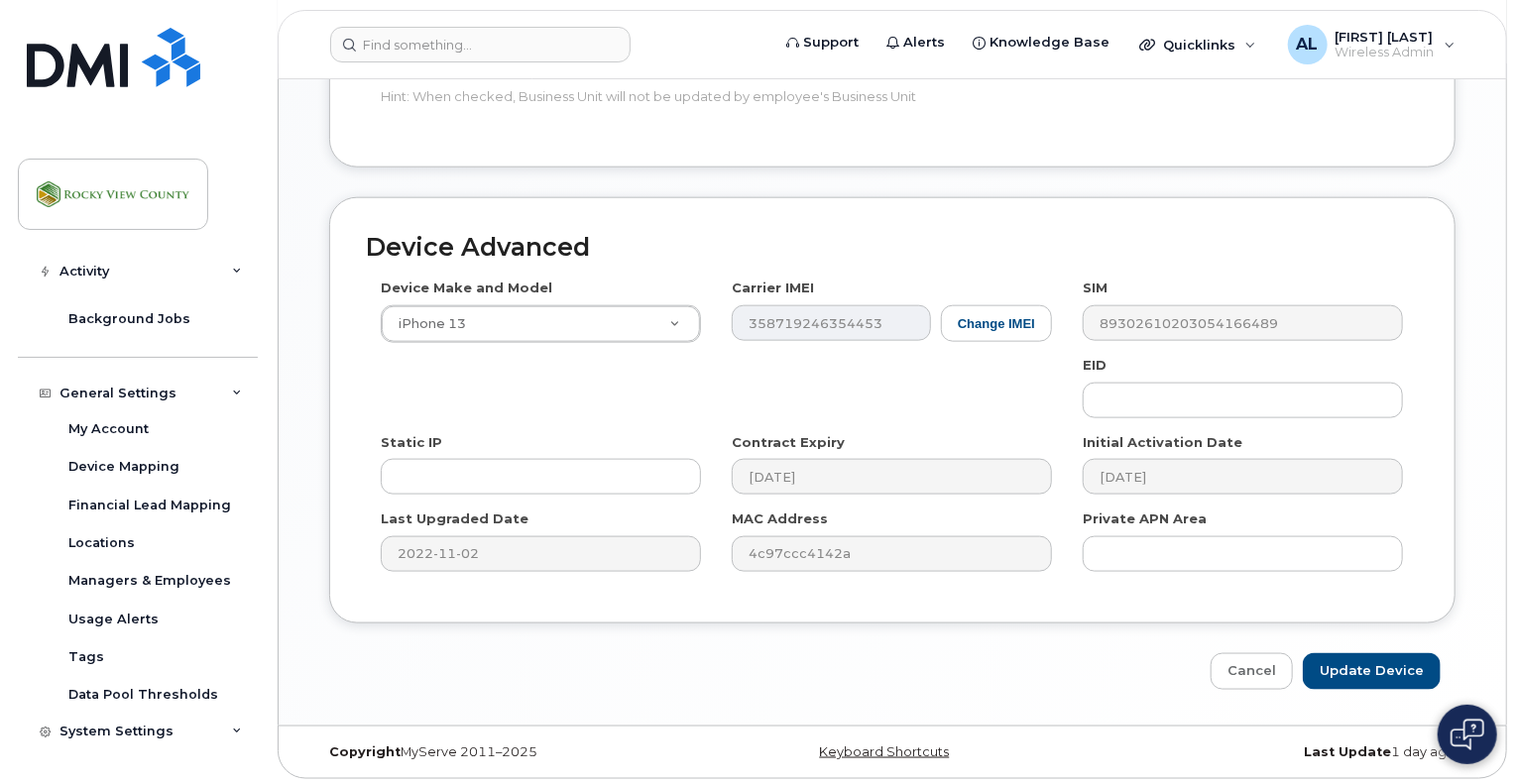 scroll, scrollTop: 437, scrollLeft: 0, axis: vertical 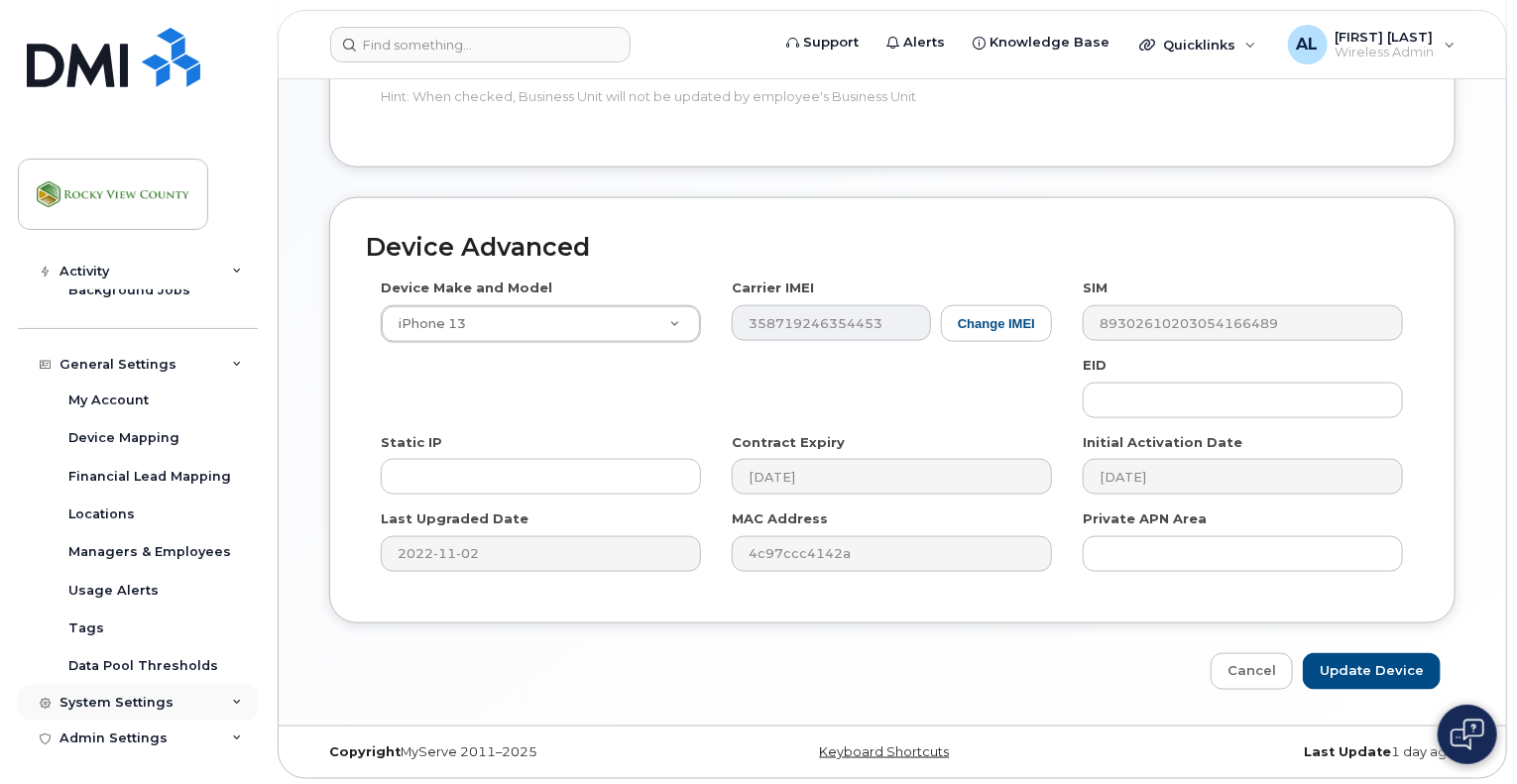 click on "System Settings" at bounding box center [138, 703] 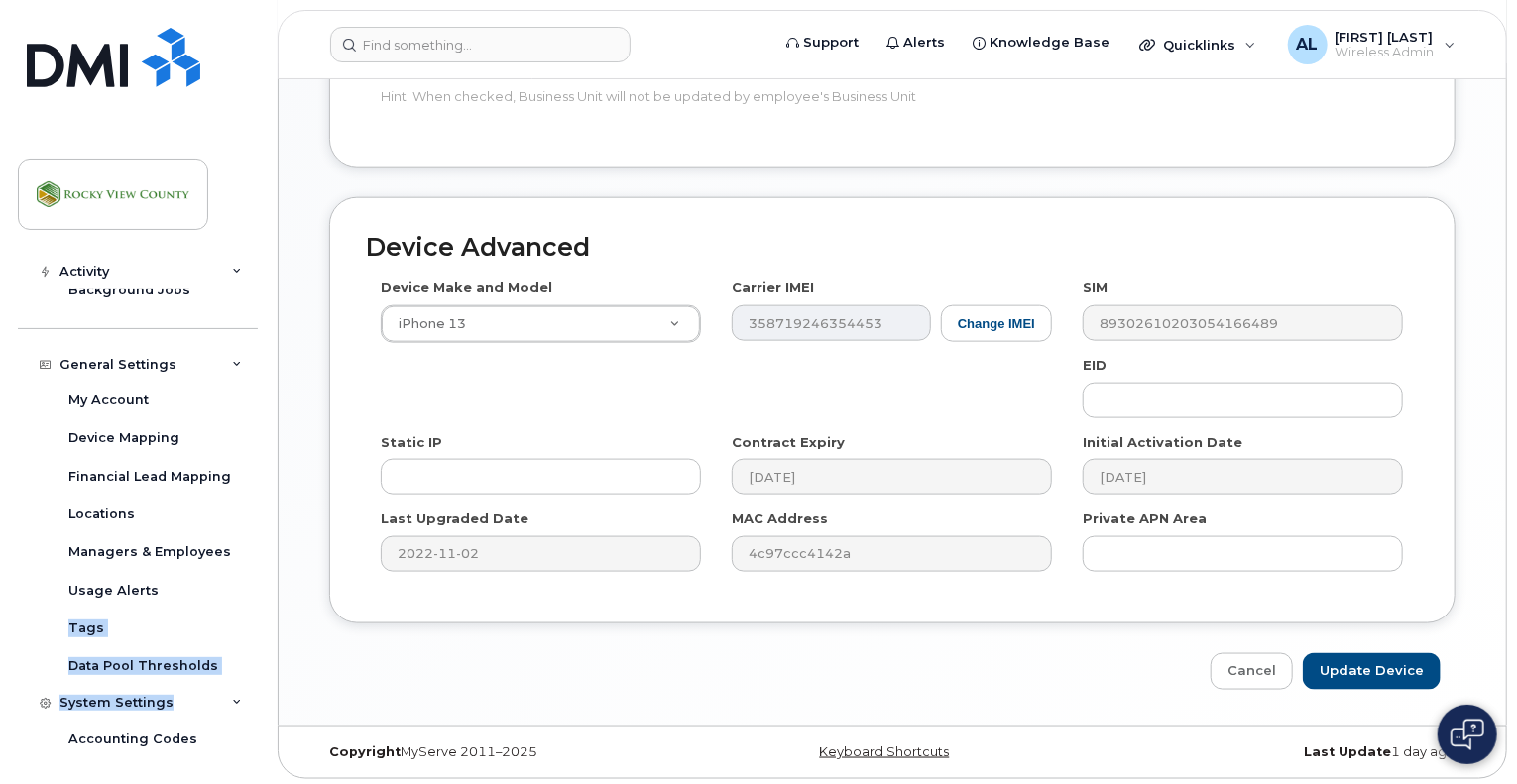 drag, startPoint x: 267, startPoint y: 590, endPoint x: 268, endPoint y: 689, distance: 99.005 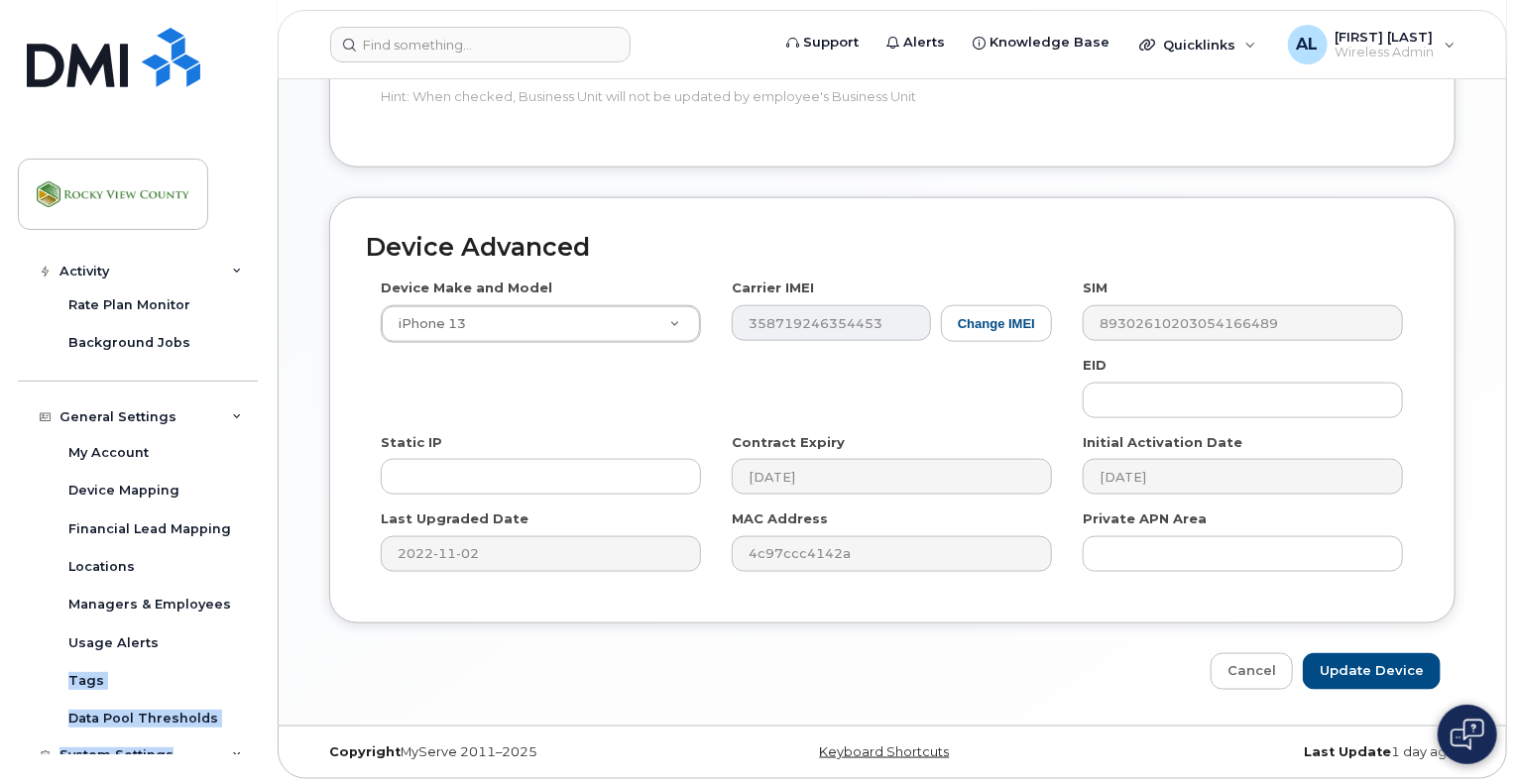 scroll, scrollTop: 389, scrollLeft: 0, axis: vertical 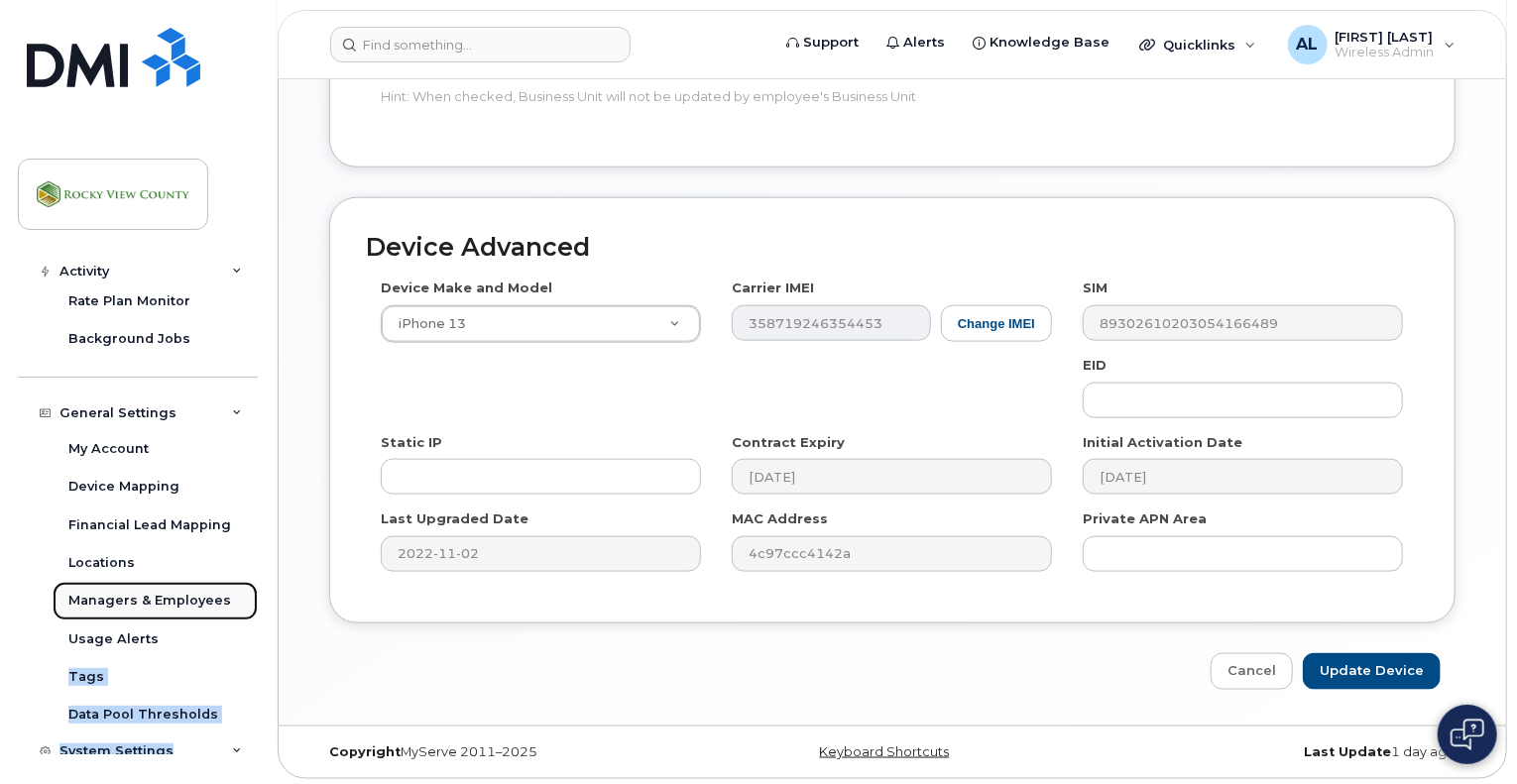 click on "Managers & Employees" at bounding box center [150, 601] 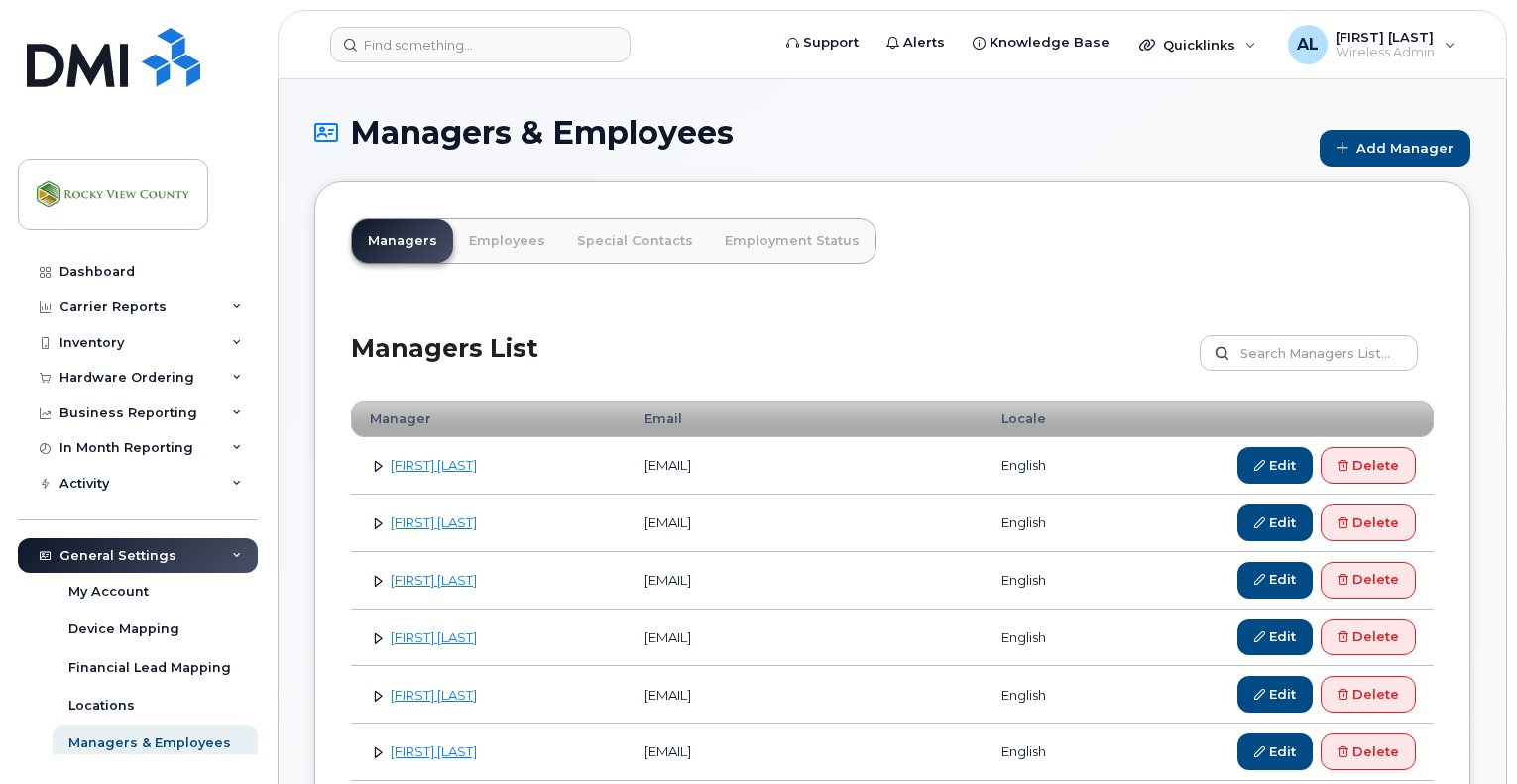 scroll, scrollTop: 0, scrollLeft: 0, axis: both 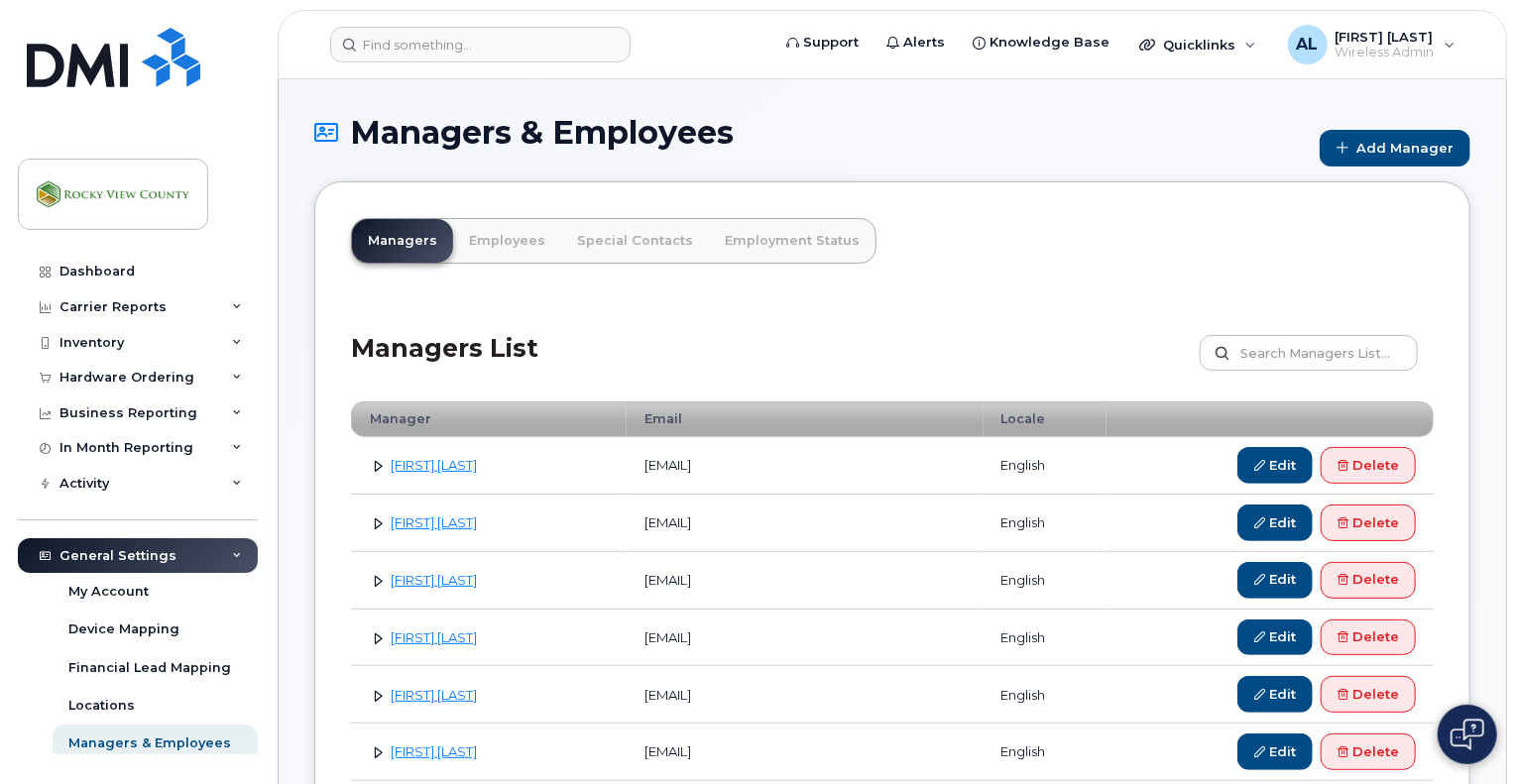 click at bounding box center [378, 465] 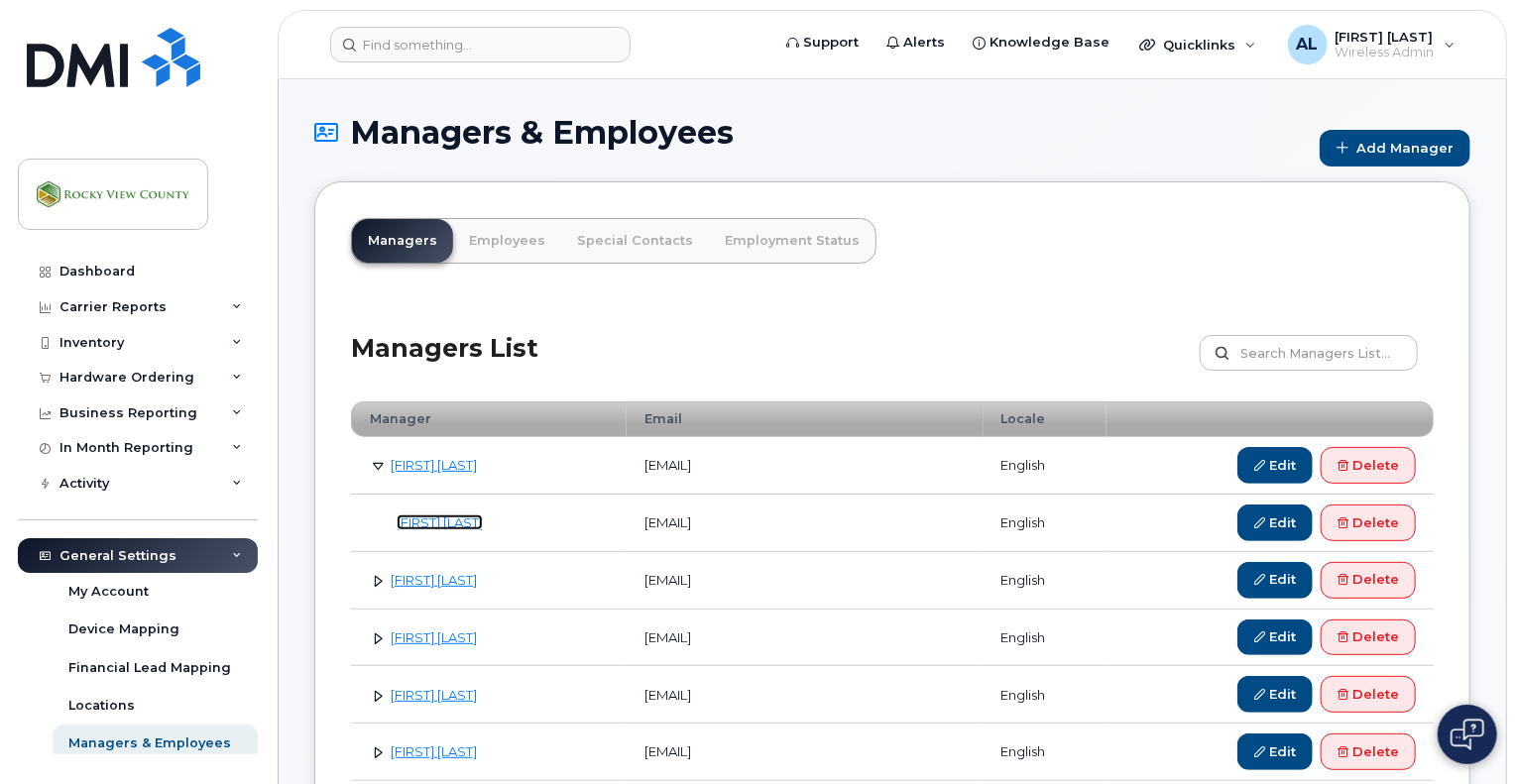 click on "[FIRST] [LAST]" at bounding box center [439, 522] 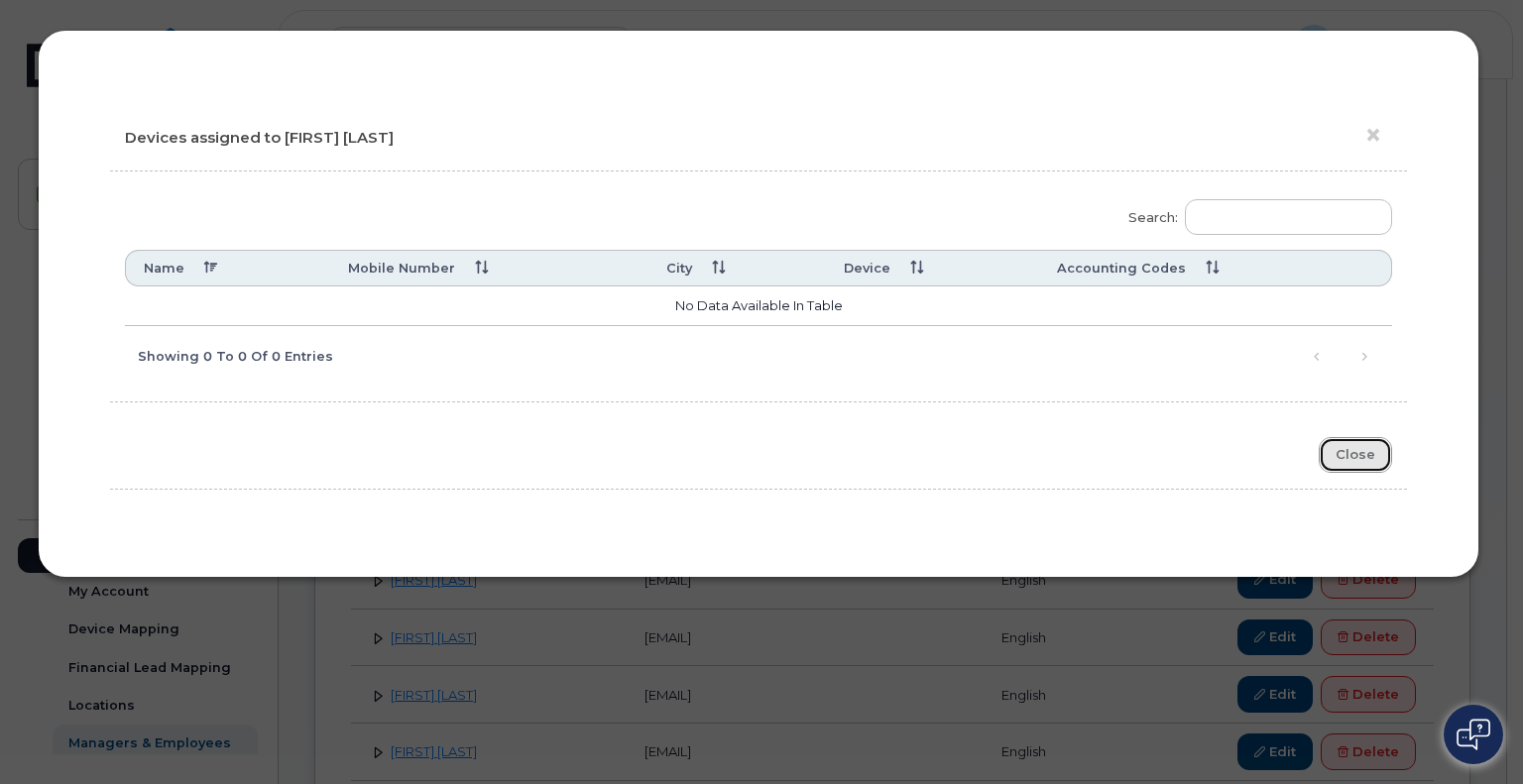click on "Close" at bounding box center (1355, 455) 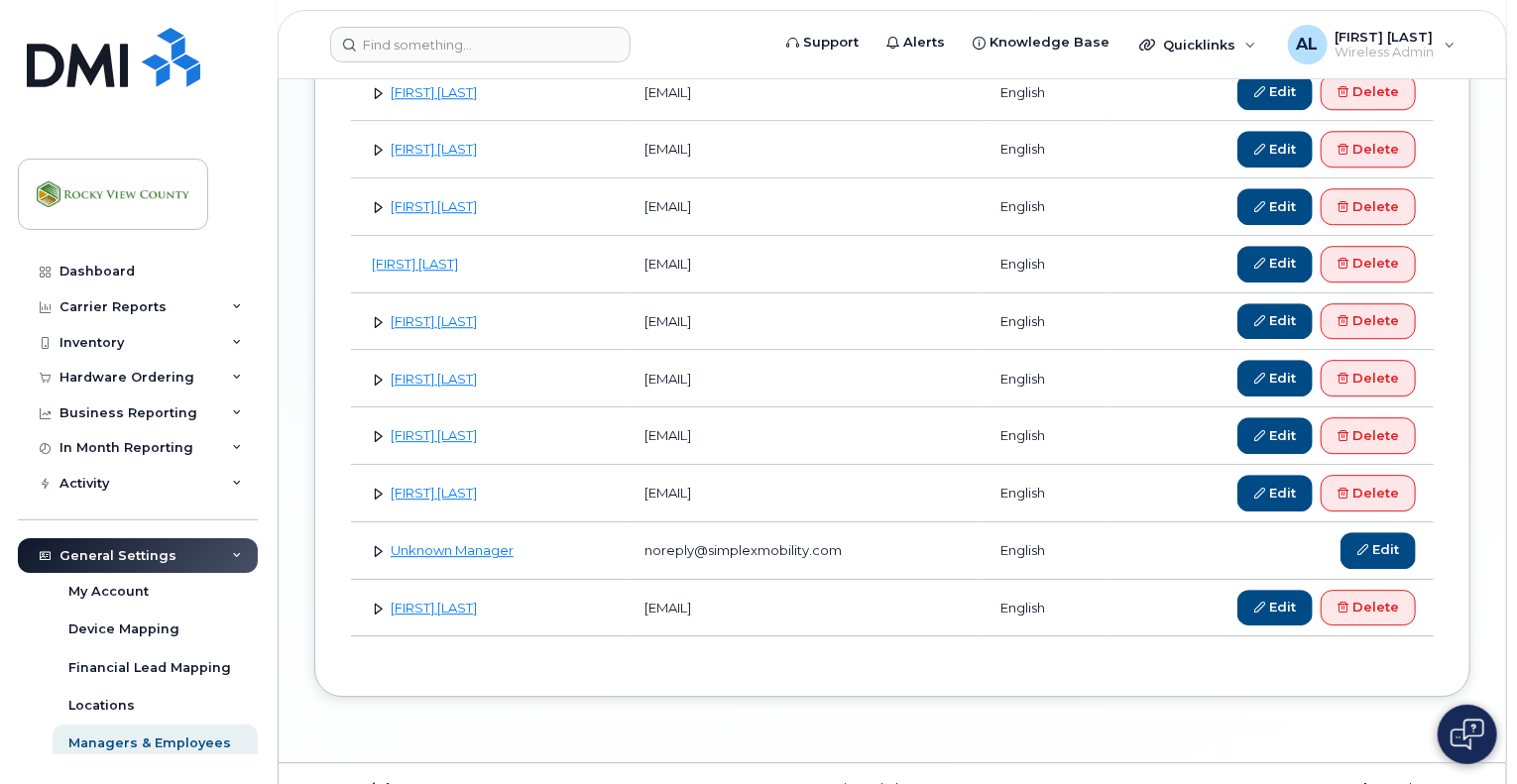 scroll, scrollTop: 2675, scrollLeft: 0, axis: vertical 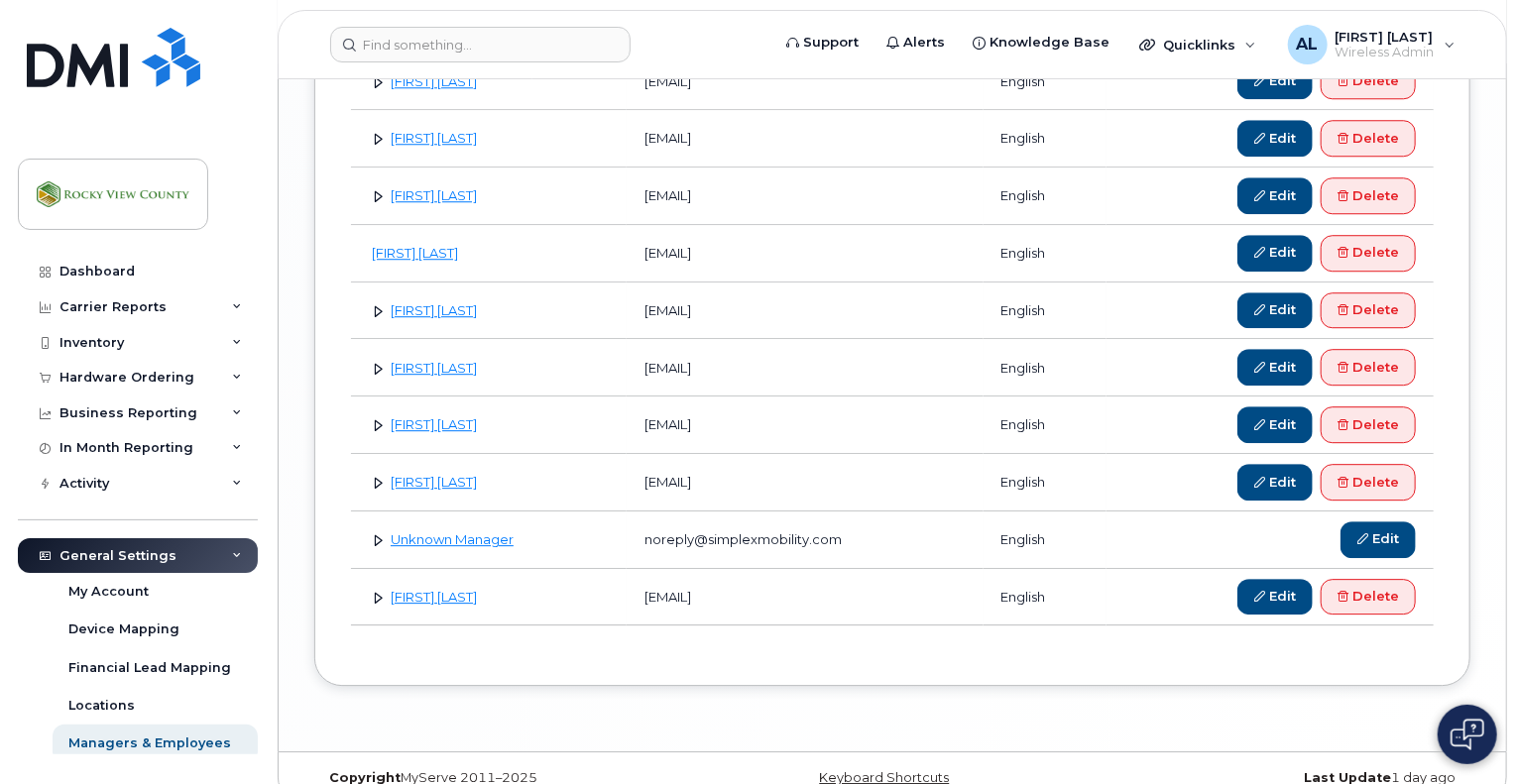 click at bounding box center [378, 597] 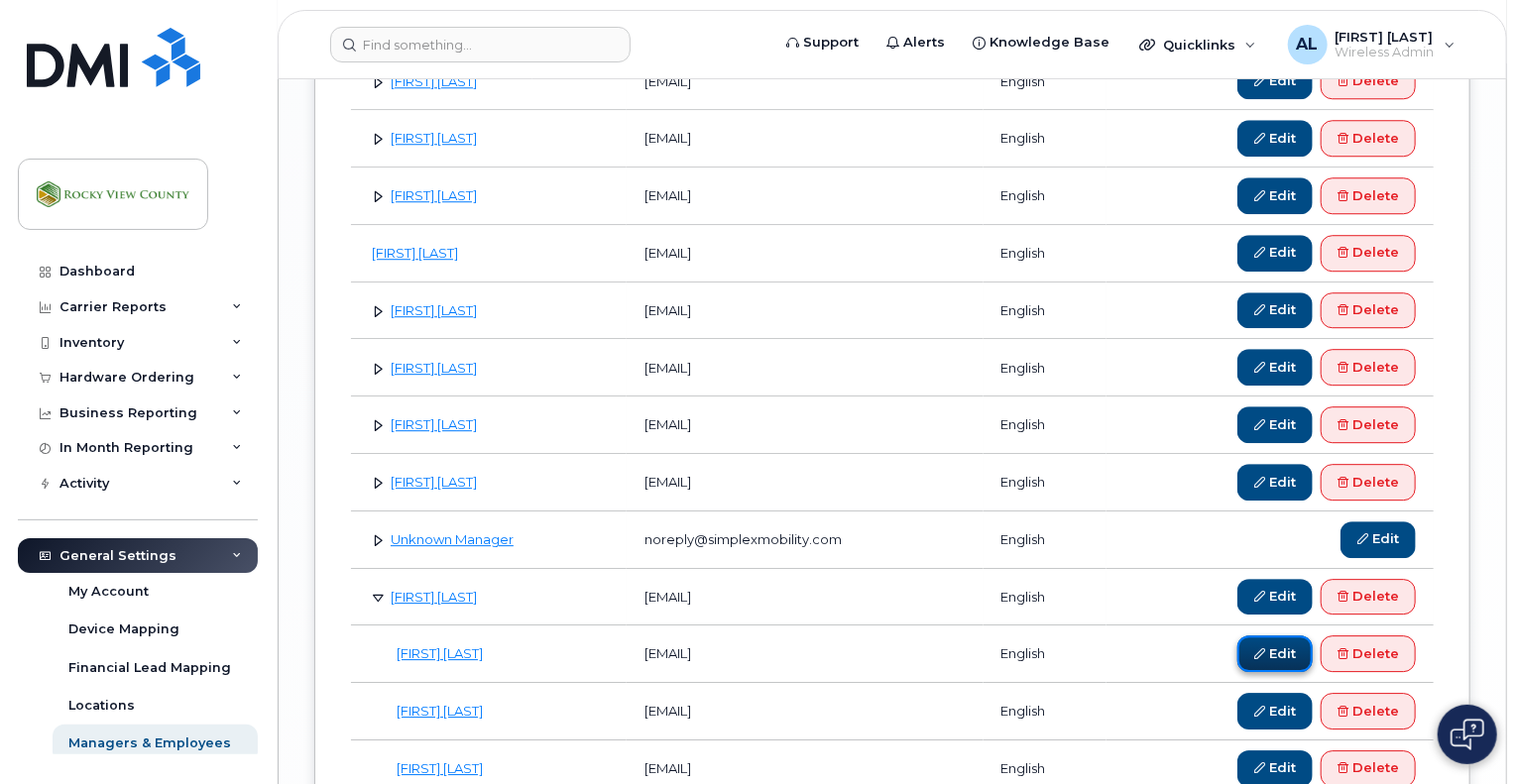 click on "Edit" at bounding box center (1275, 653) 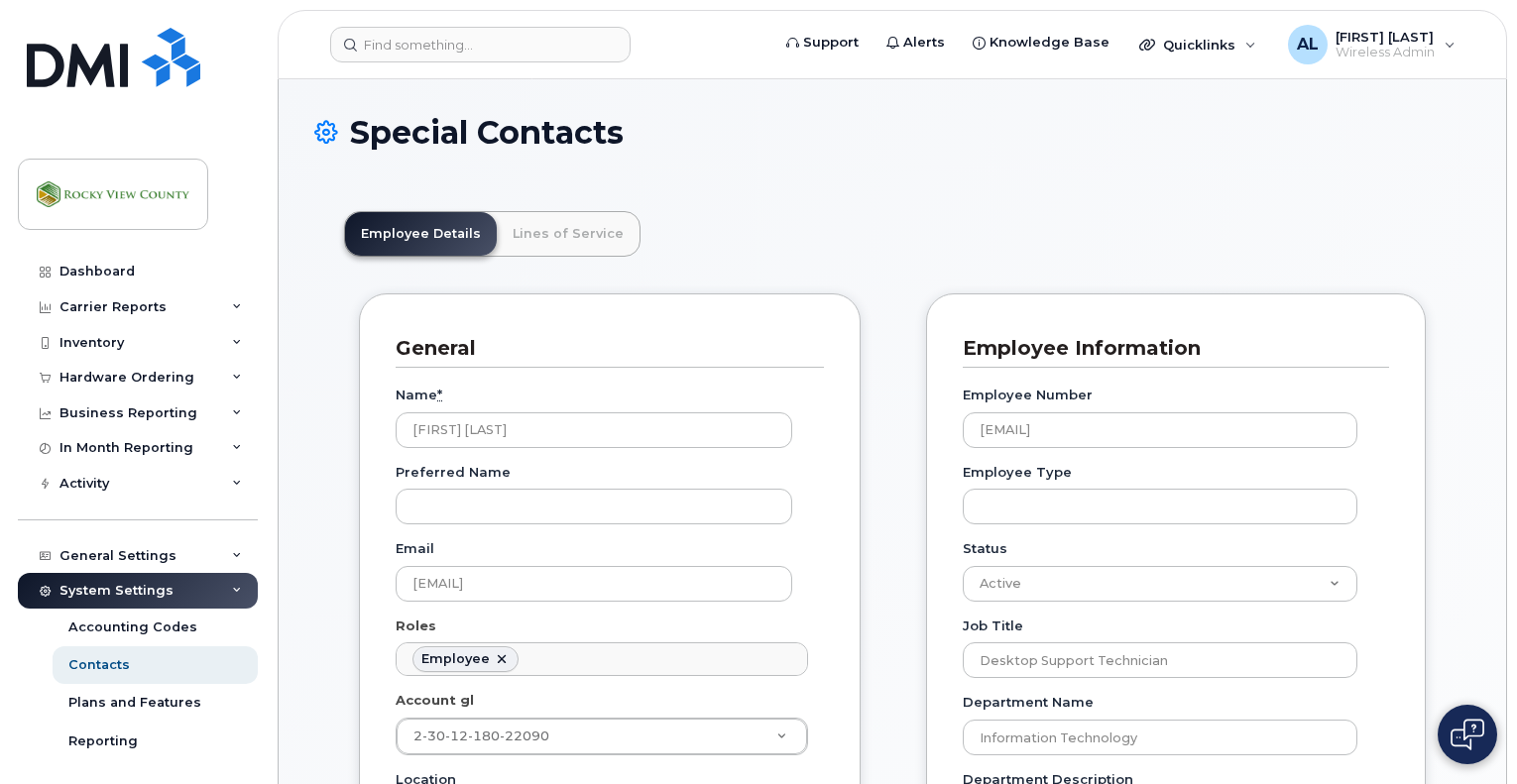 scroll, scrollTop: 0, scrollLeft: 0, axis: both 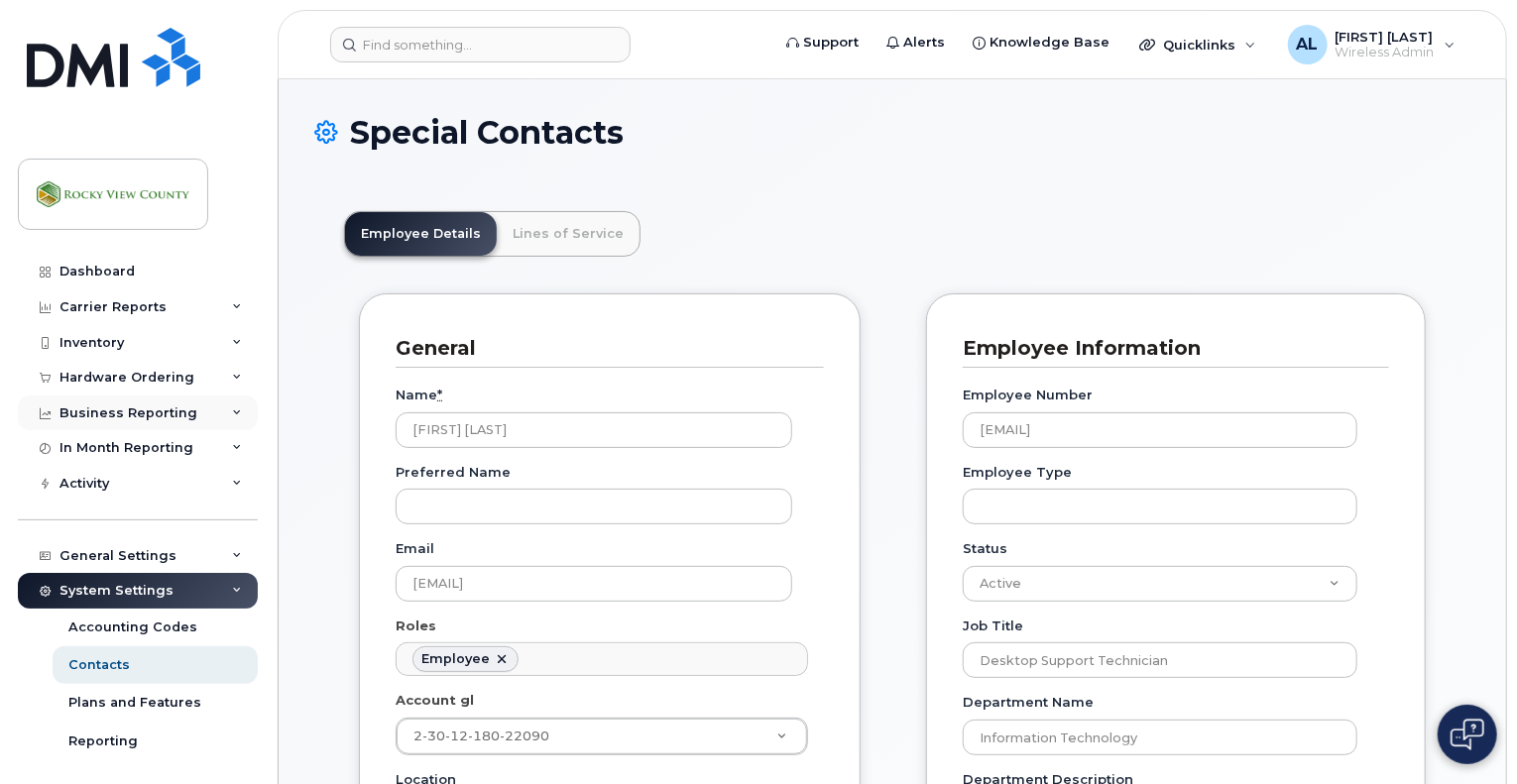 click on "Business Reporting" at bounding box center [128, 413] 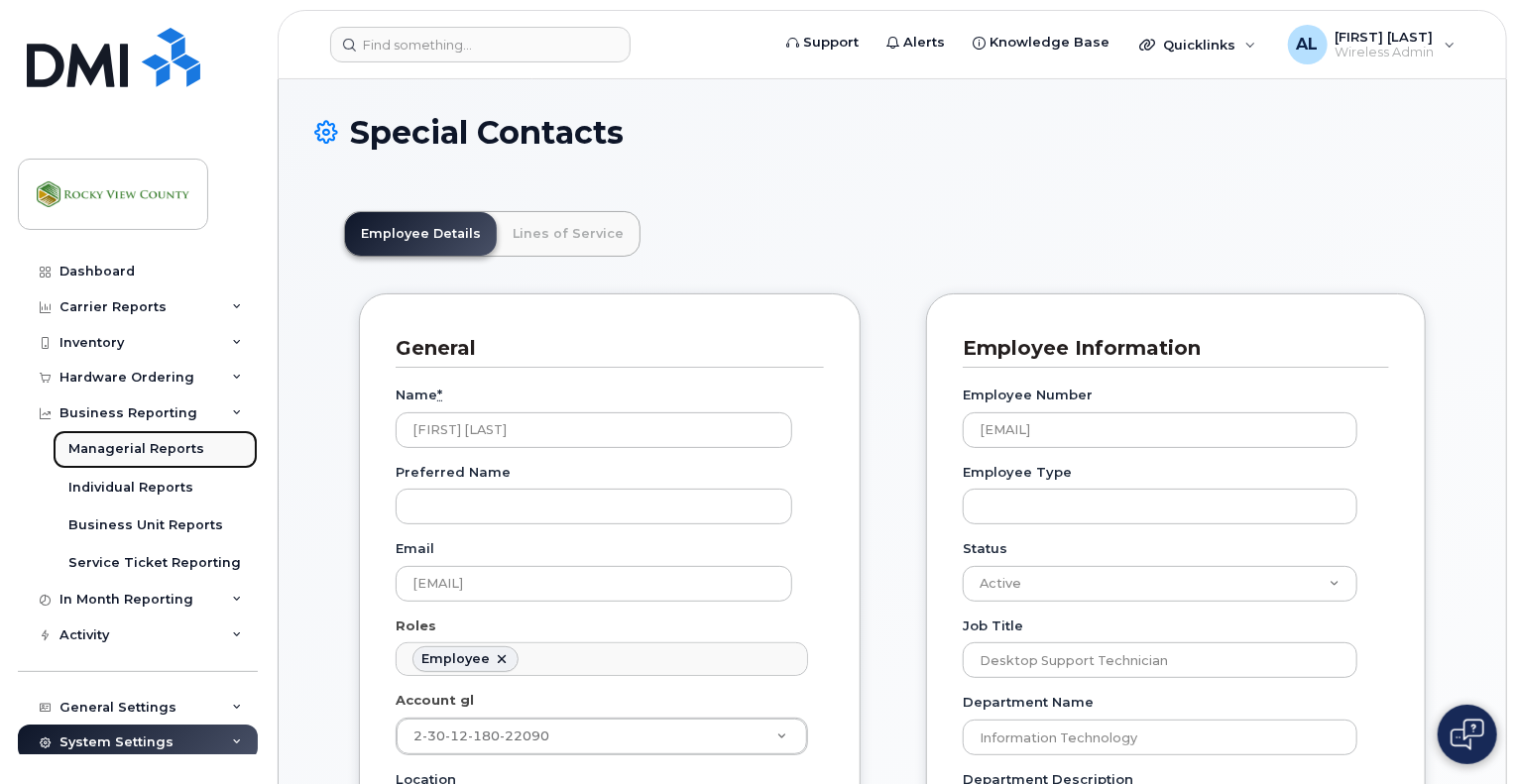 click on "Managerial Reports" at bounding box center (136, 449) 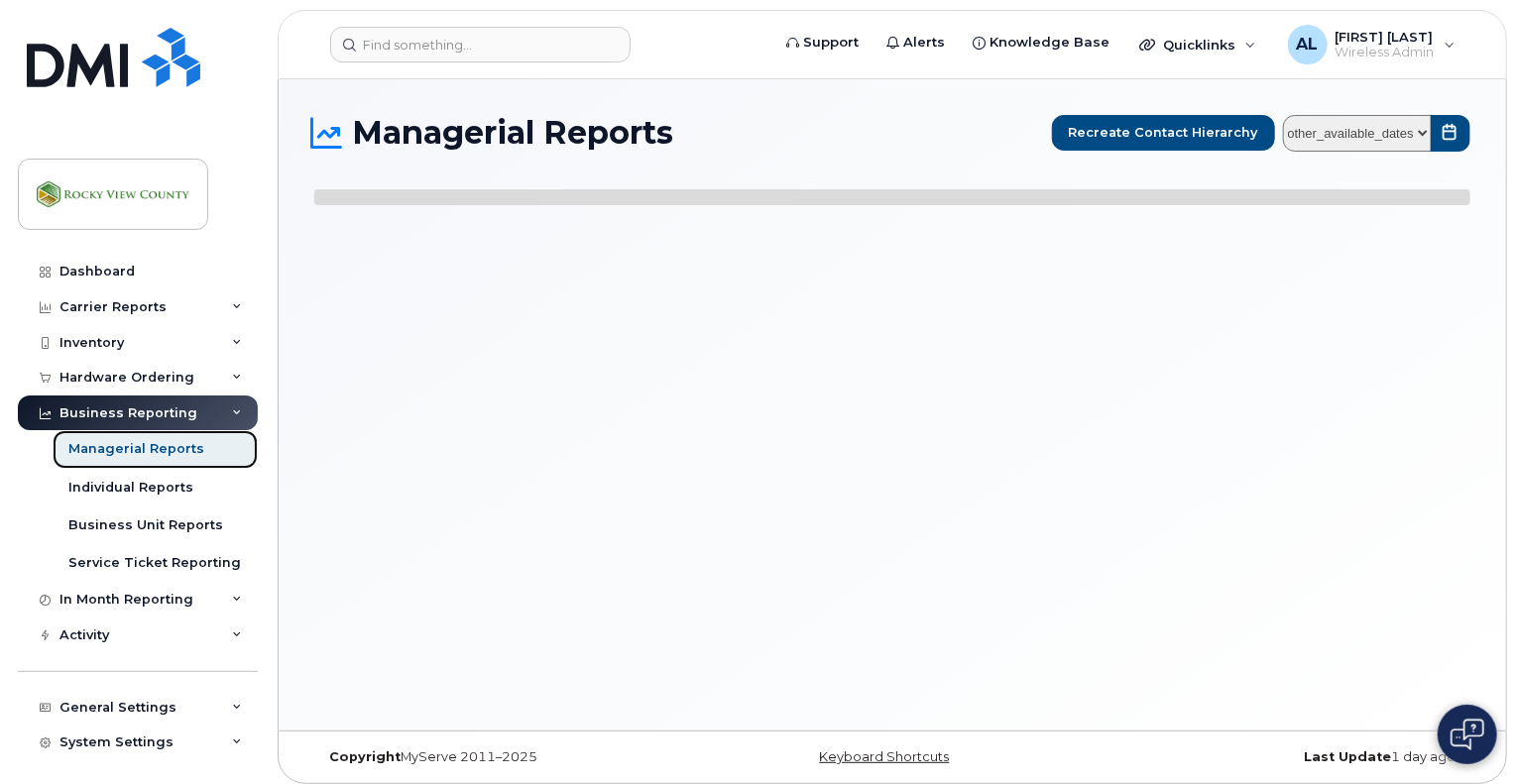 select 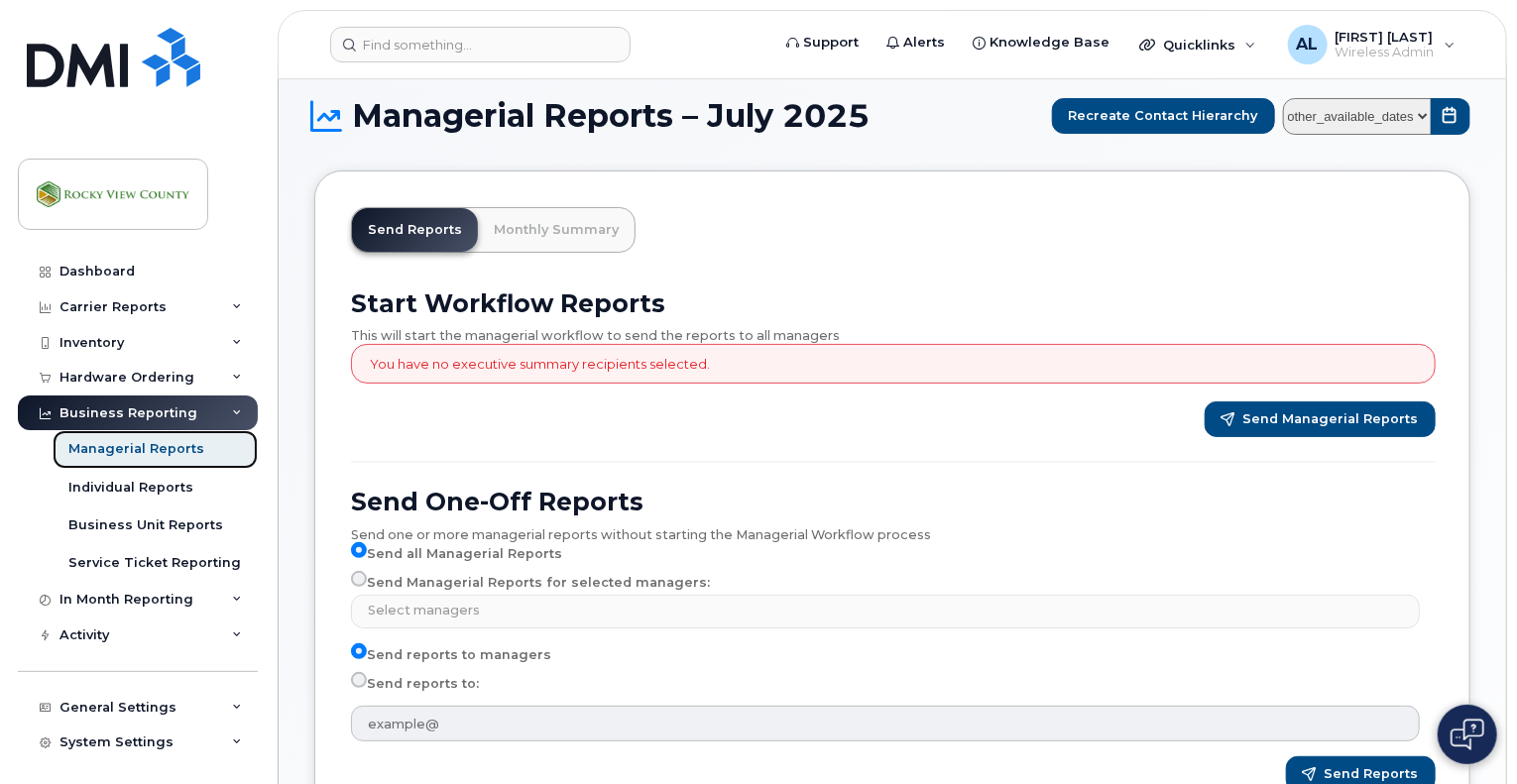 scroll, scrollTop: 0, scrollLeft: 0, axis: both 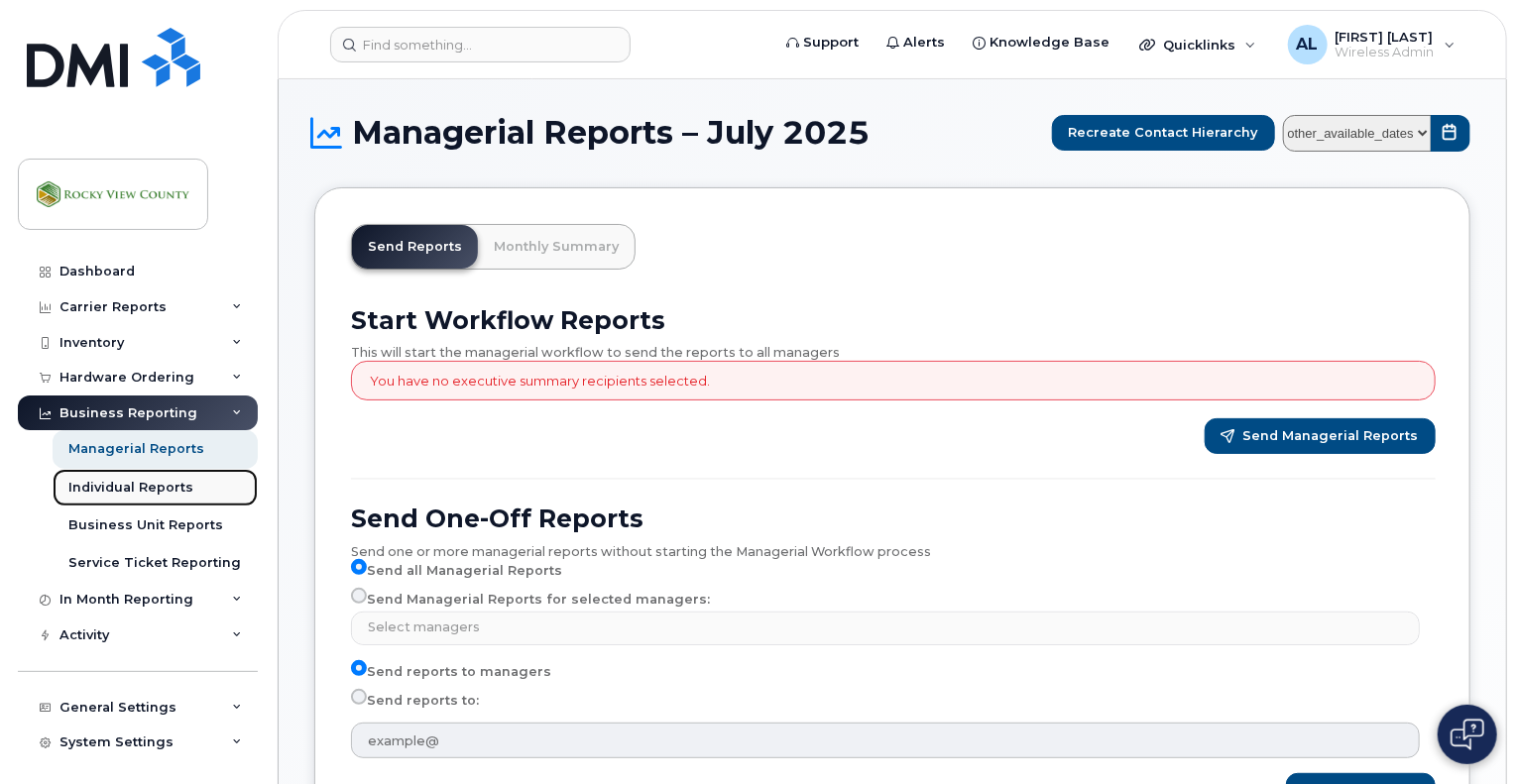 click on "Individual Reports" at bounding box center [131, 488] 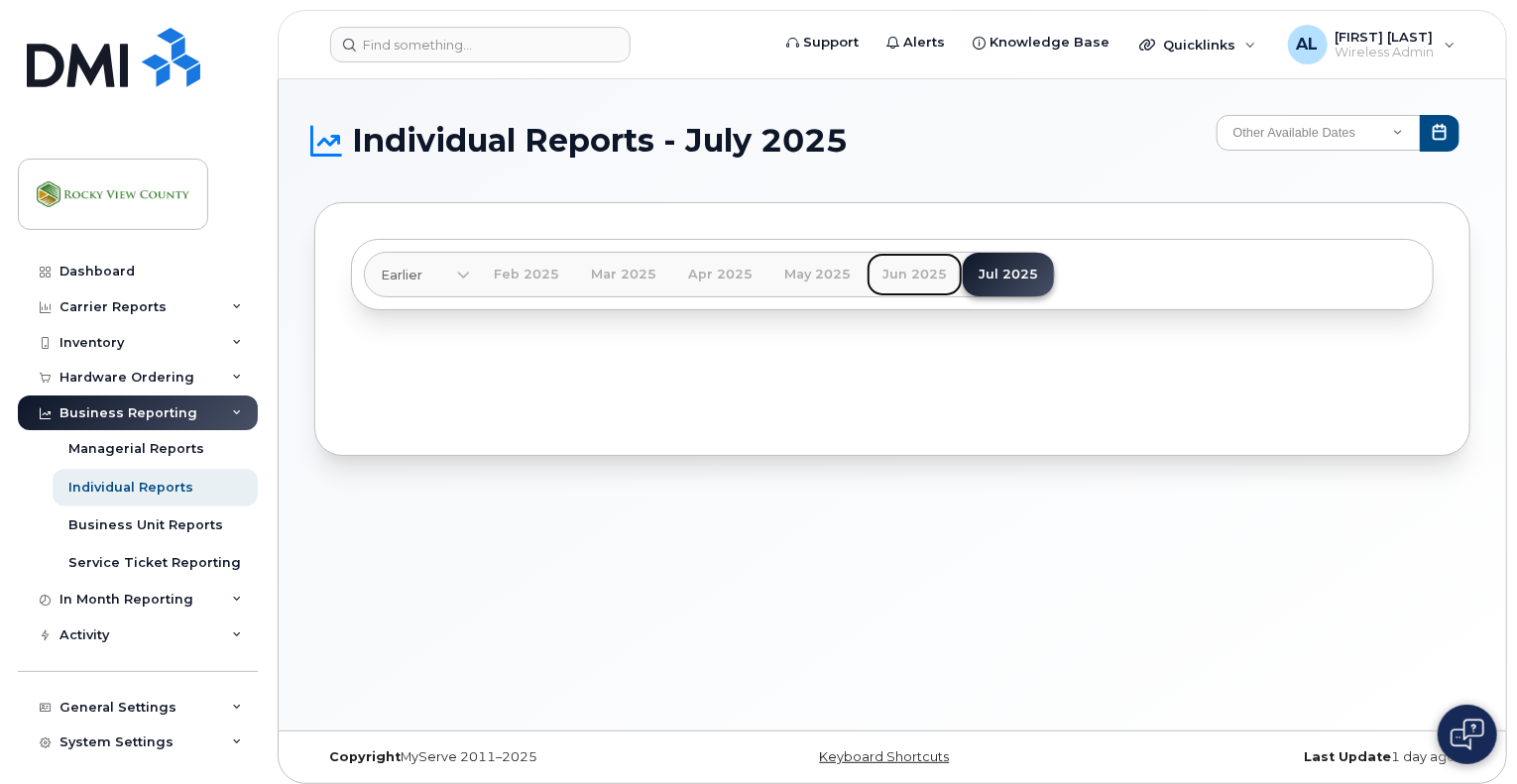 click on "Jun 2025" at bounding box center [914, 275] 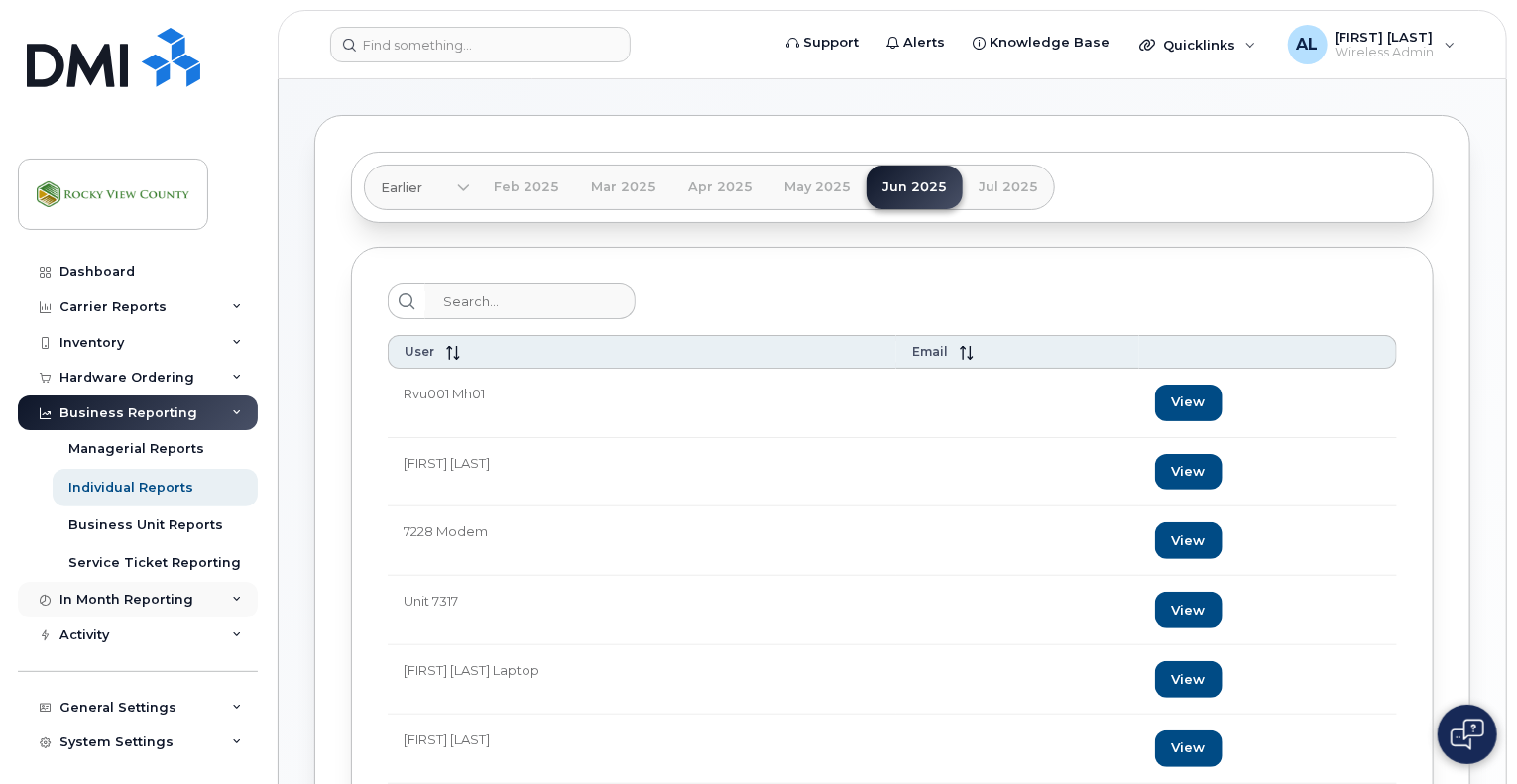 click on "In Month Reporting" at bounding box center (138, 600) 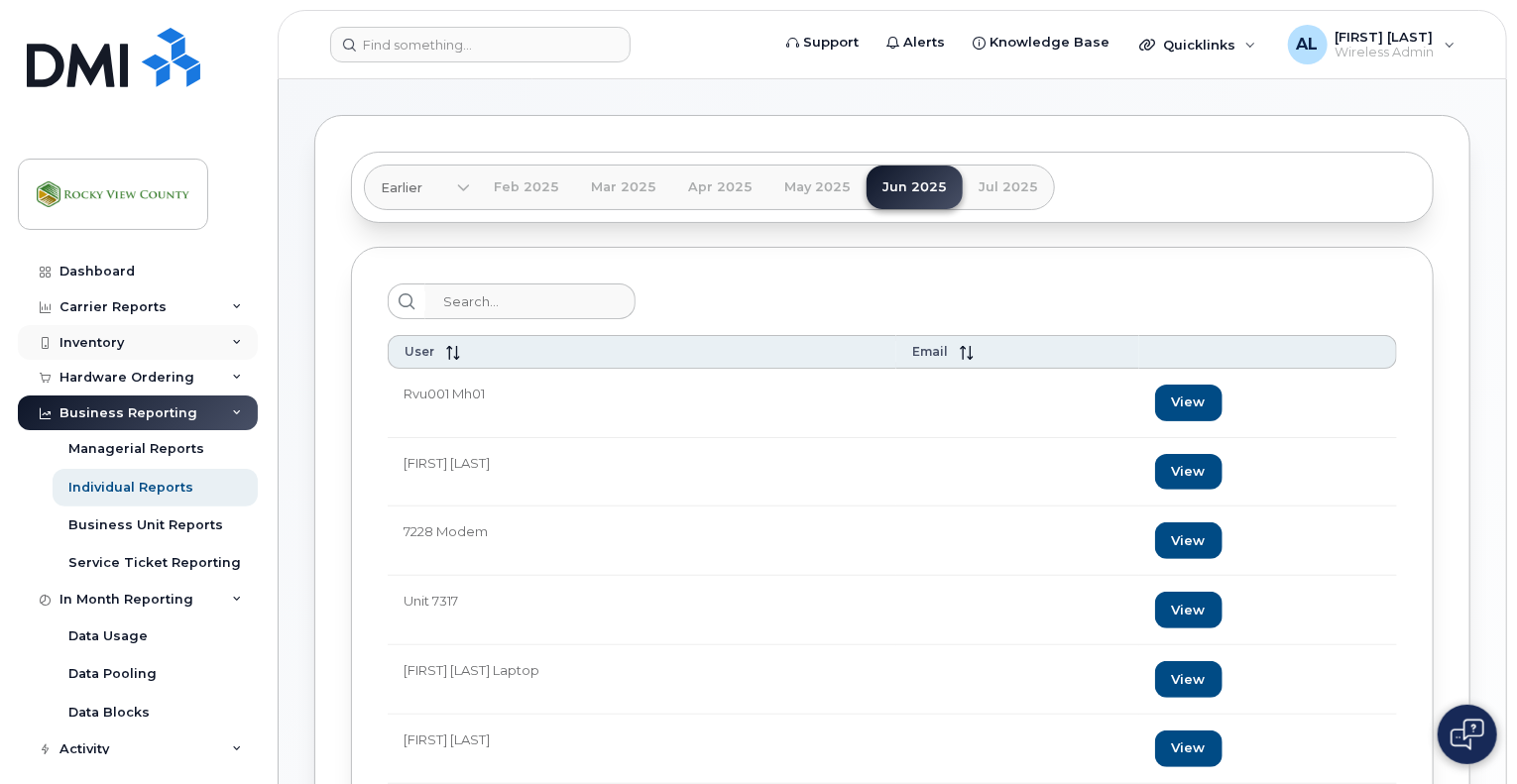 click on "Inventory" at bounding box center (138, 343) 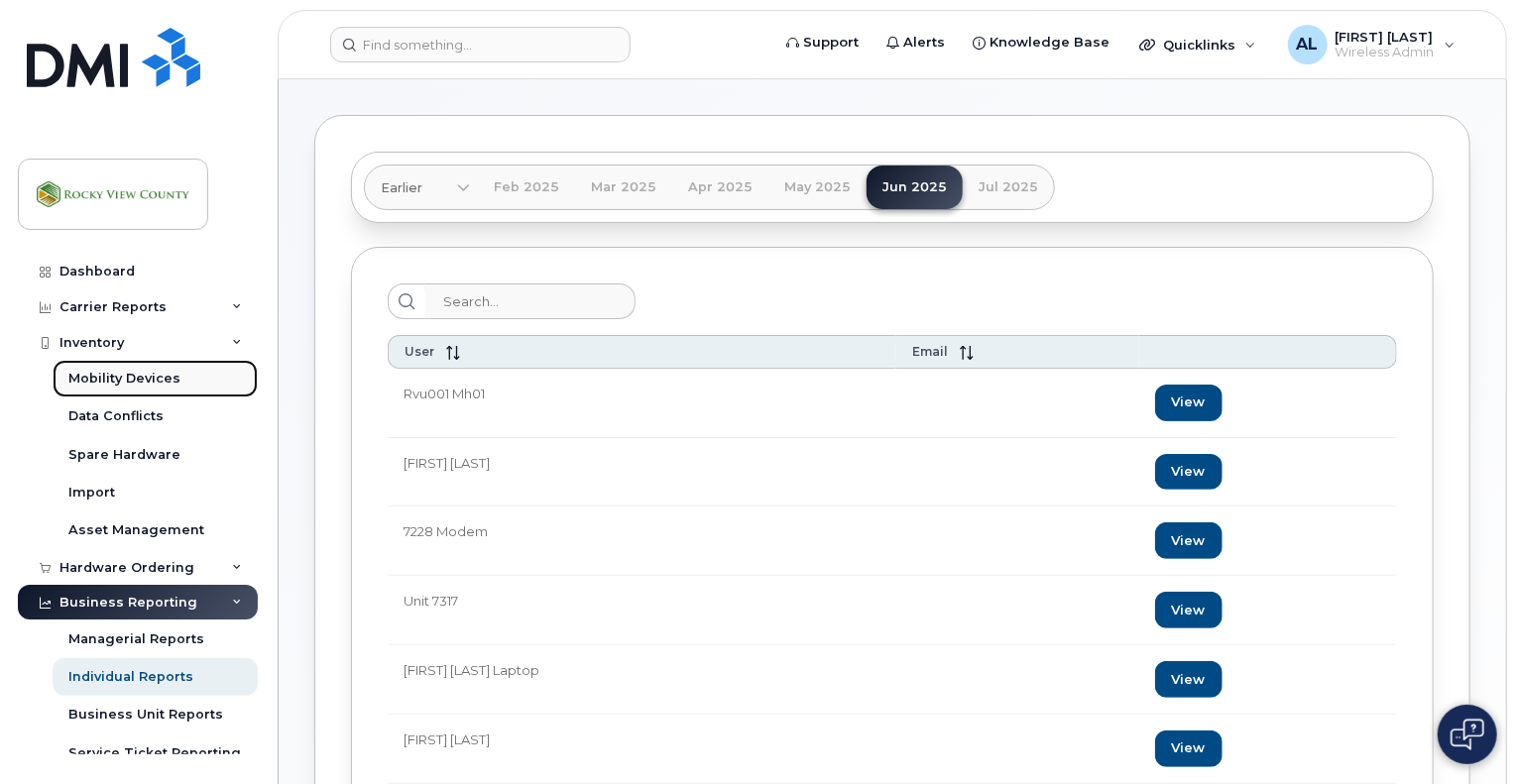 click on "Mobility Devices" at bounding box center (124, 379) 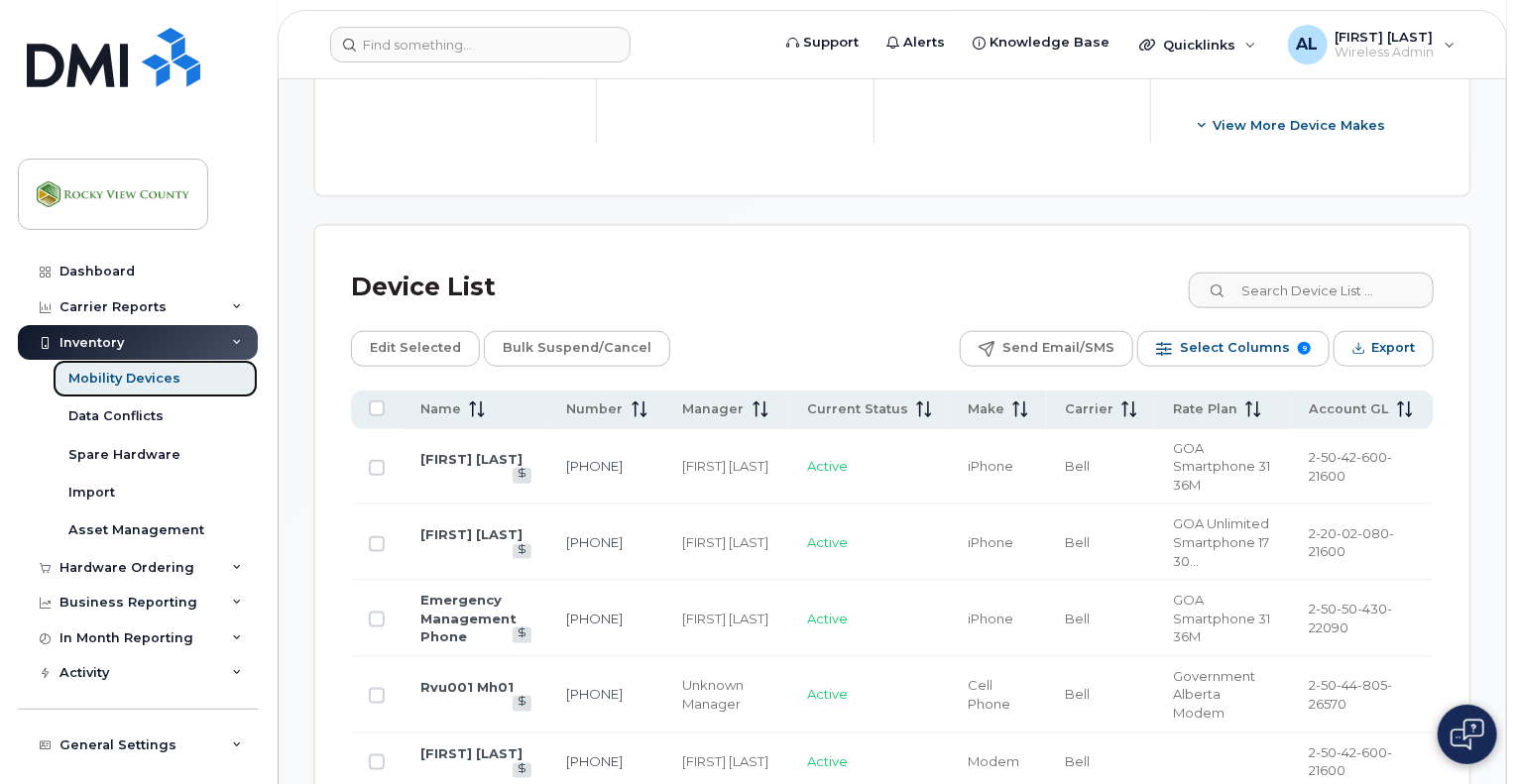 scroll, scrollTop: 883, scrollLeft: 0, axis: vertical 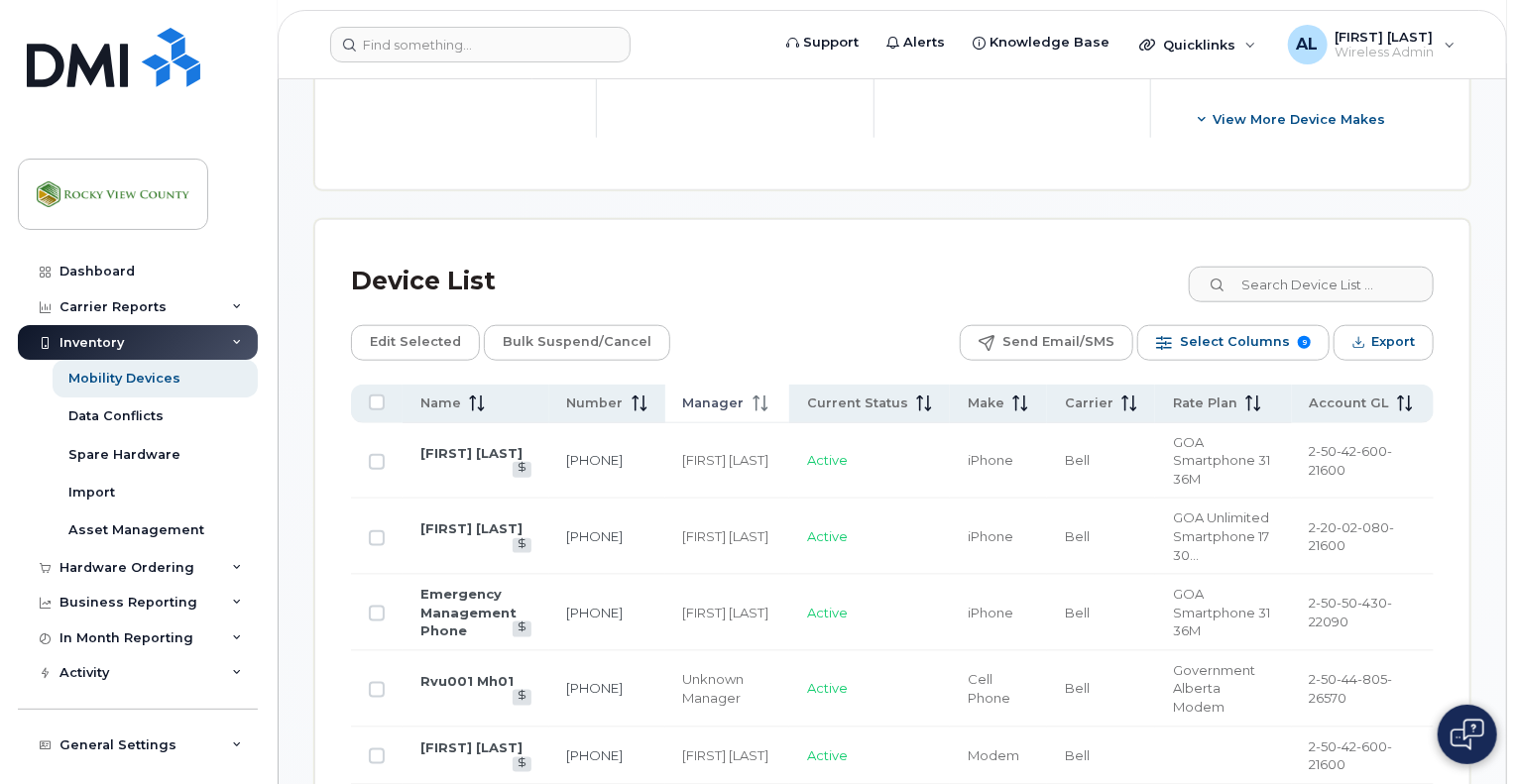 click at bounding box center [757, 403] 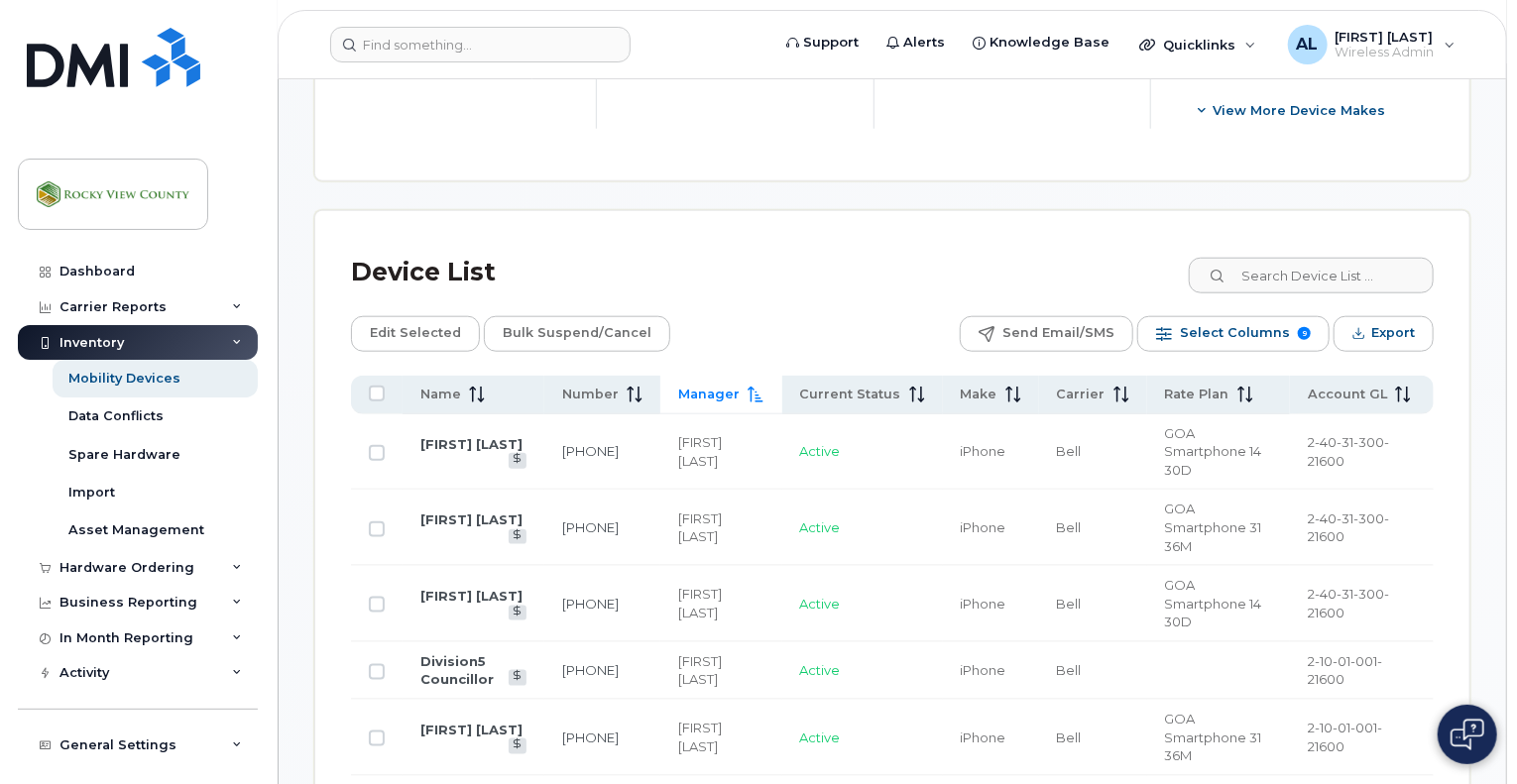 scroll, scrollTop: 852, scrollLeft: 0, axis: vertical 